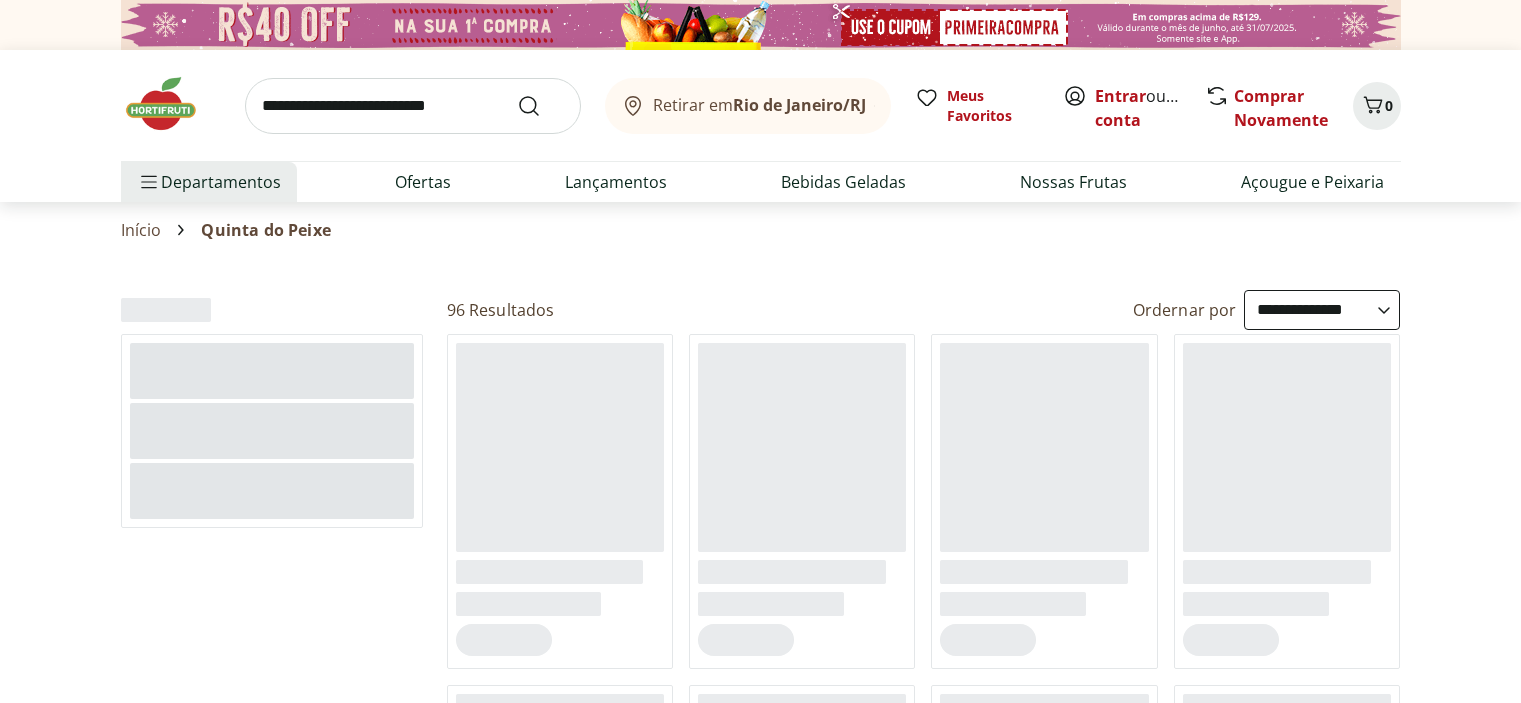 select on "**********" 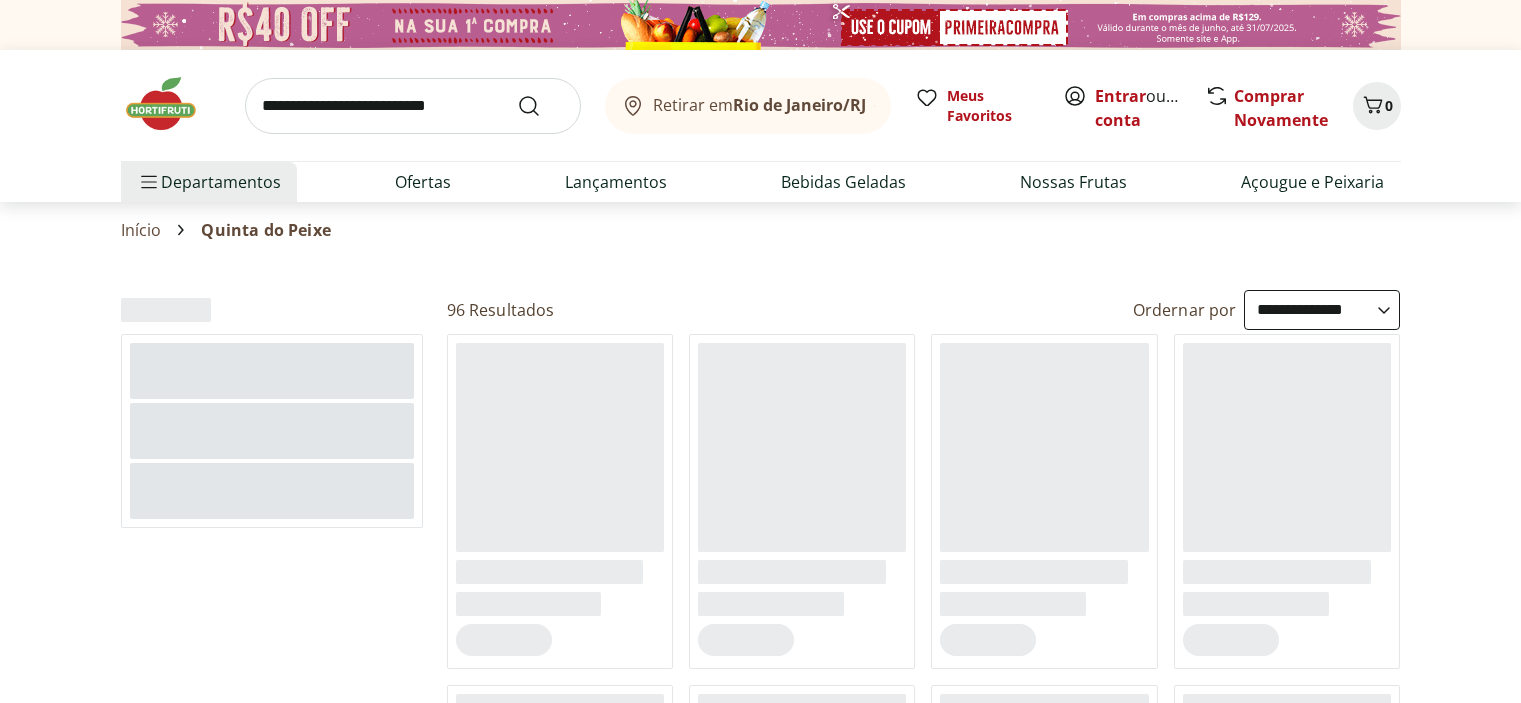 scroll, scrollTop: 0, scrollLeft: 0, axis: both 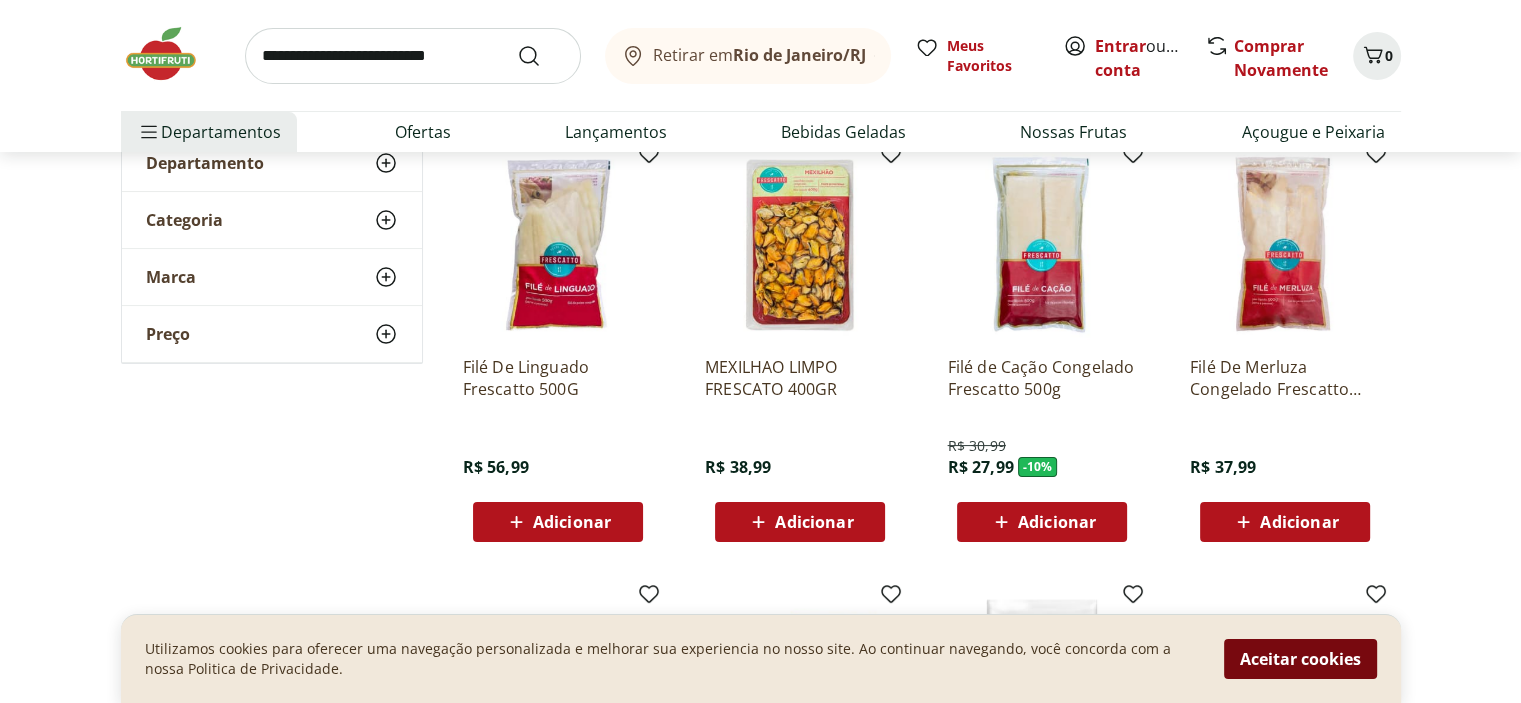 click on "Aceitar cookies" at bounding box center (1300, 659) 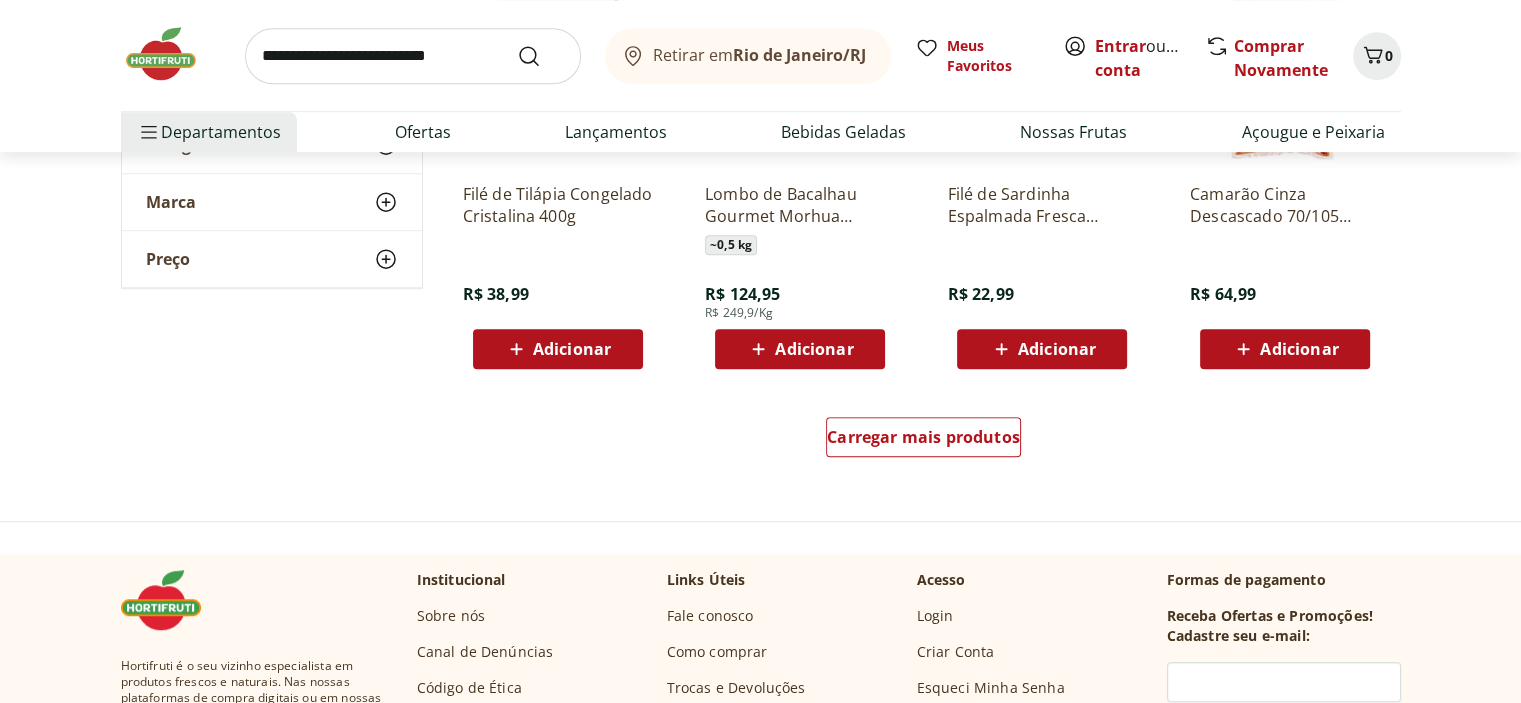 scroll, scrollTop: 1300, scrollLeft: 0, axis: vertical 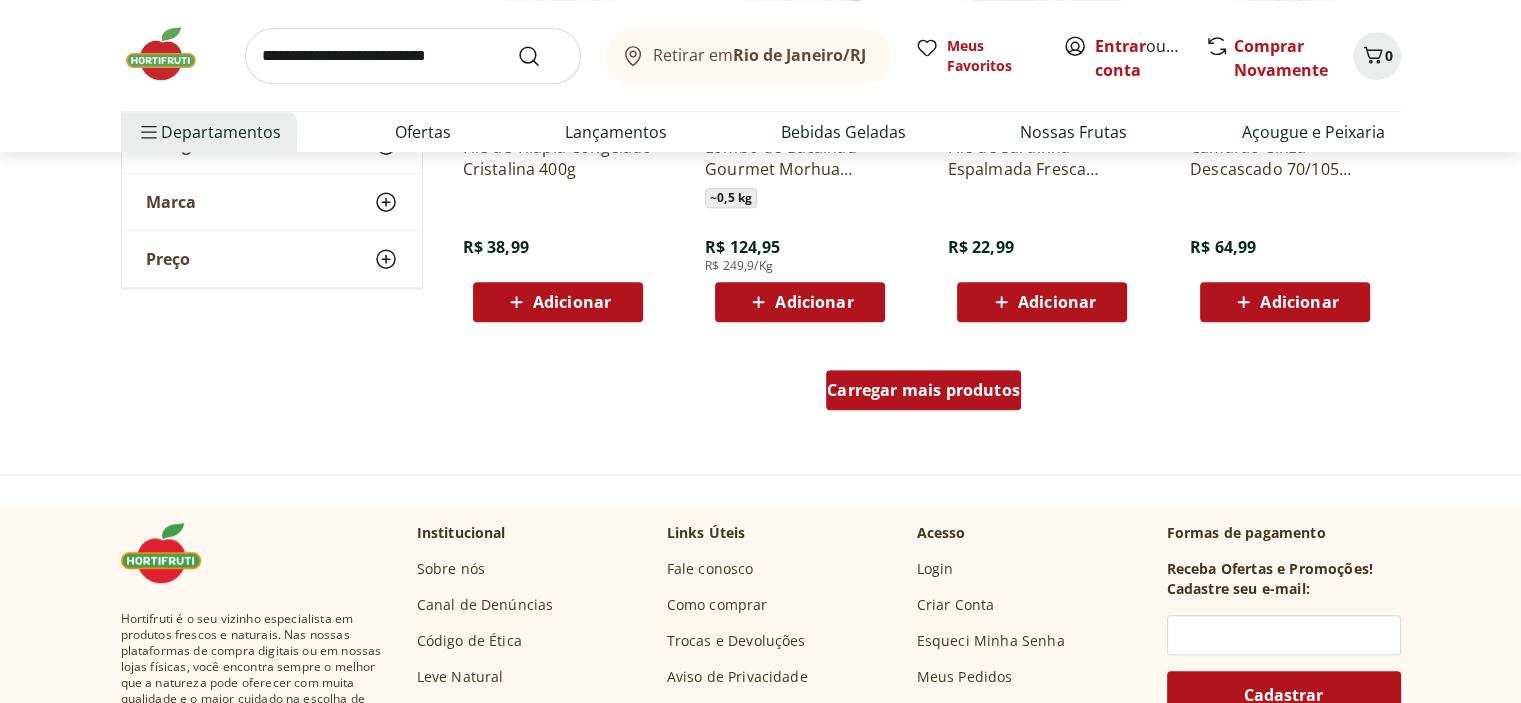click on "Carregar mais produtos" at bounding box center (923, 390) 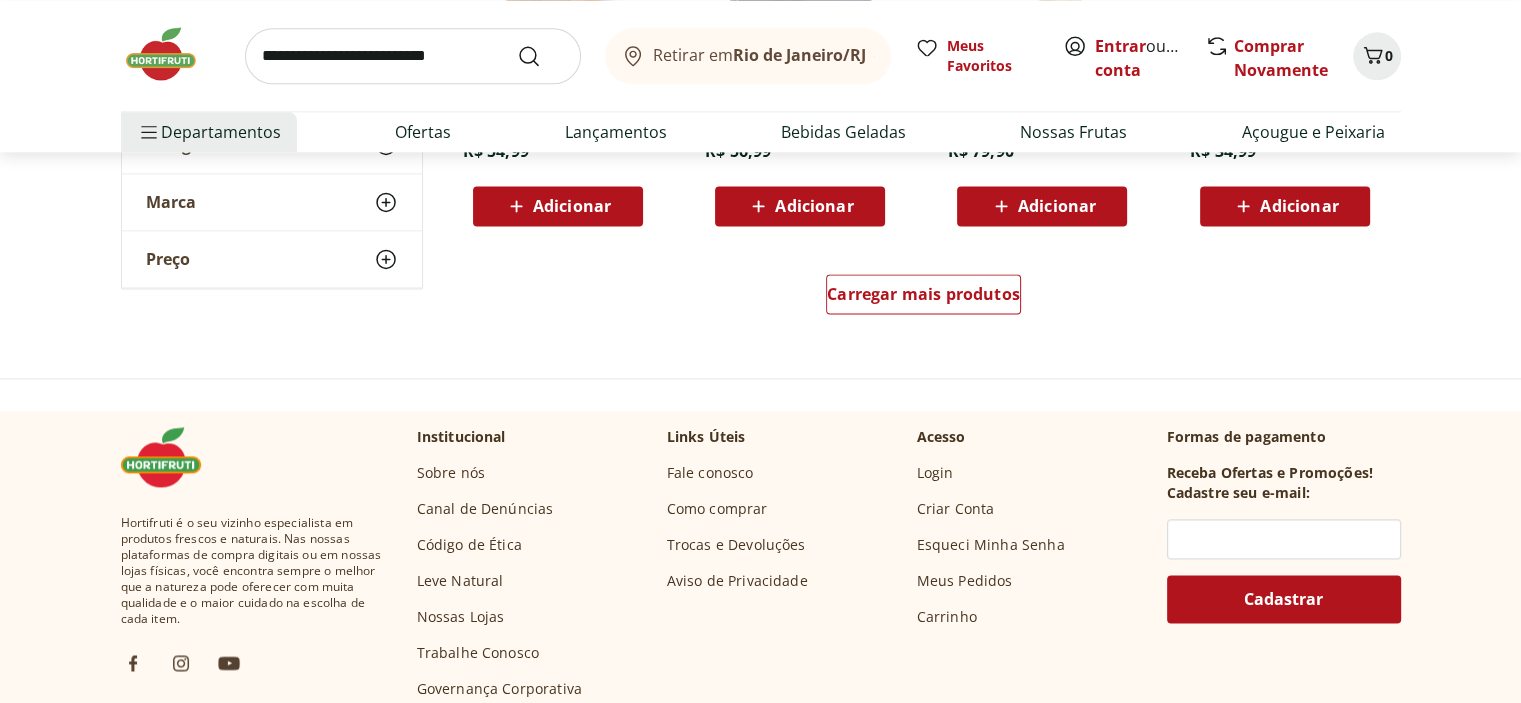 scroll, scrollTop: 2200, scrollLeft: 0, axis: vertical 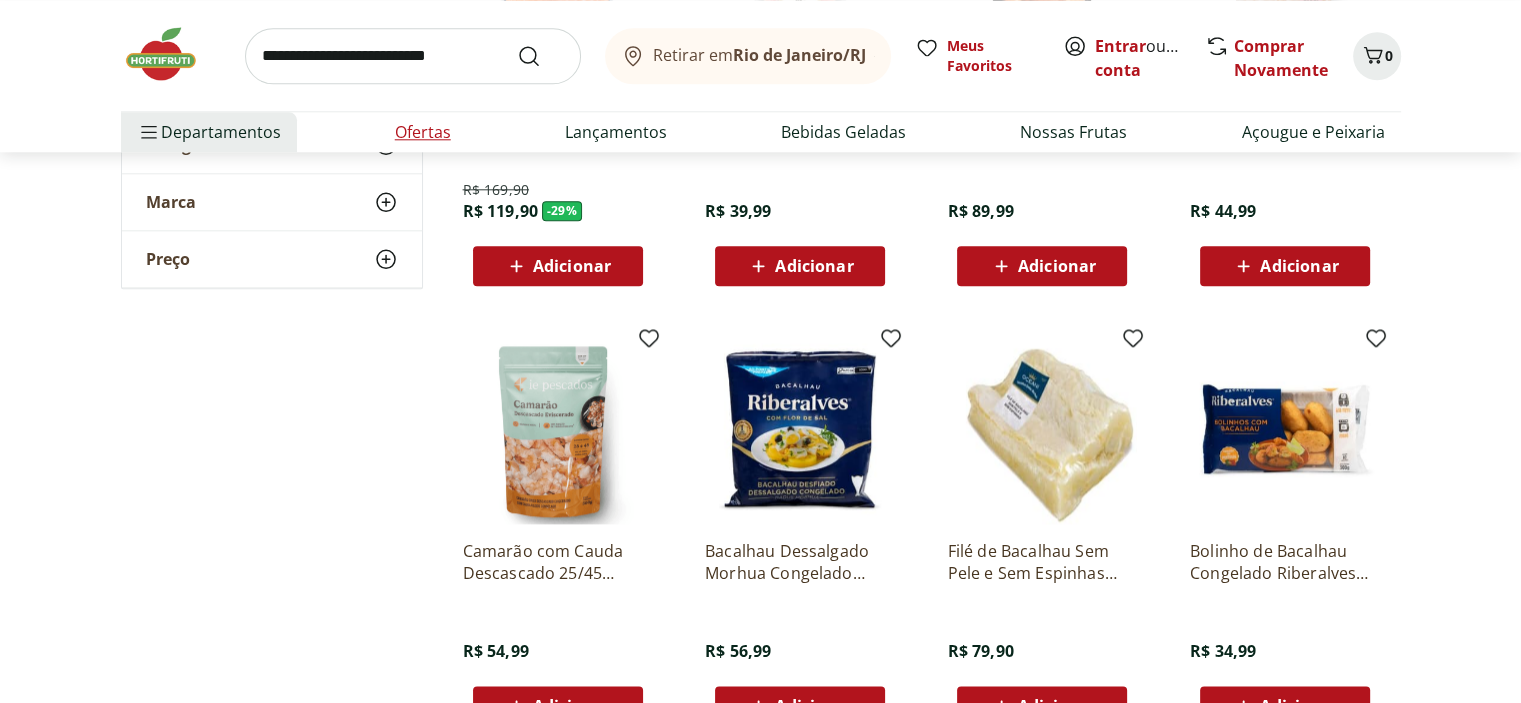 click on "Ofertas" at bounding box center [423, 132] 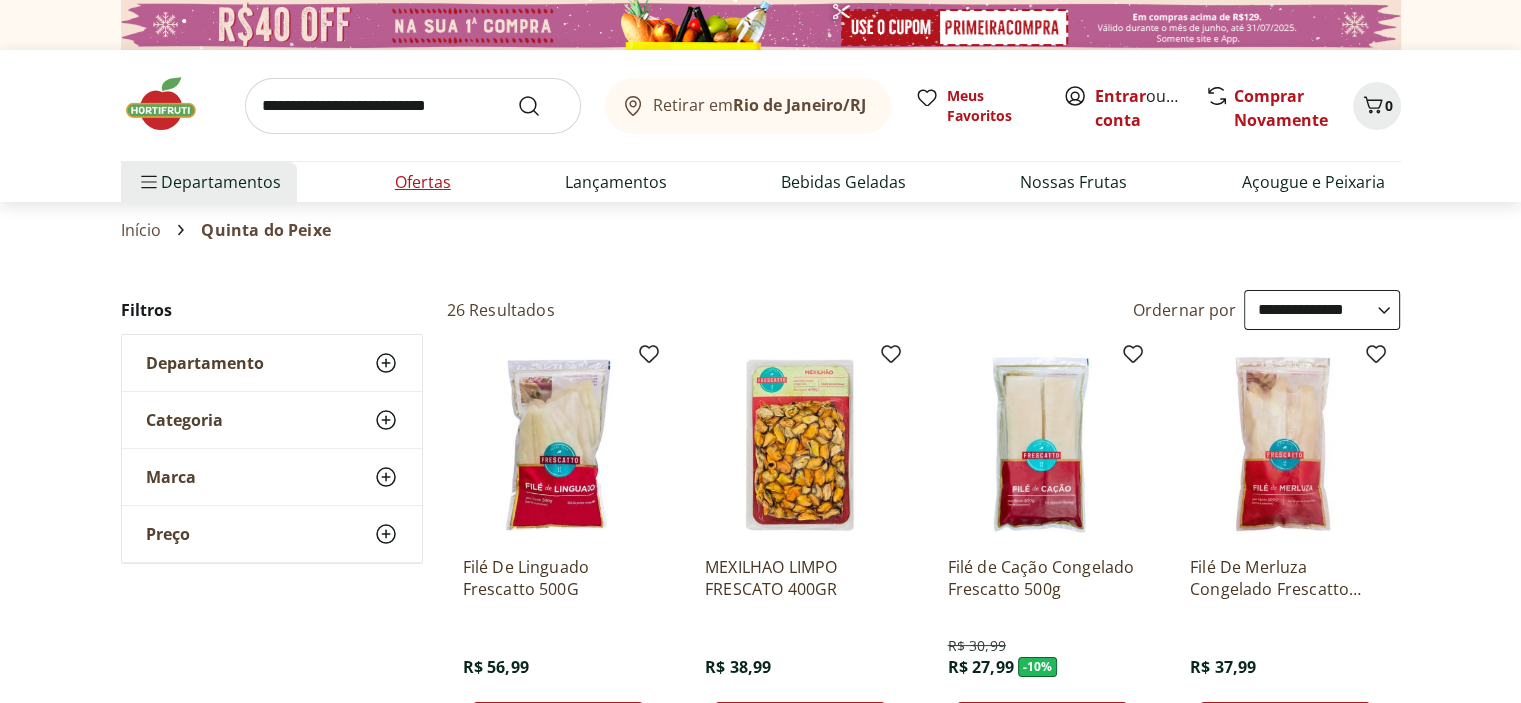 select on "**********" 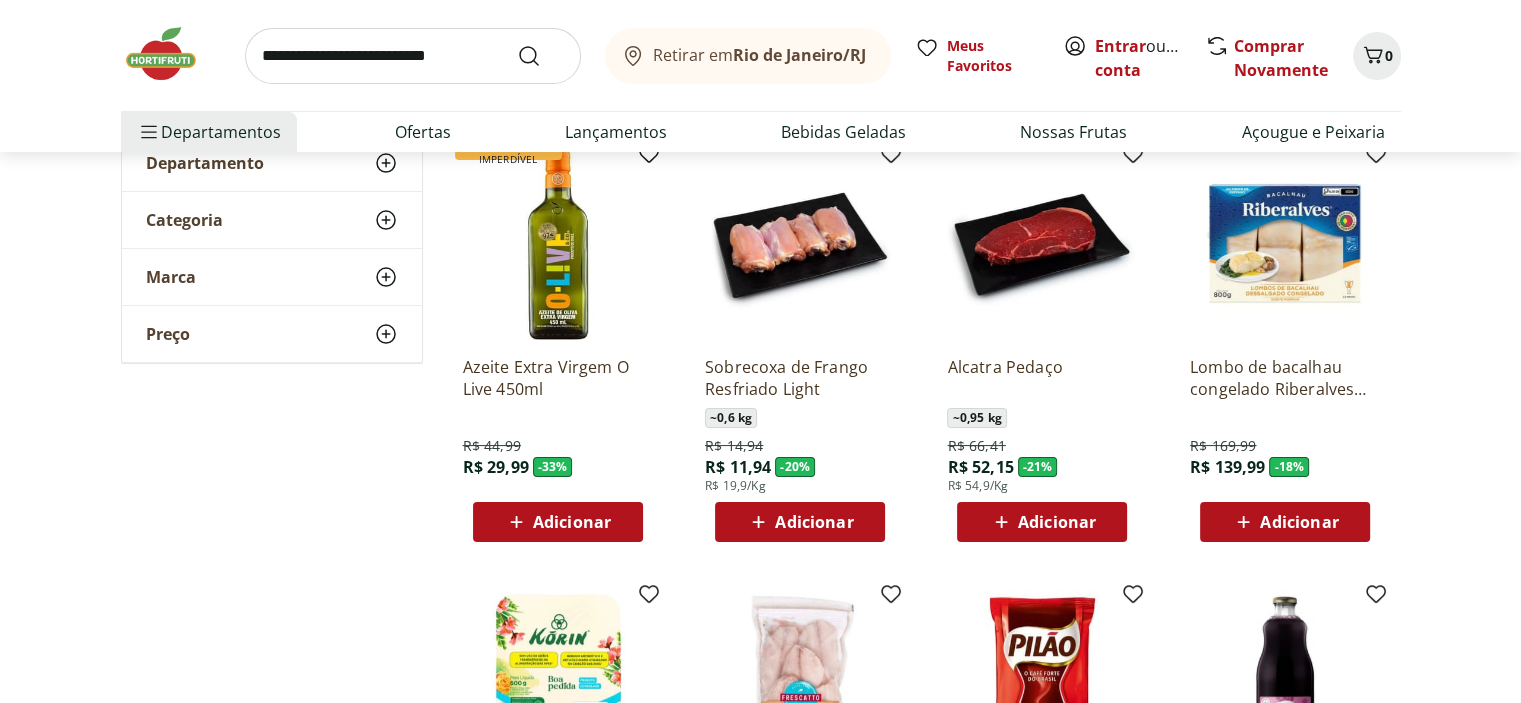scroll, scrollTop: 200, scrollLeft: 0, axis: vertical 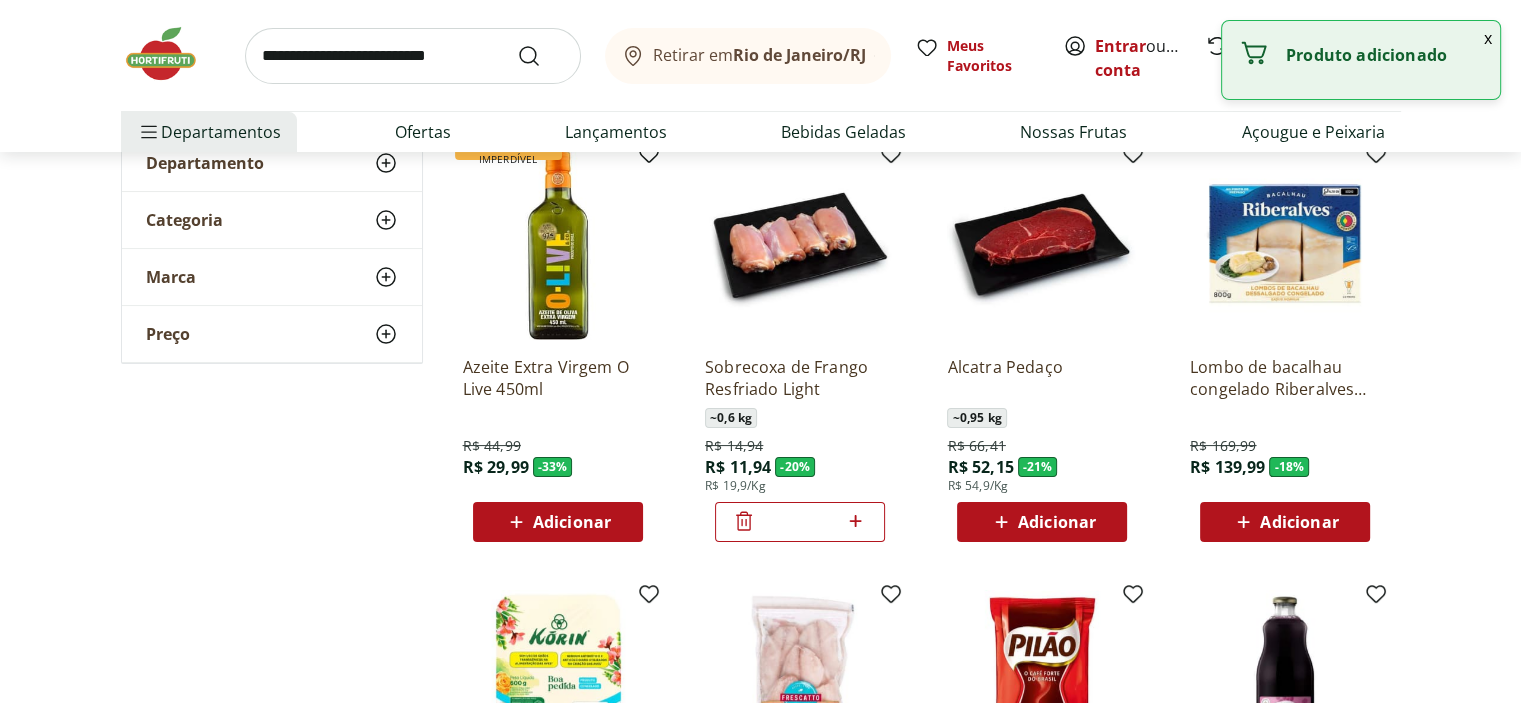 click 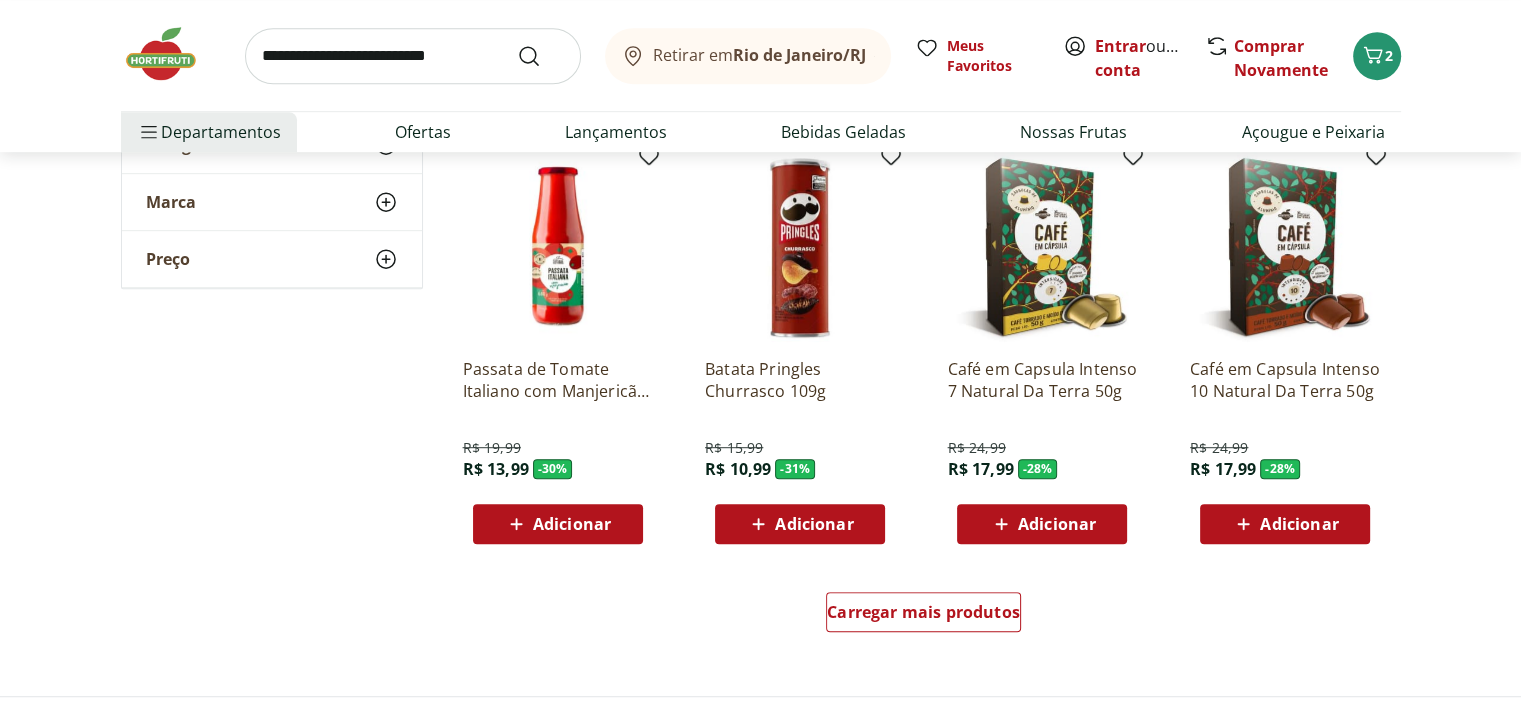 scroll, scrollTop: 1100, scrollLeft: 0, axis: vertical 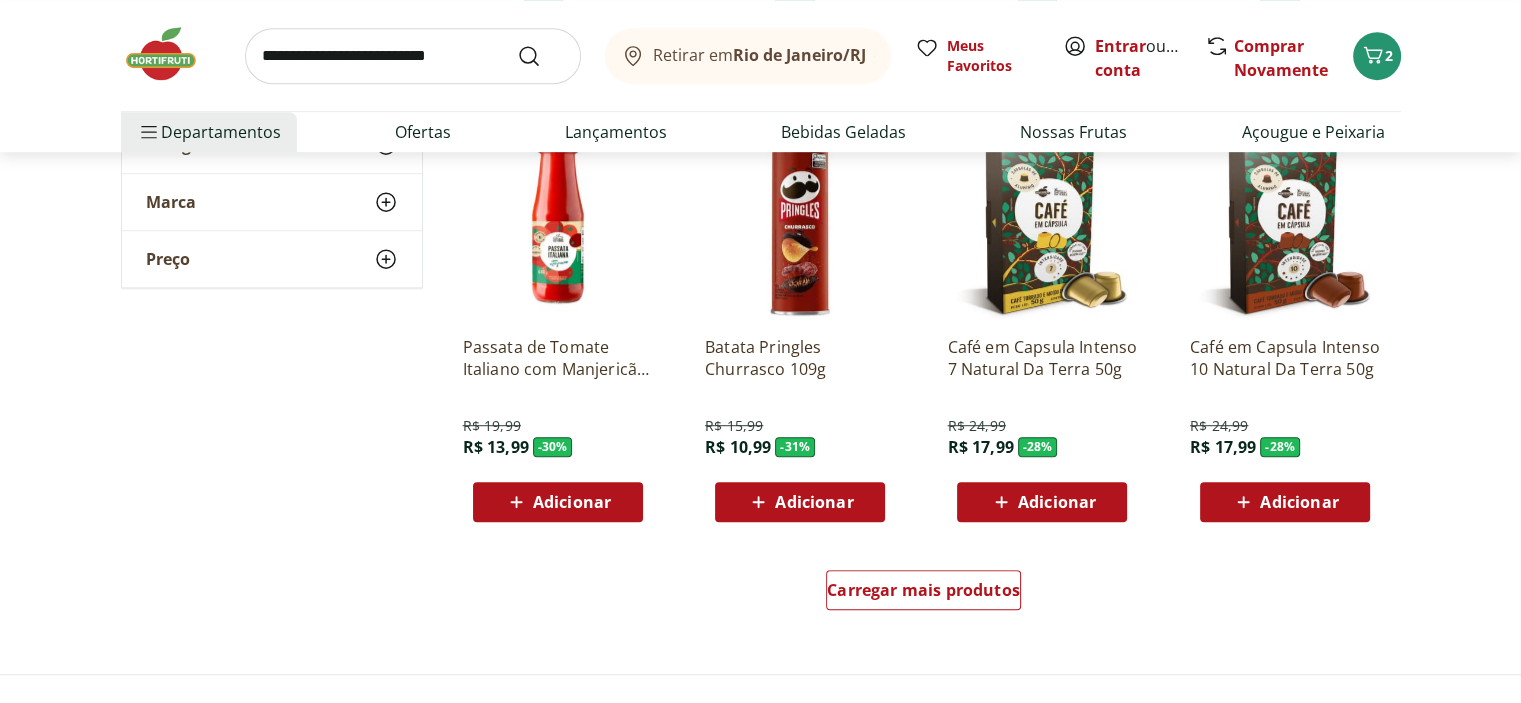 click on "Adicionar" at bounding box center (799, 502) 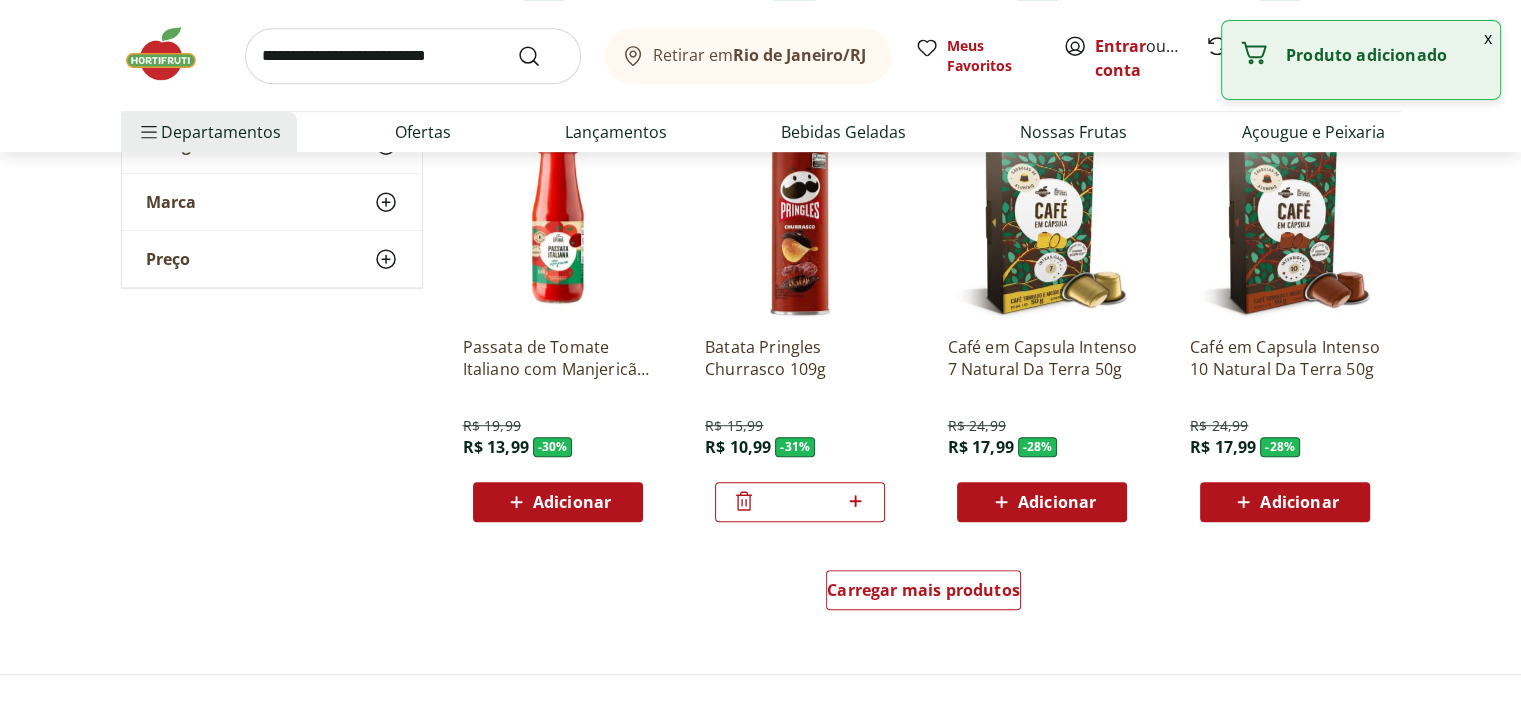 click 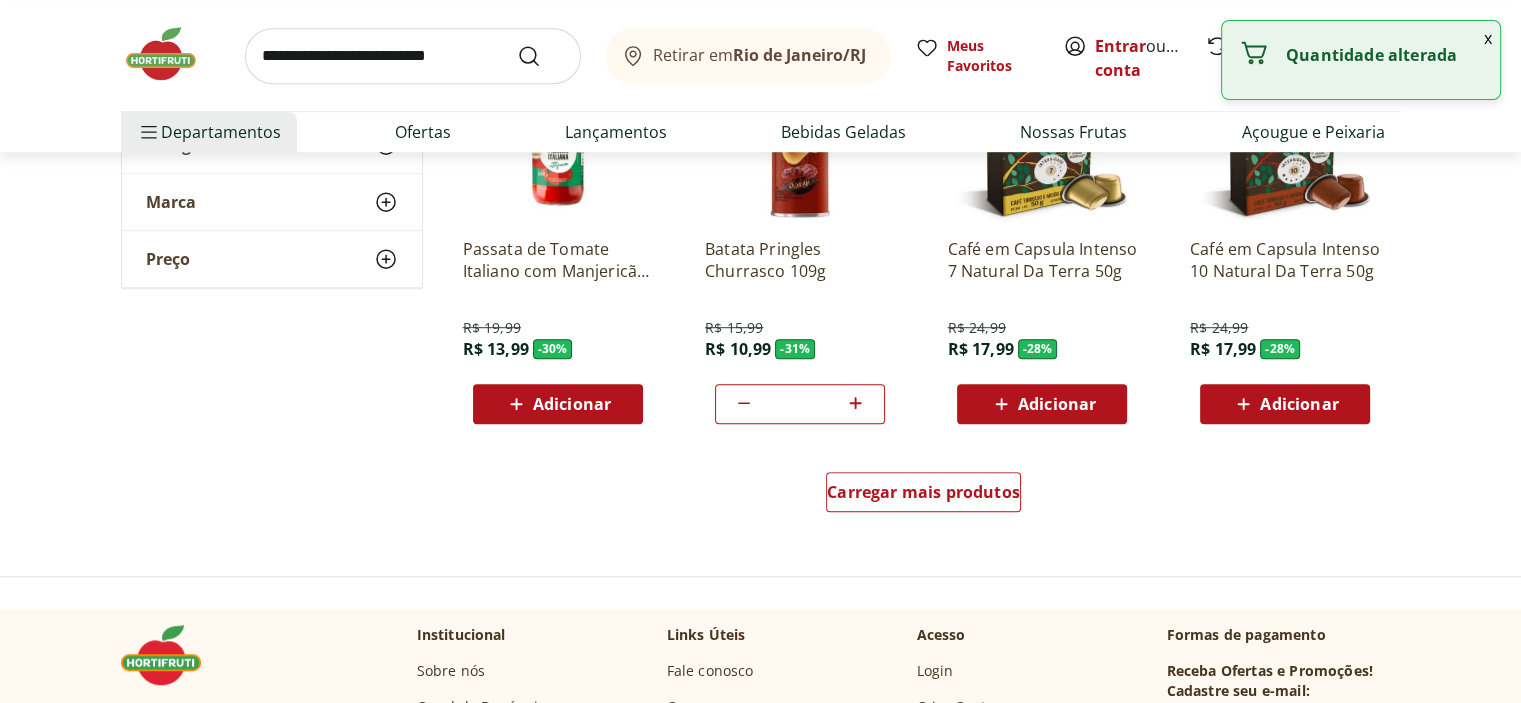 scroll, scrollTop: 1400, scrollLeft: 0, axis: vertical 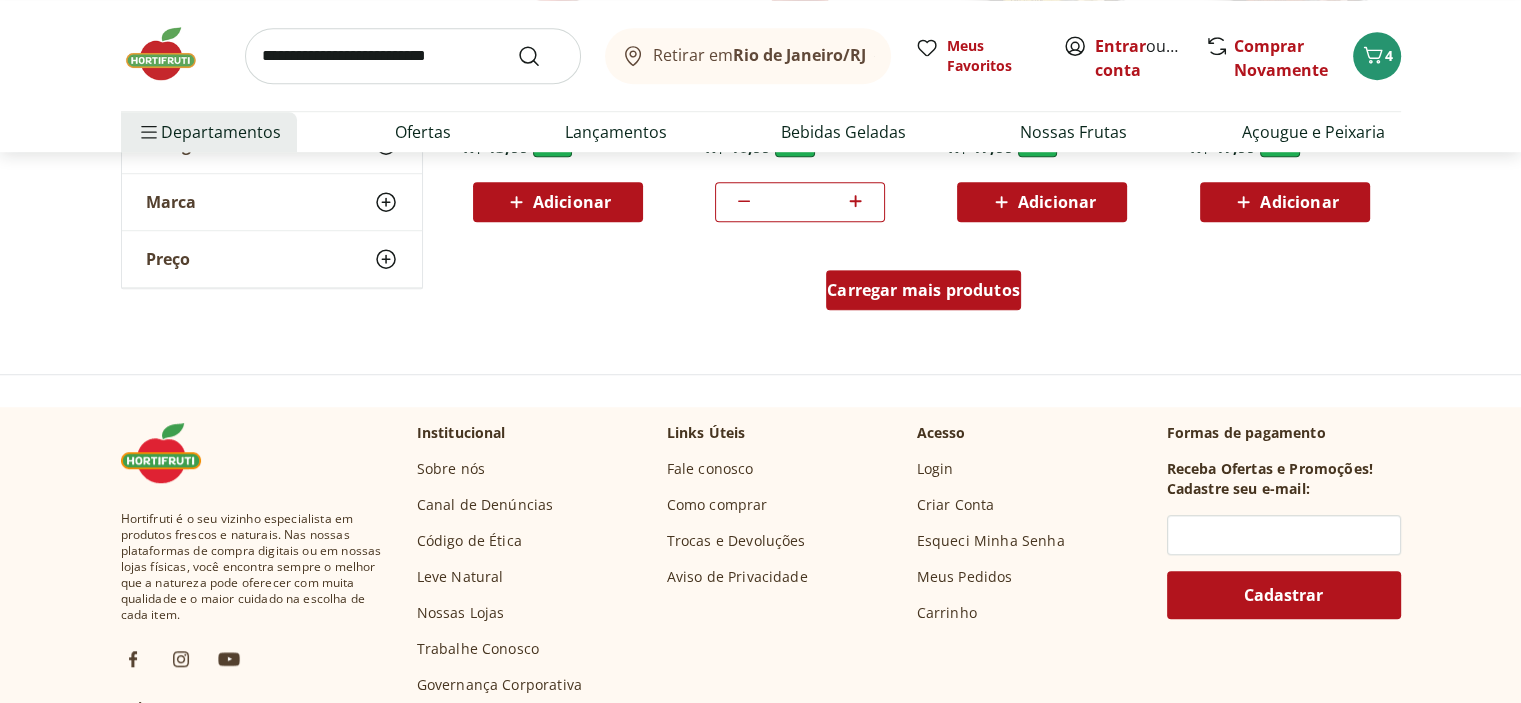 click on "Carregar mais produtos" at bounding box center (923, 290) 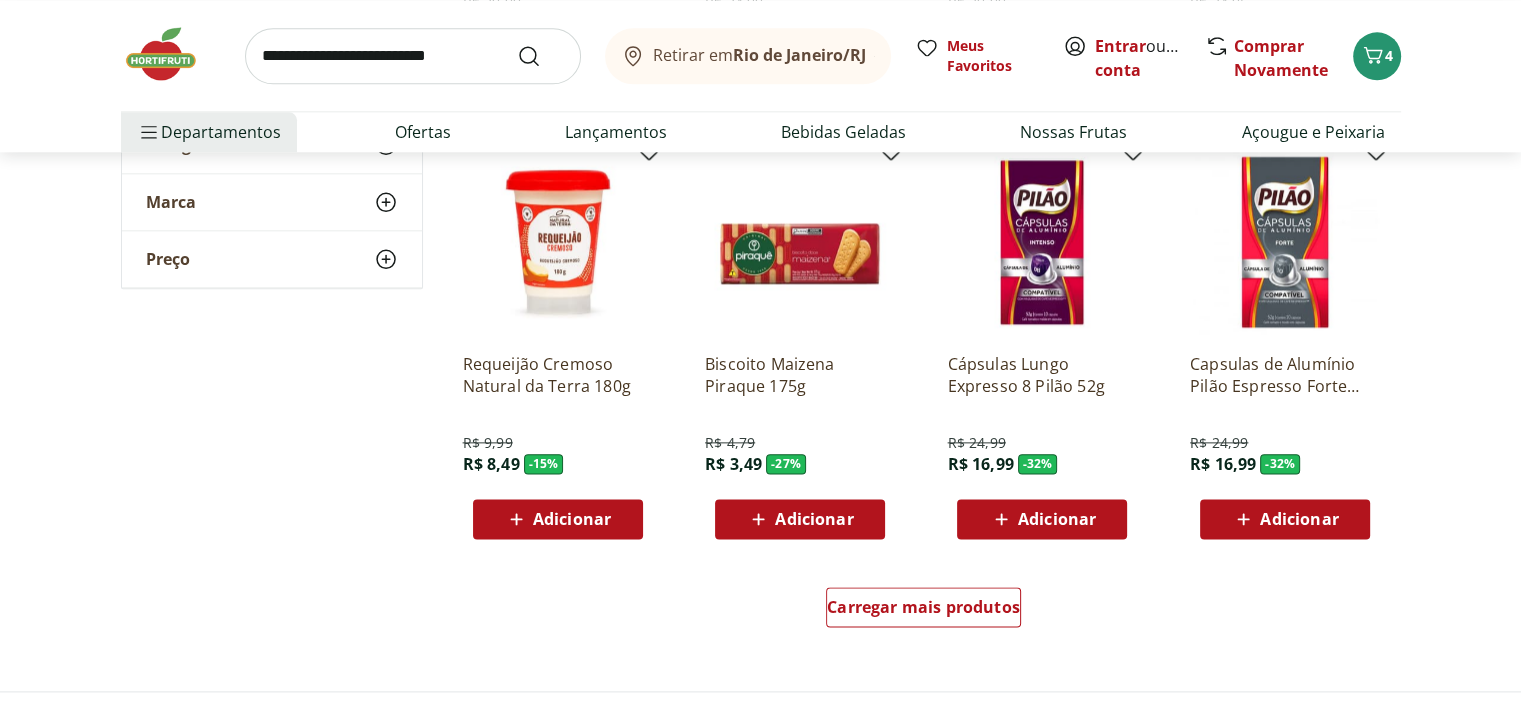 scroll, scrollTop: 2400, scrollLeft: 0, axis: vertical 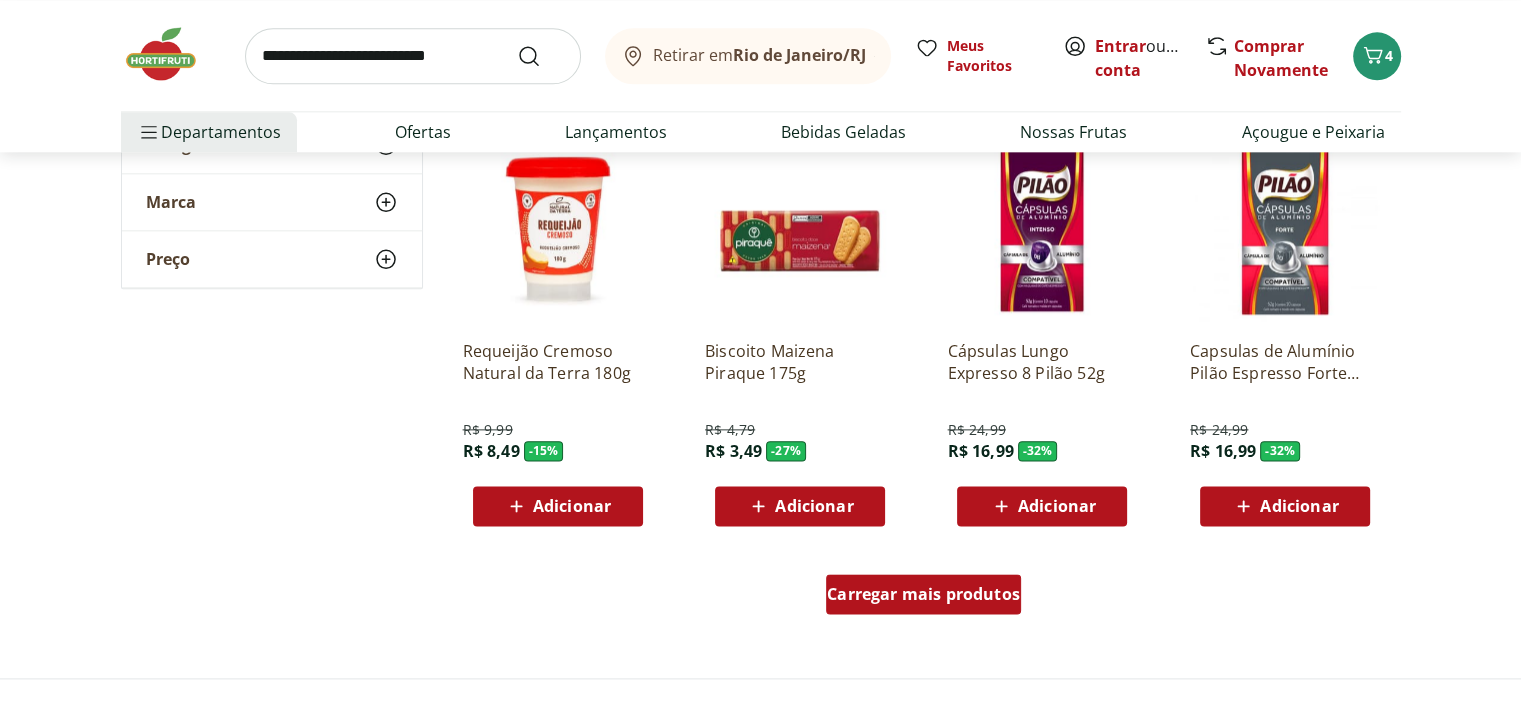 click on "Carregar mais produtos" at bounding box center (923, 594) 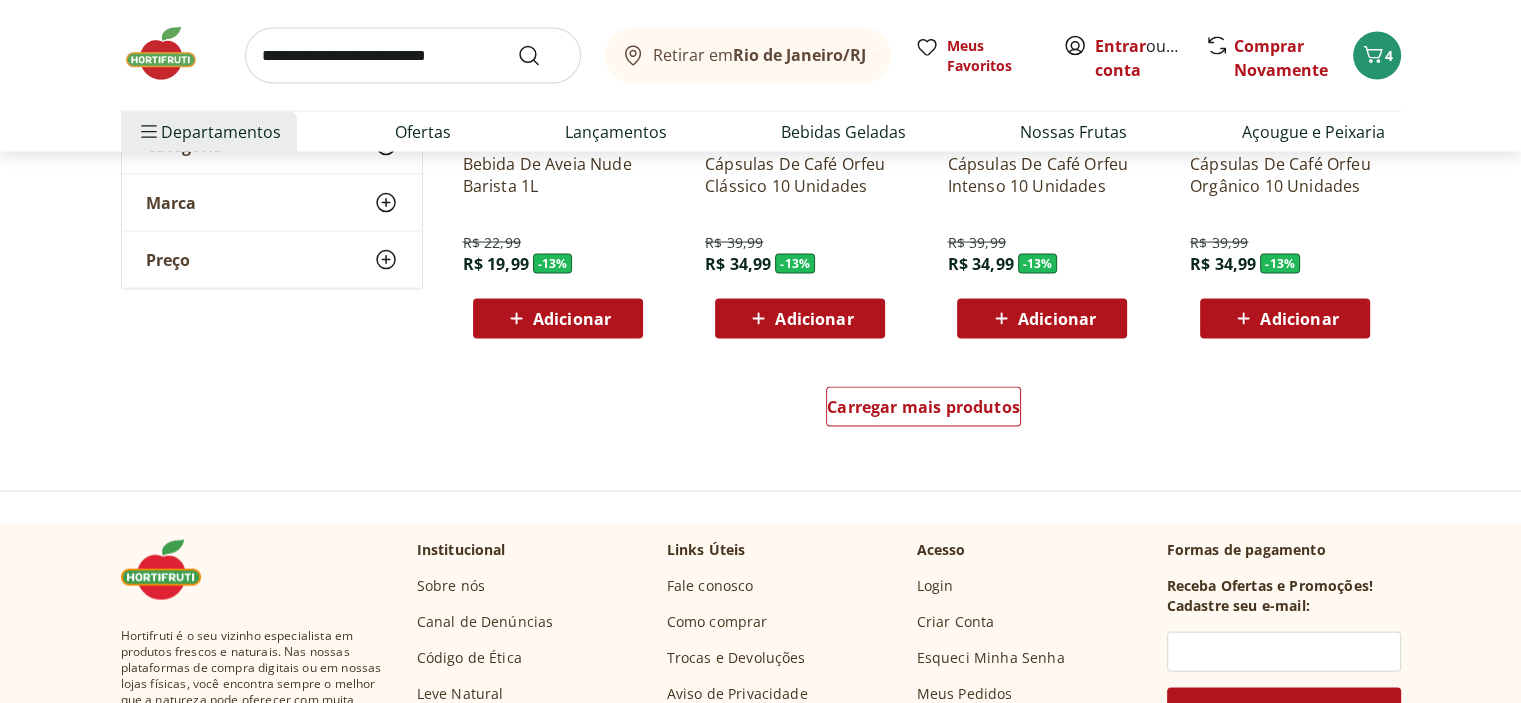 scroll, scrollTop: 3900, scrollLeft: 0, axis: vertical 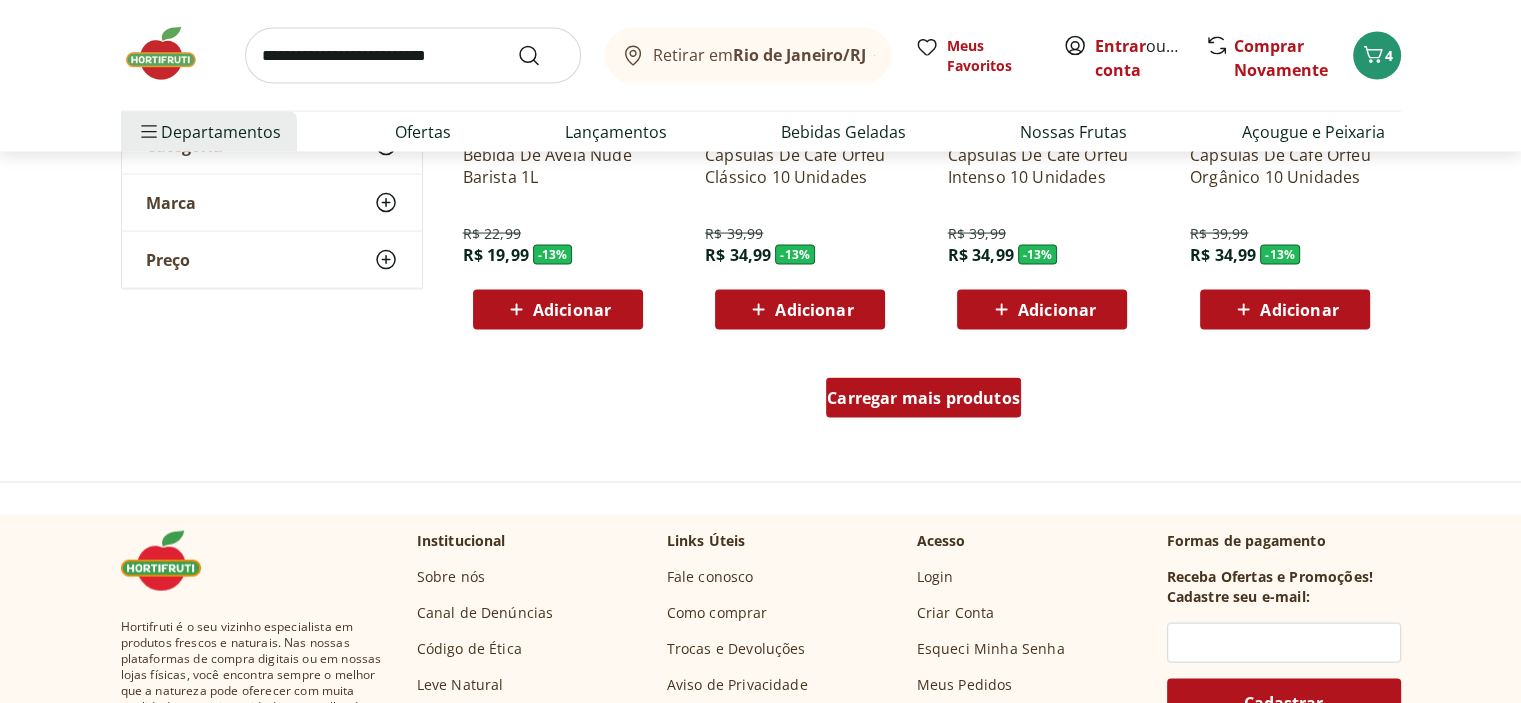 click on "Carregar mais produtos" at bounding box center [923, 398] 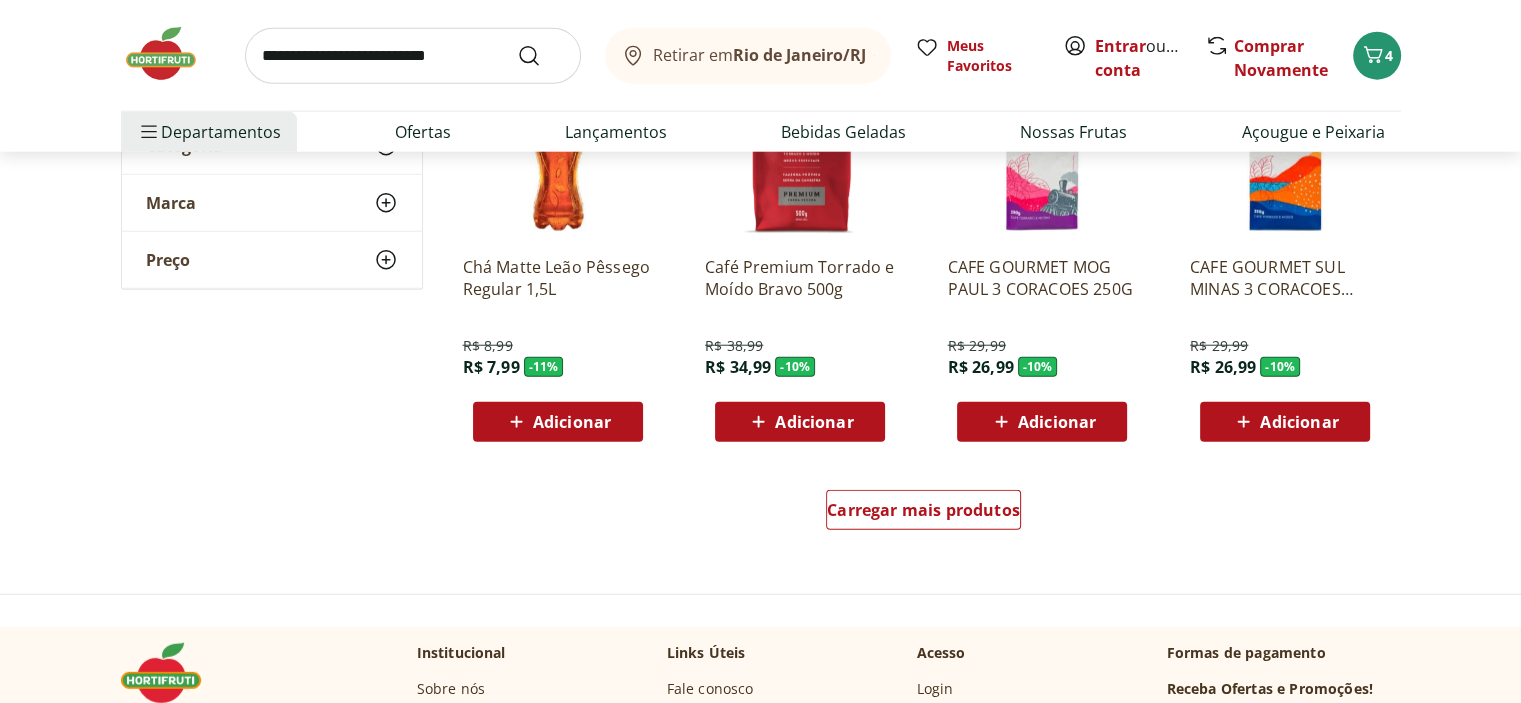 scroll, scrollTop: 5200, scrollLeft: 0, axis: vertical 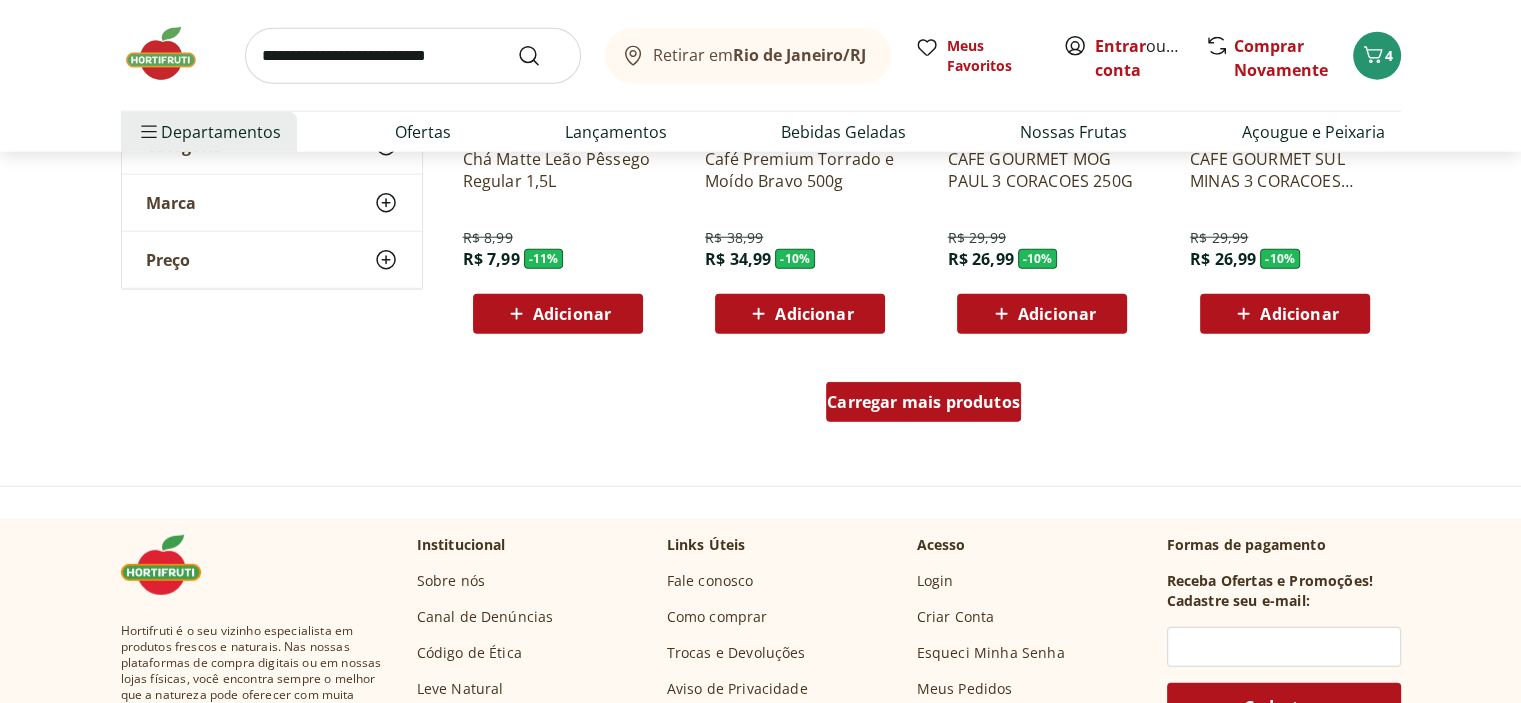 click on "Carregar mais produtos" at bounding box center [923, 402] 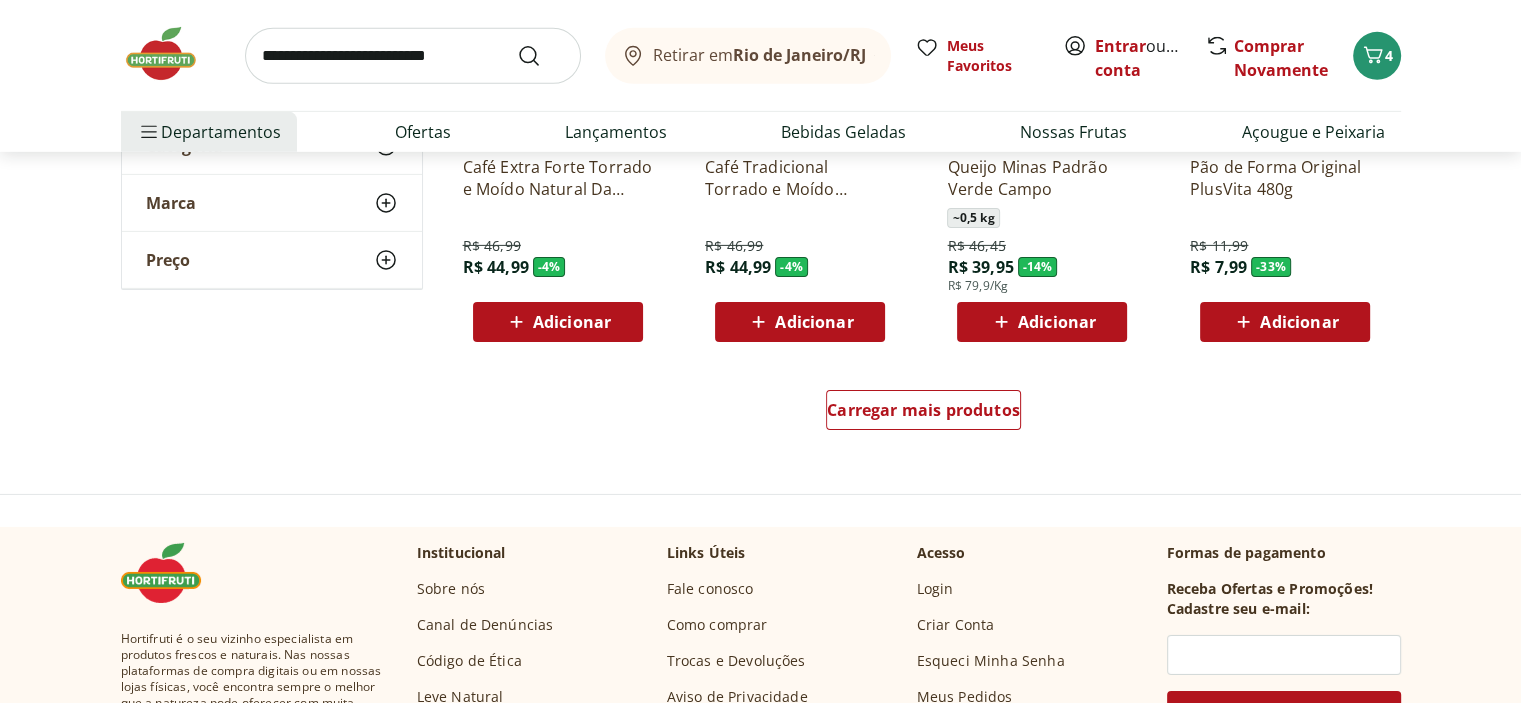 scroll, scrollTop: 6500, scrollLeft: 0, axis: vertical 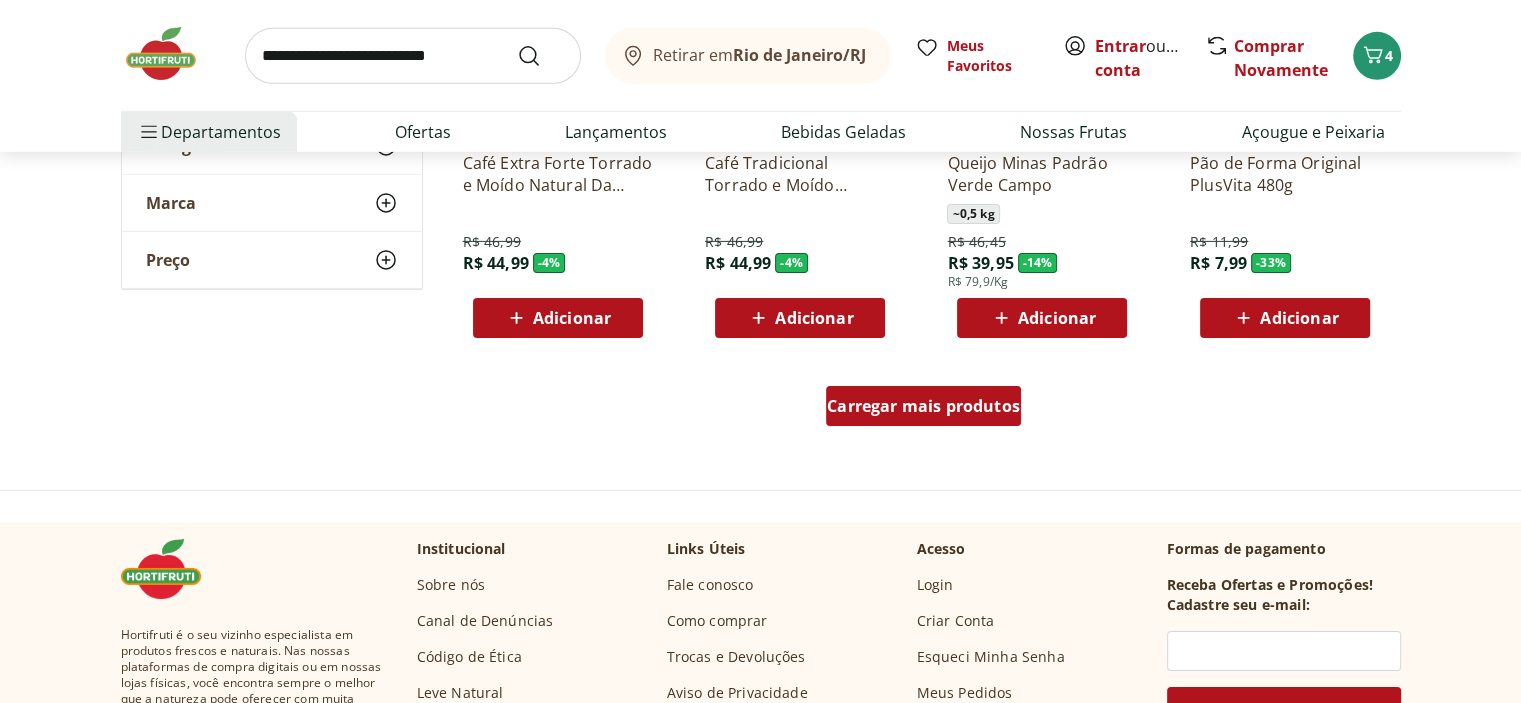 click on "Carregar mais produtos" at bounding box center (923, 406) 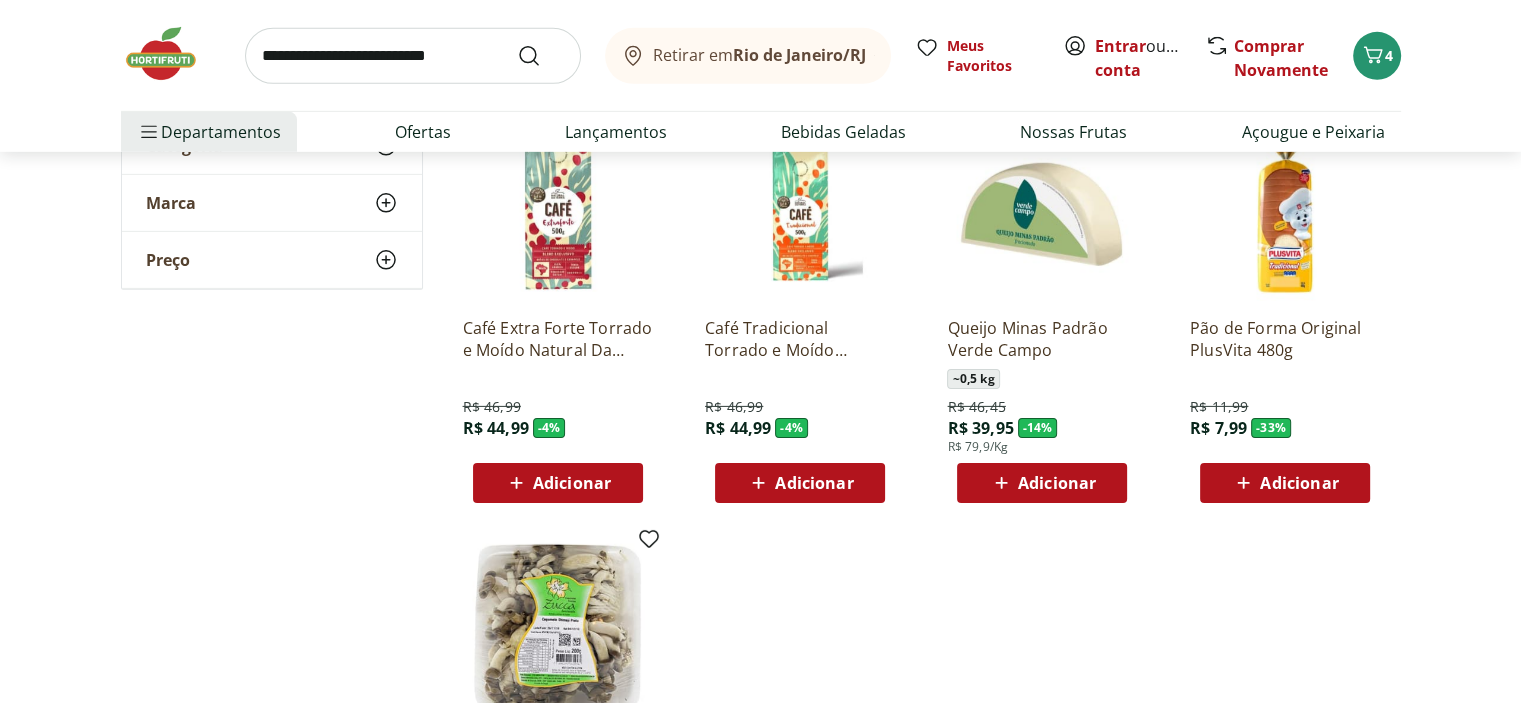 scroll, scrollTop: 6300, scrollLeft: 0, axis: vertical 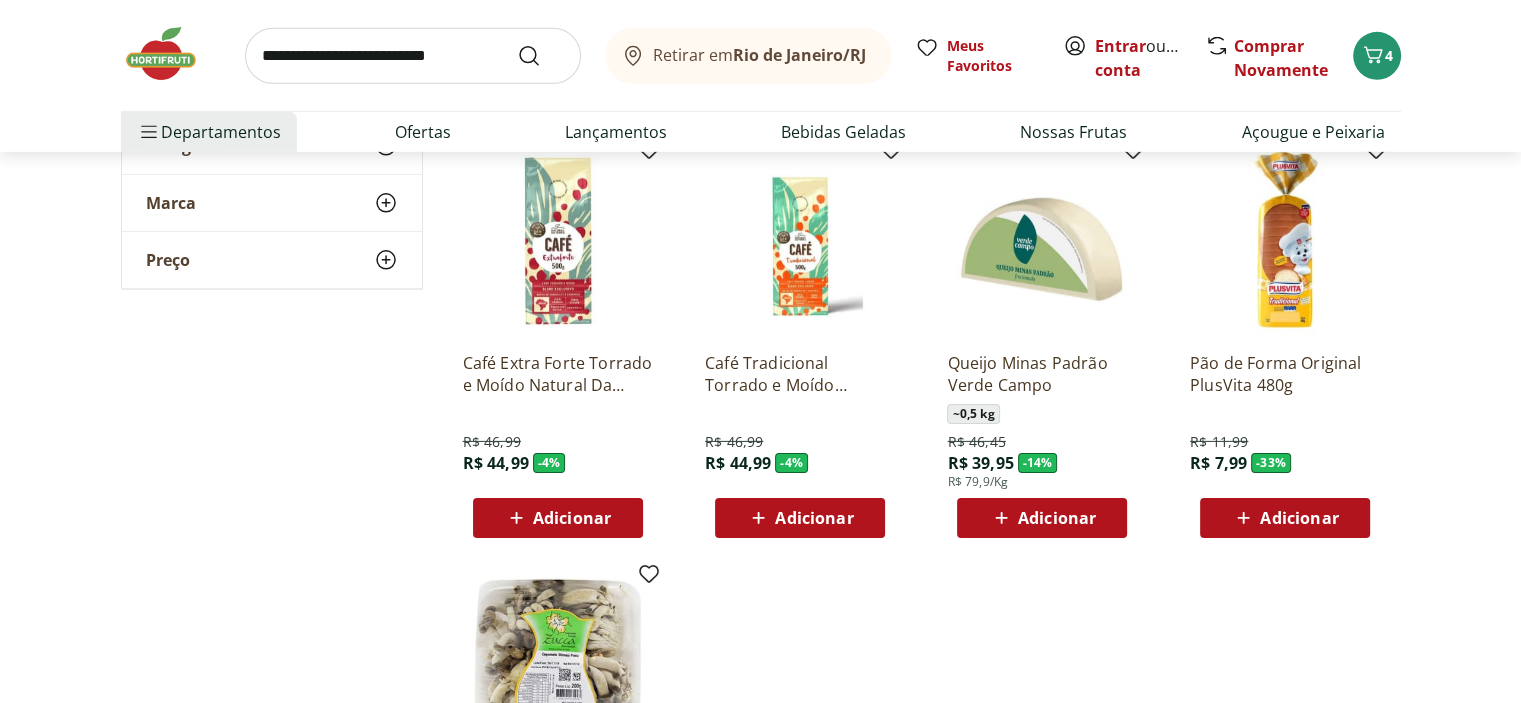 click on "Adicionar" at bounding box center [1057, 518] 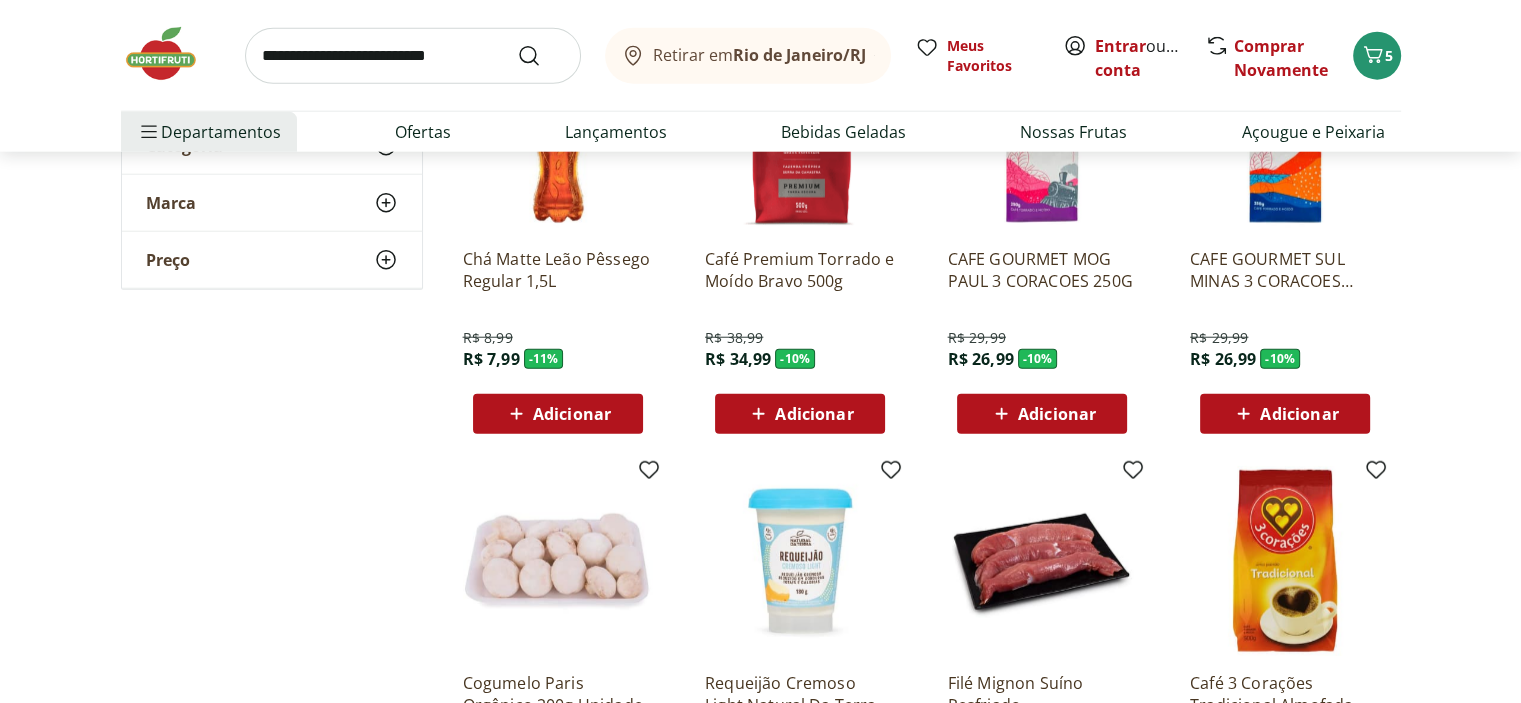 scroll, scrollTop: 5100, scrollLeft: 0, axis: vertical 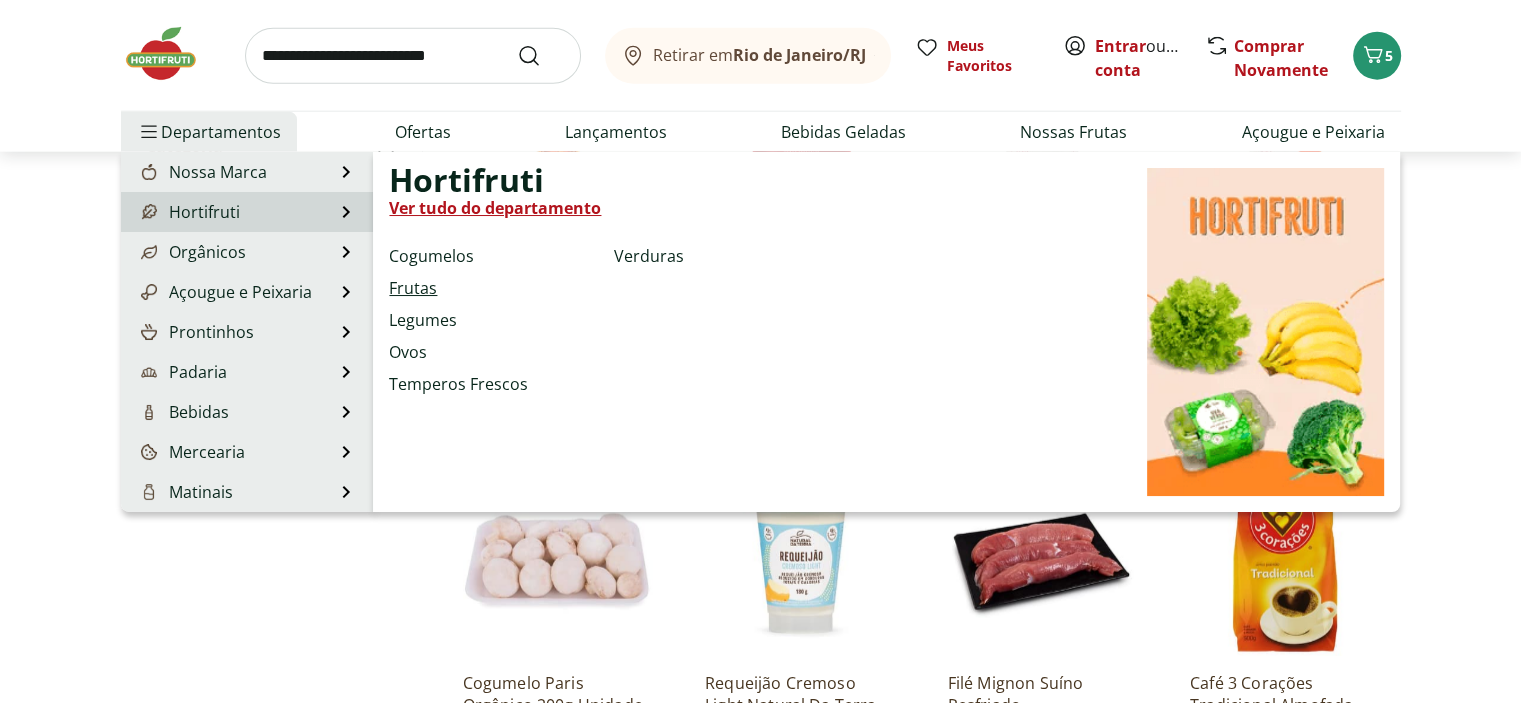 click on "Frutas" at bounding box center (413, 288) 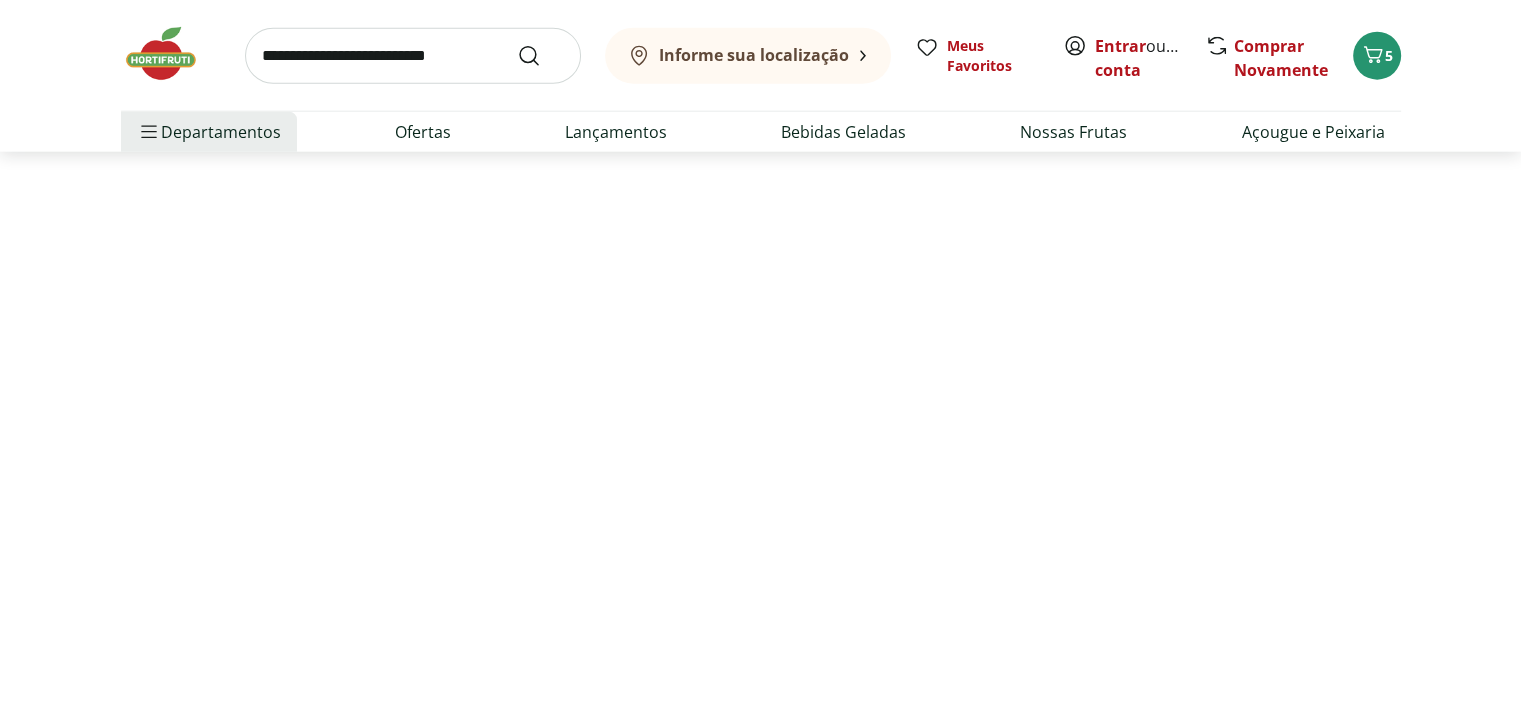 scroll, scrollTop: 0, scrollLeft: 0, axis: both 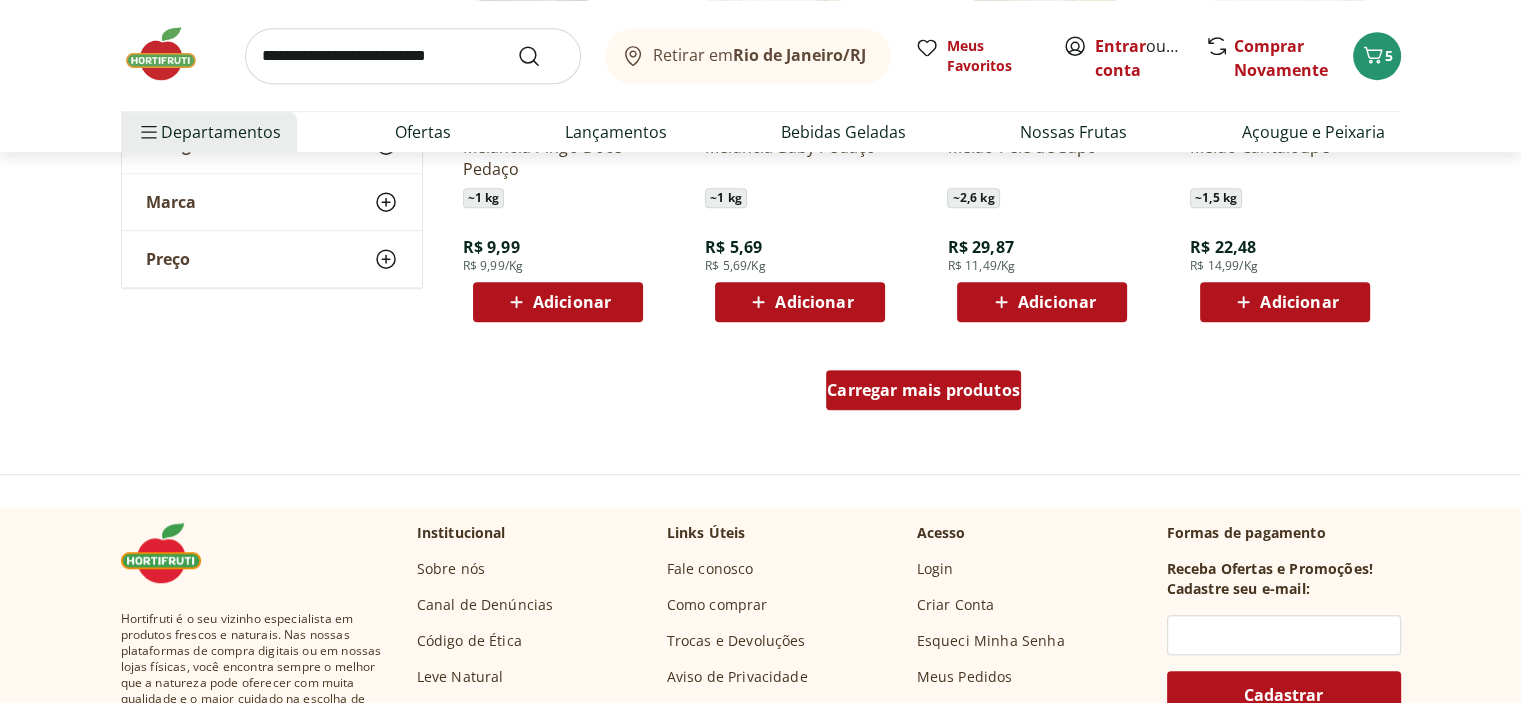 click on "Carregar mais produtos" at bounding box center (923, 390) 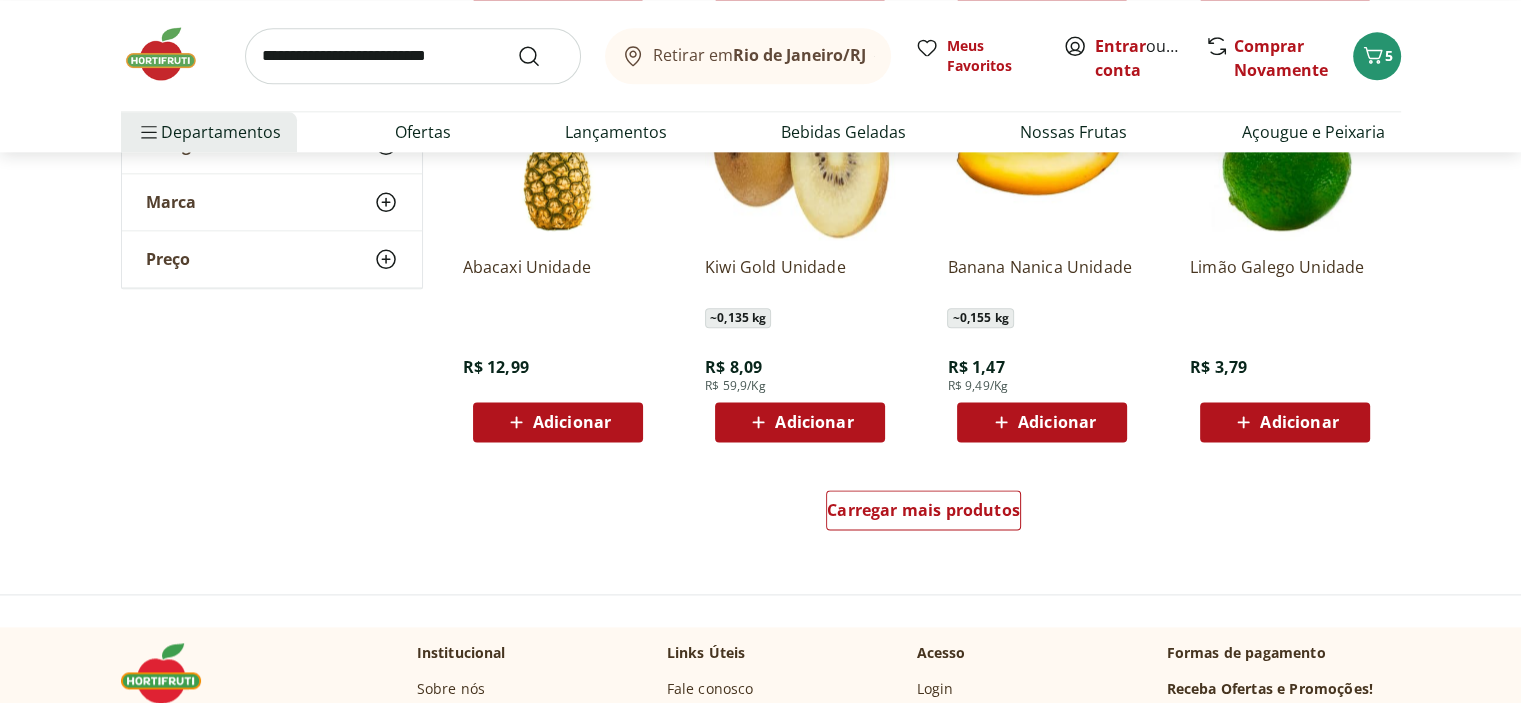 scroll, scrollTop: 2500, scrollLeft: 0, axis: vertical 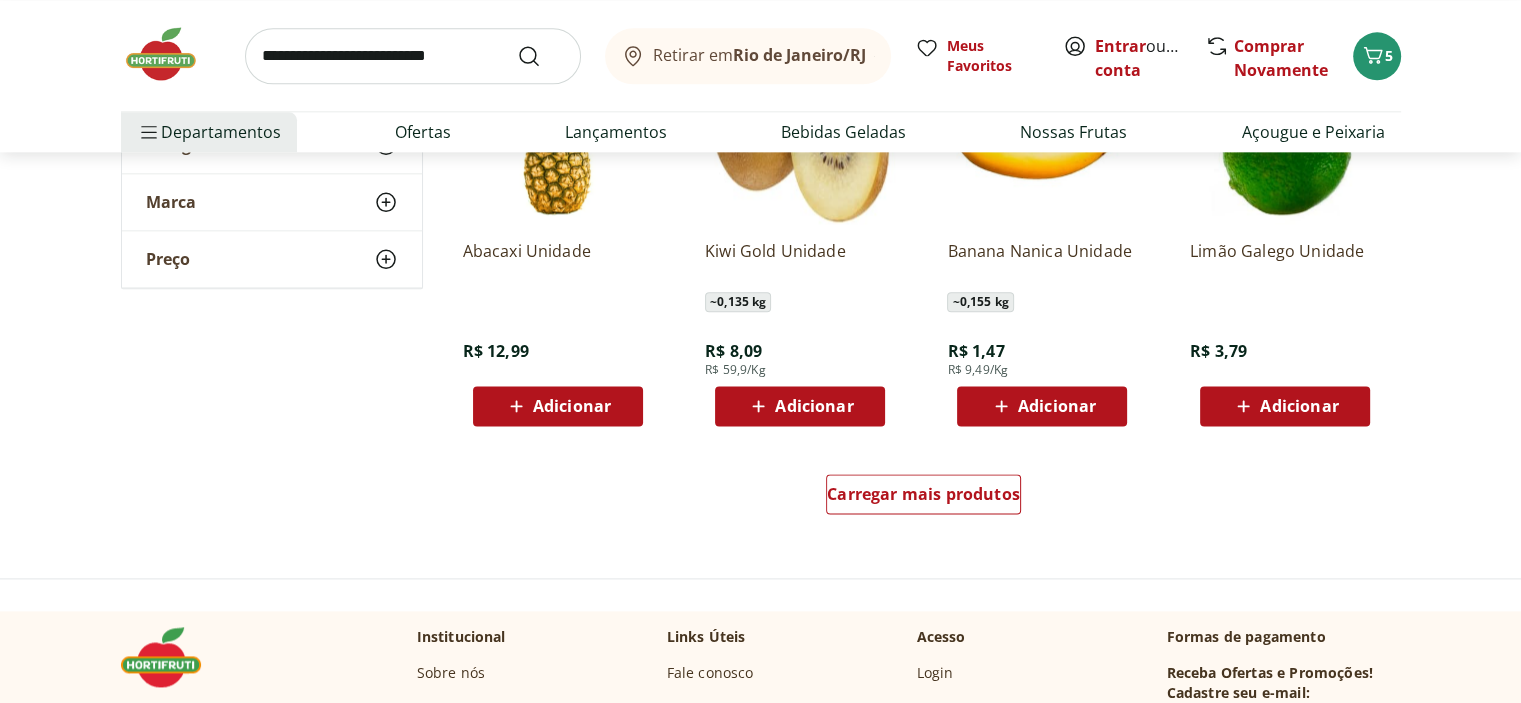 click on "Adicionar" at bounding box center (1042, 406) 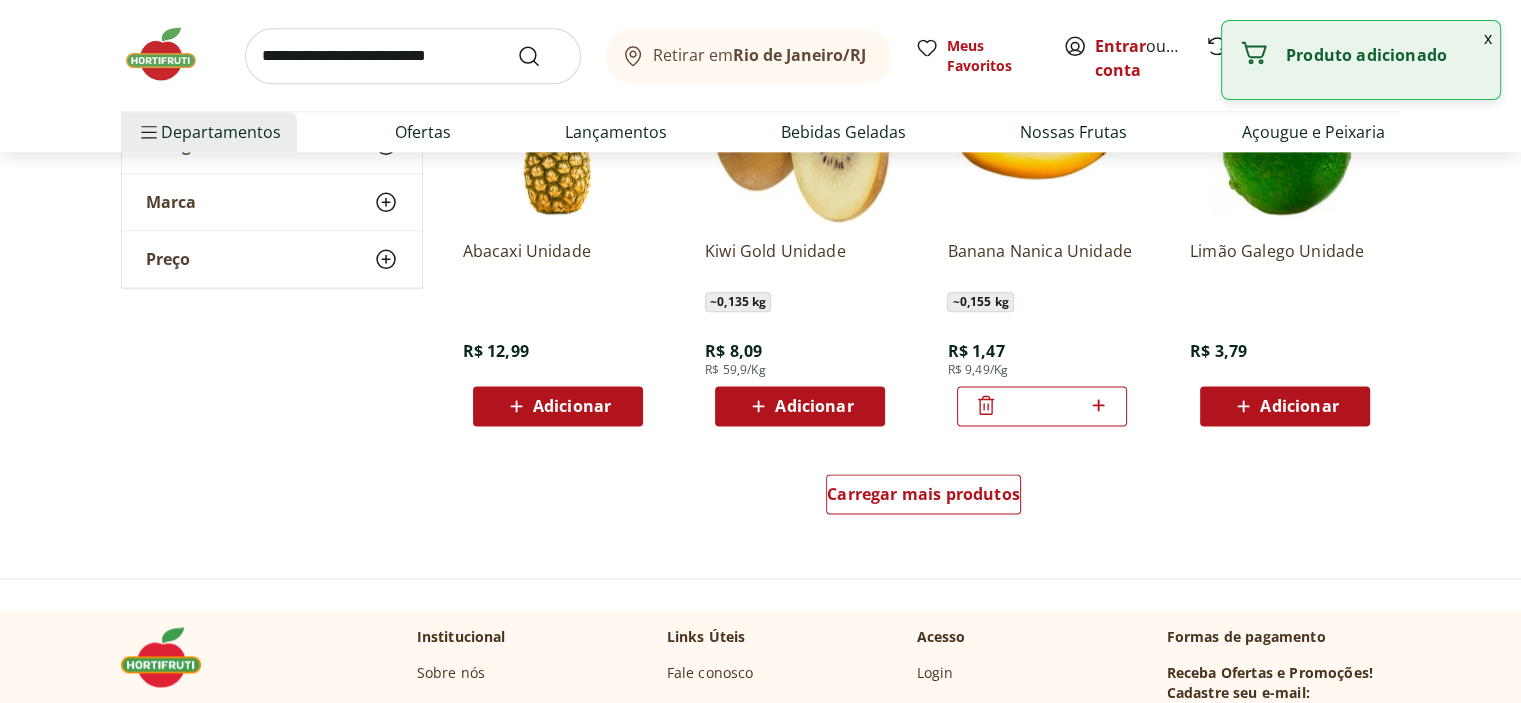 click 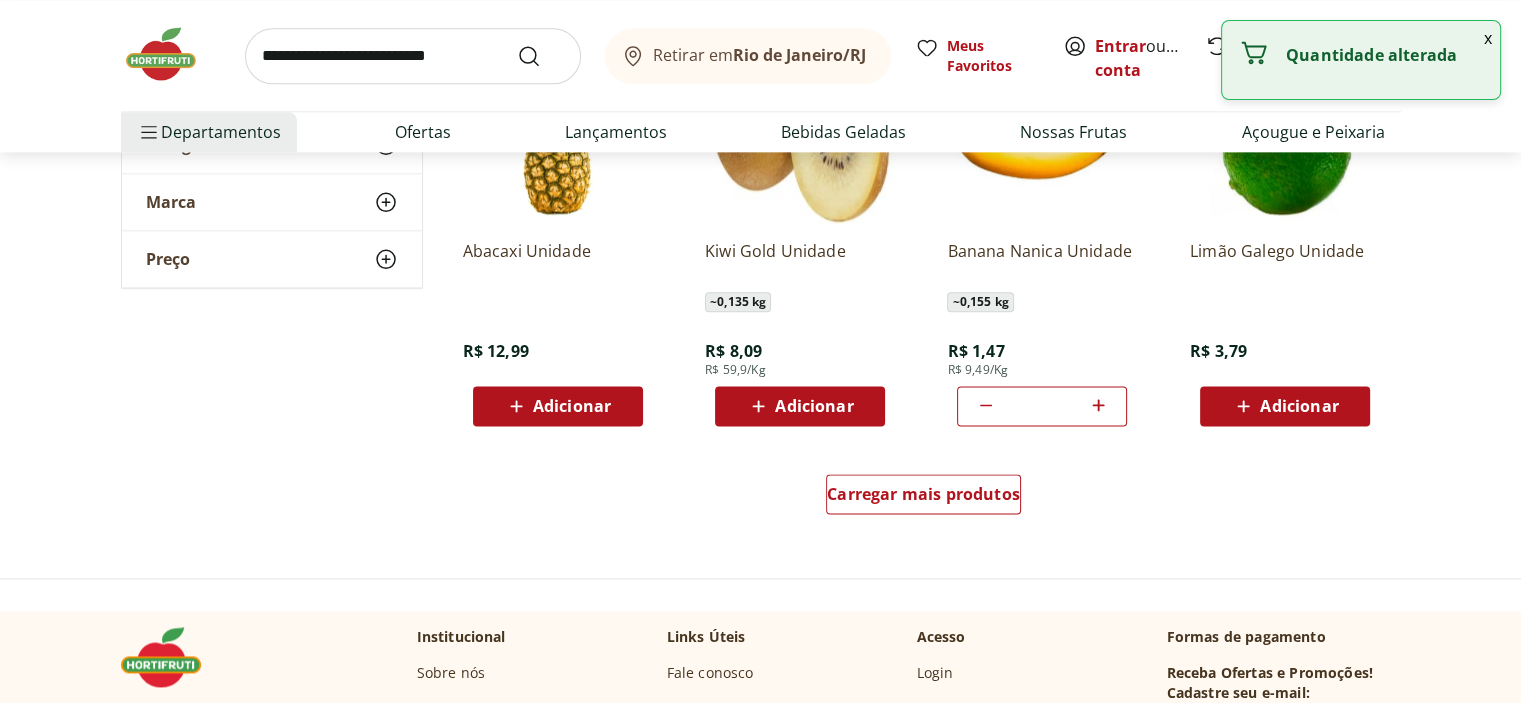 click 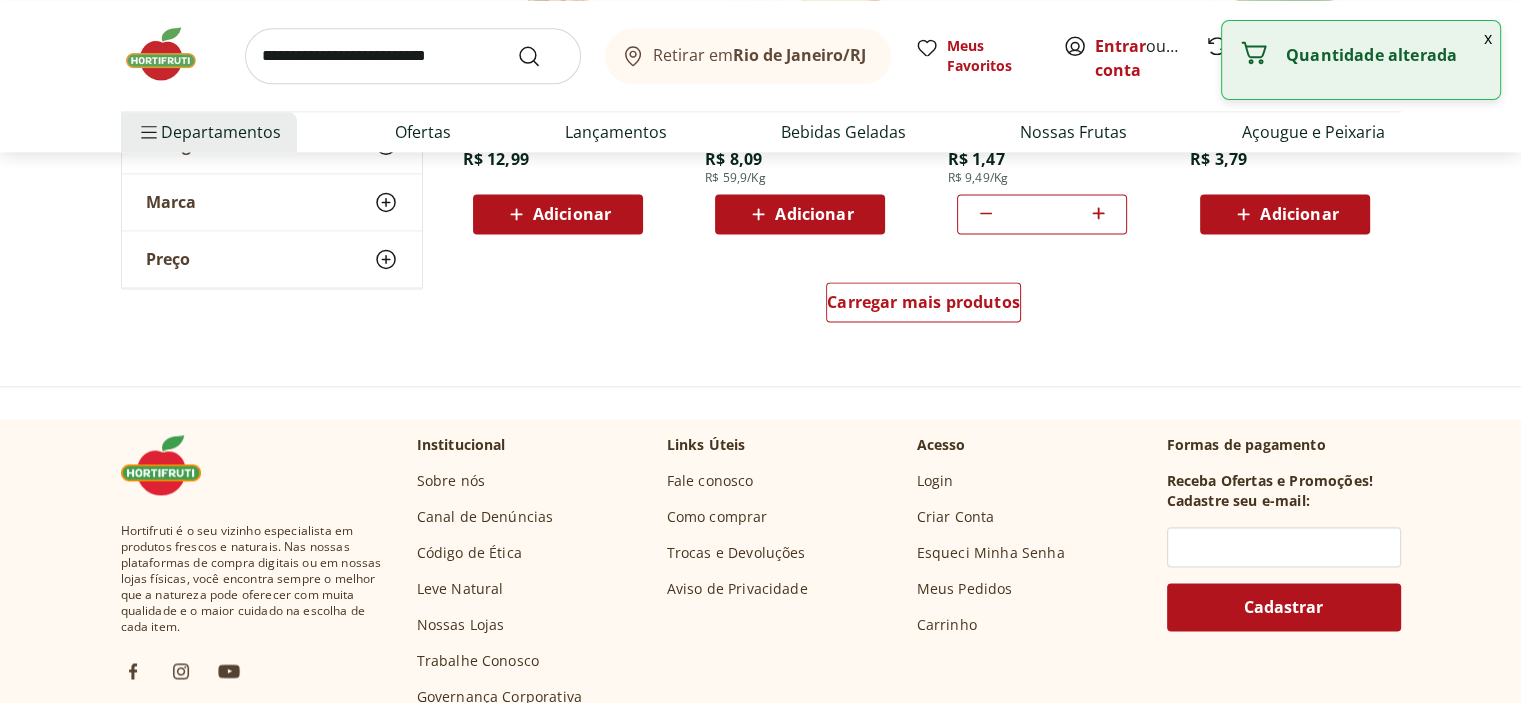 scroll, scrollTop: 2700, scrollLeft: 0, axis: vertical 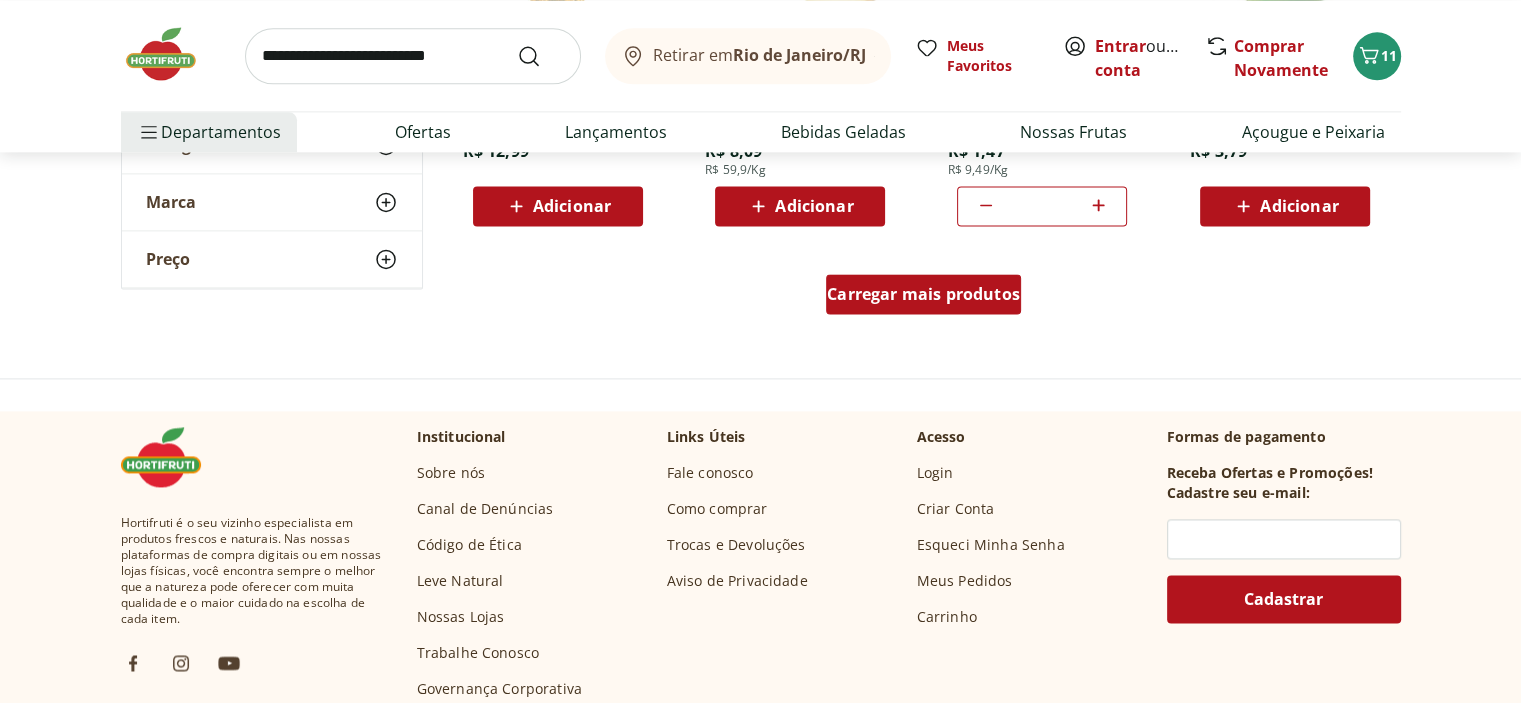 click on "Carregar mais produtos" at bounding box center (923, 294) 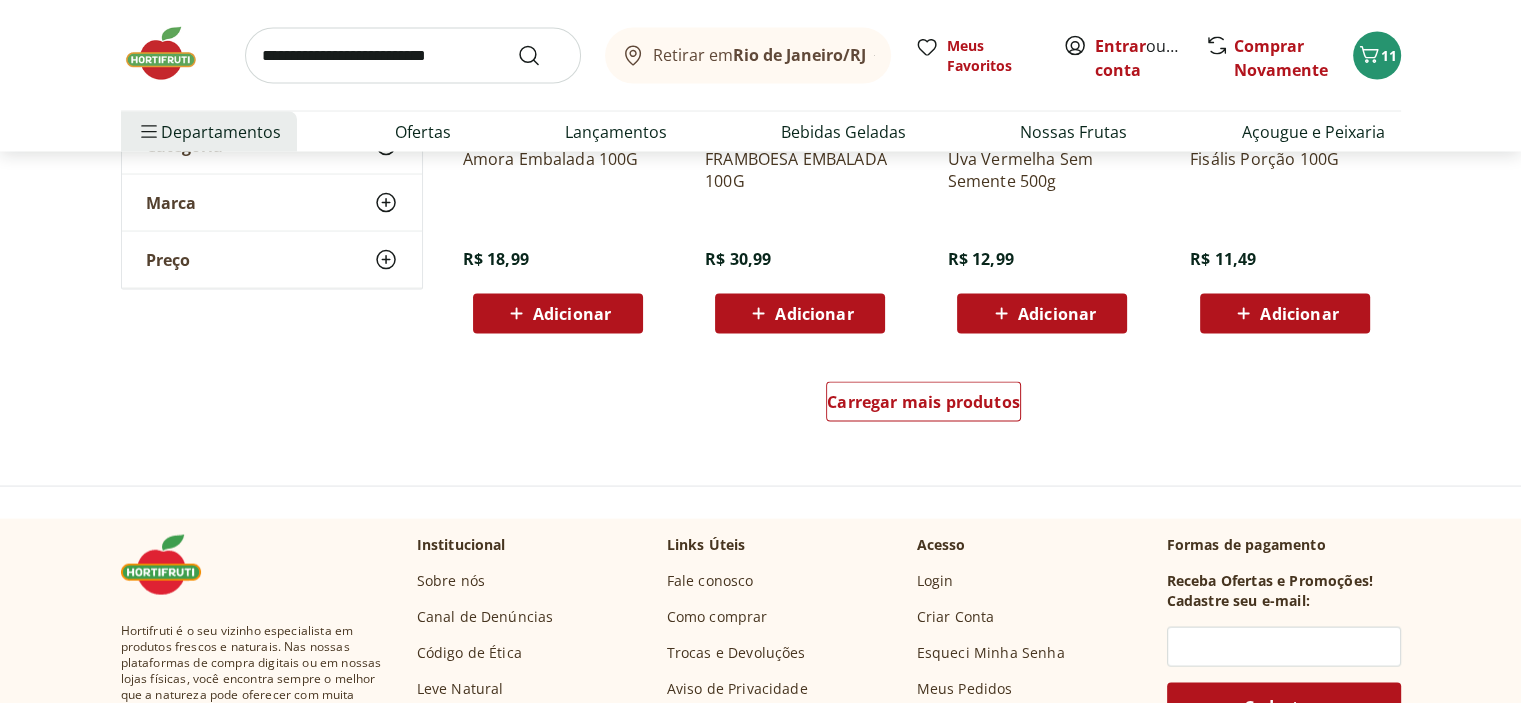 scroll, scrollTop: 3900, scrollLeft: 0, axis: vertical 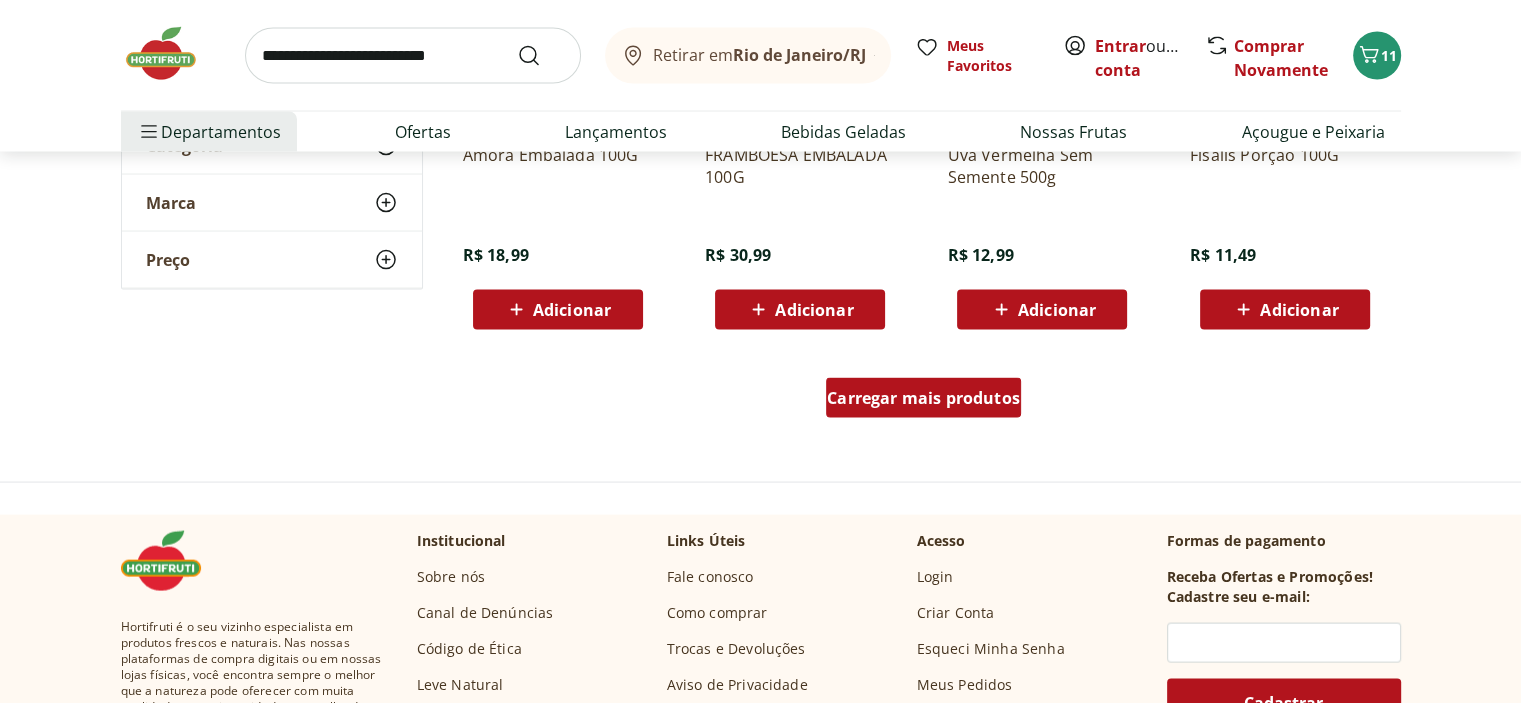 click on "Carregar mais produtos" at bounding box center (923, 398) 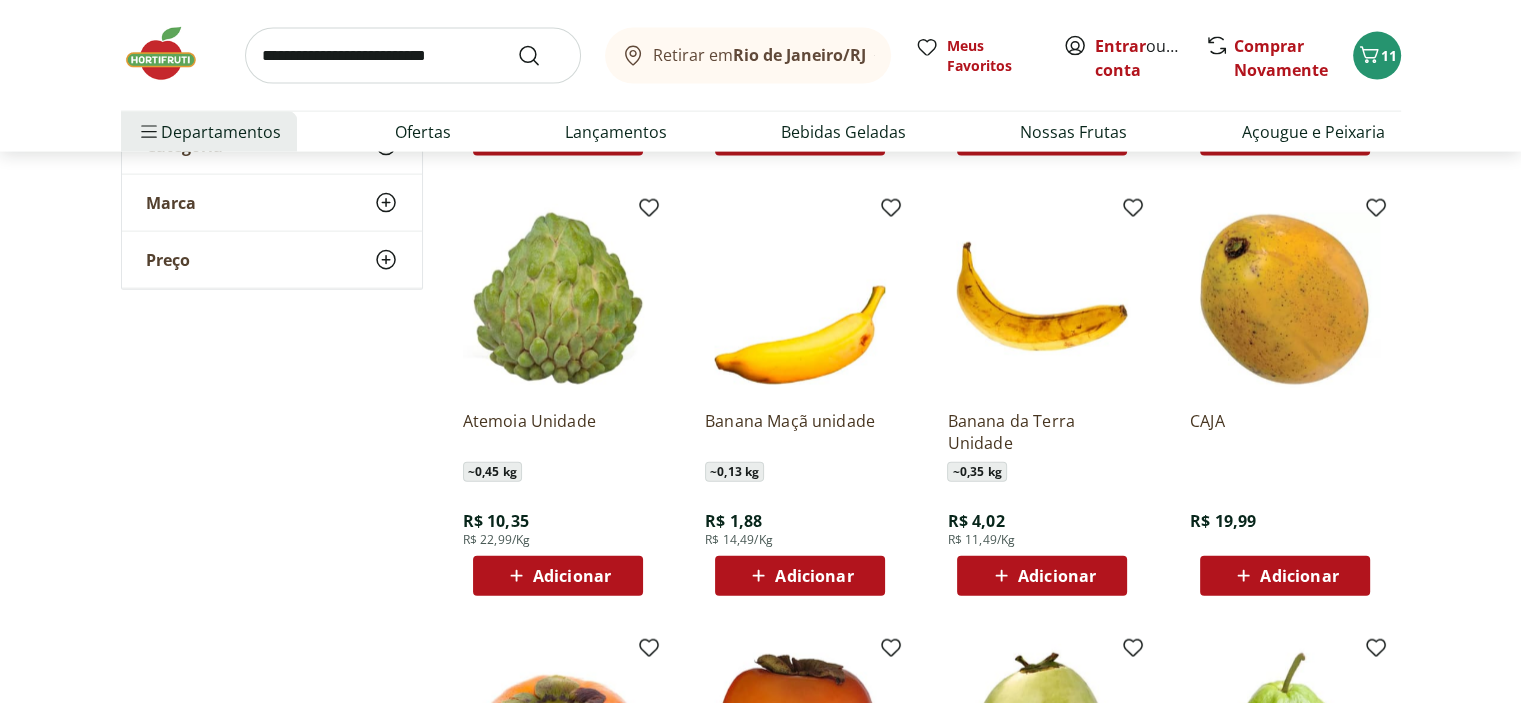scroll, scrollTop: 4500, scrollLeft: 0, axis: vertical 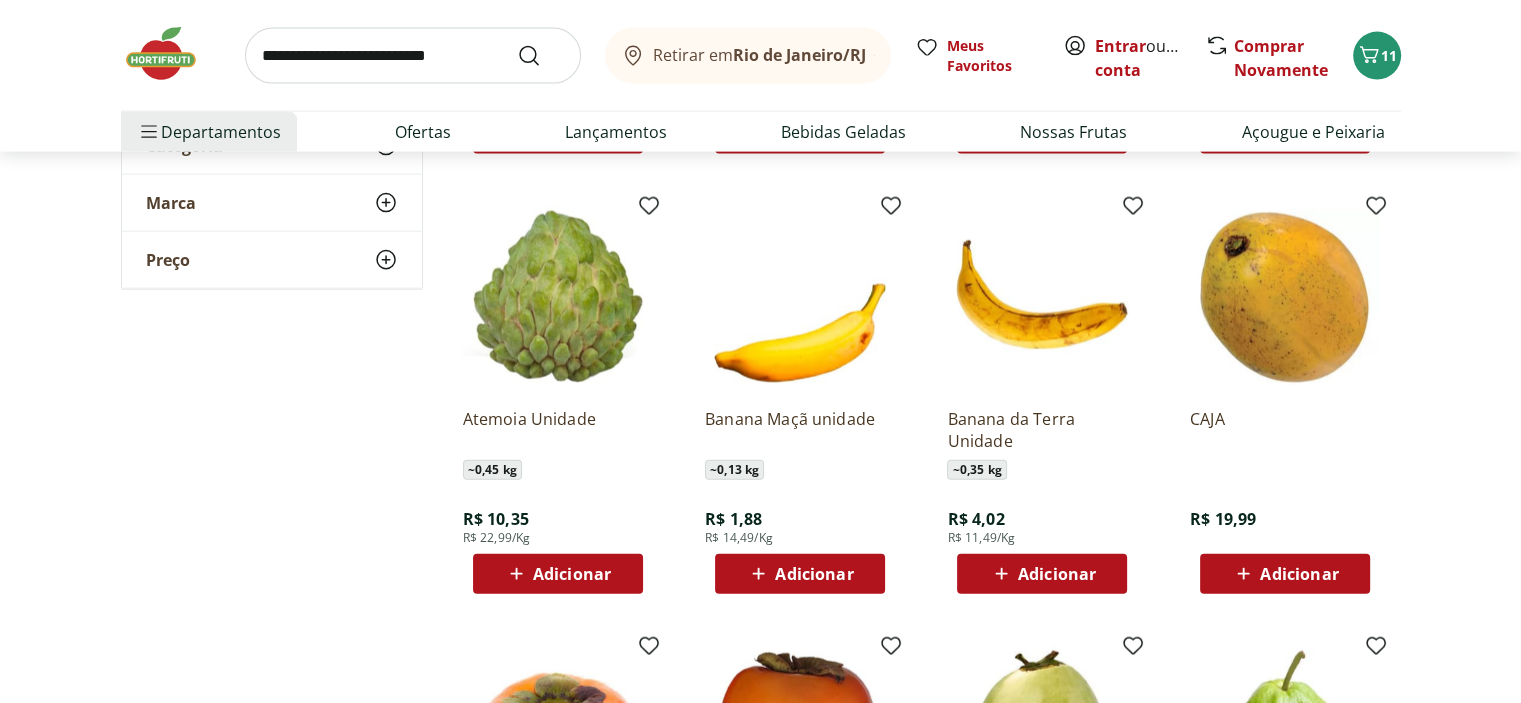 click 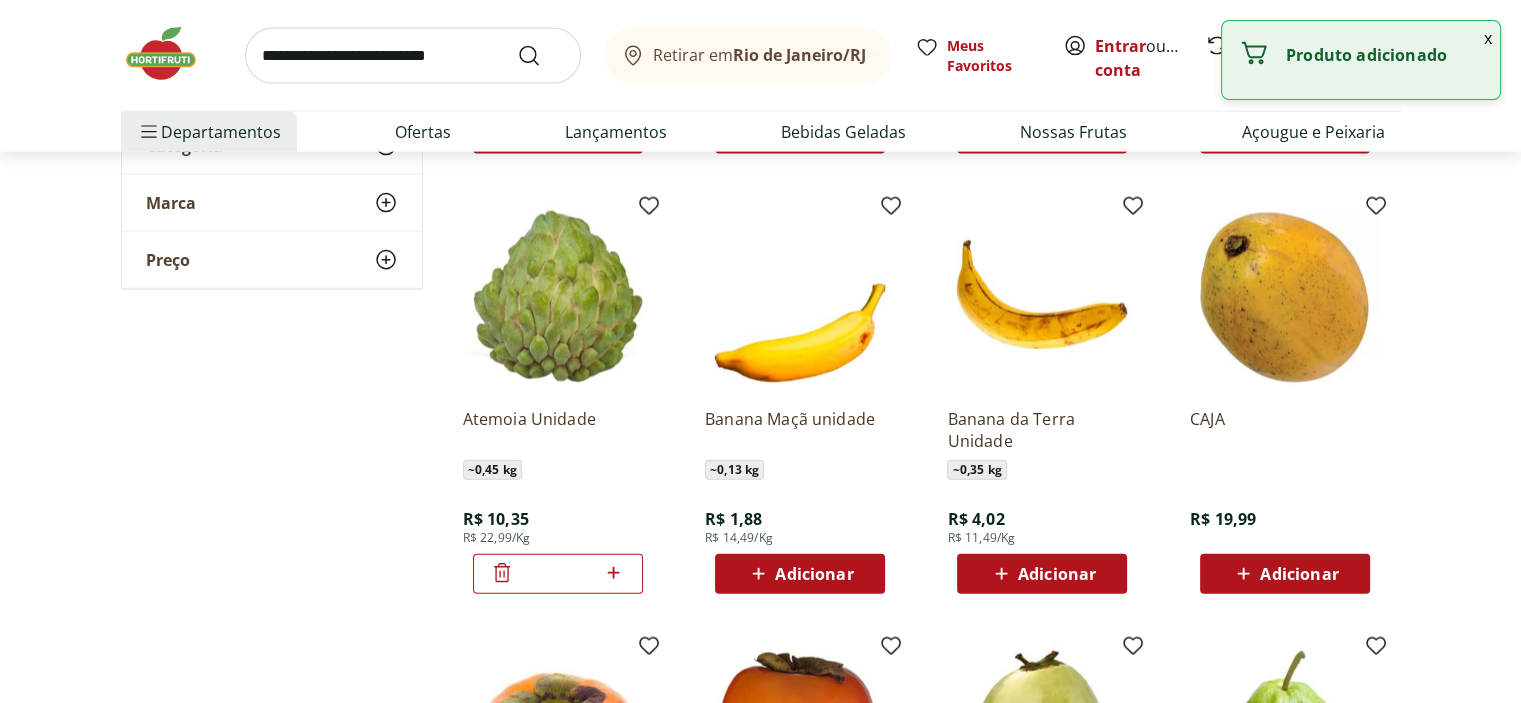 click 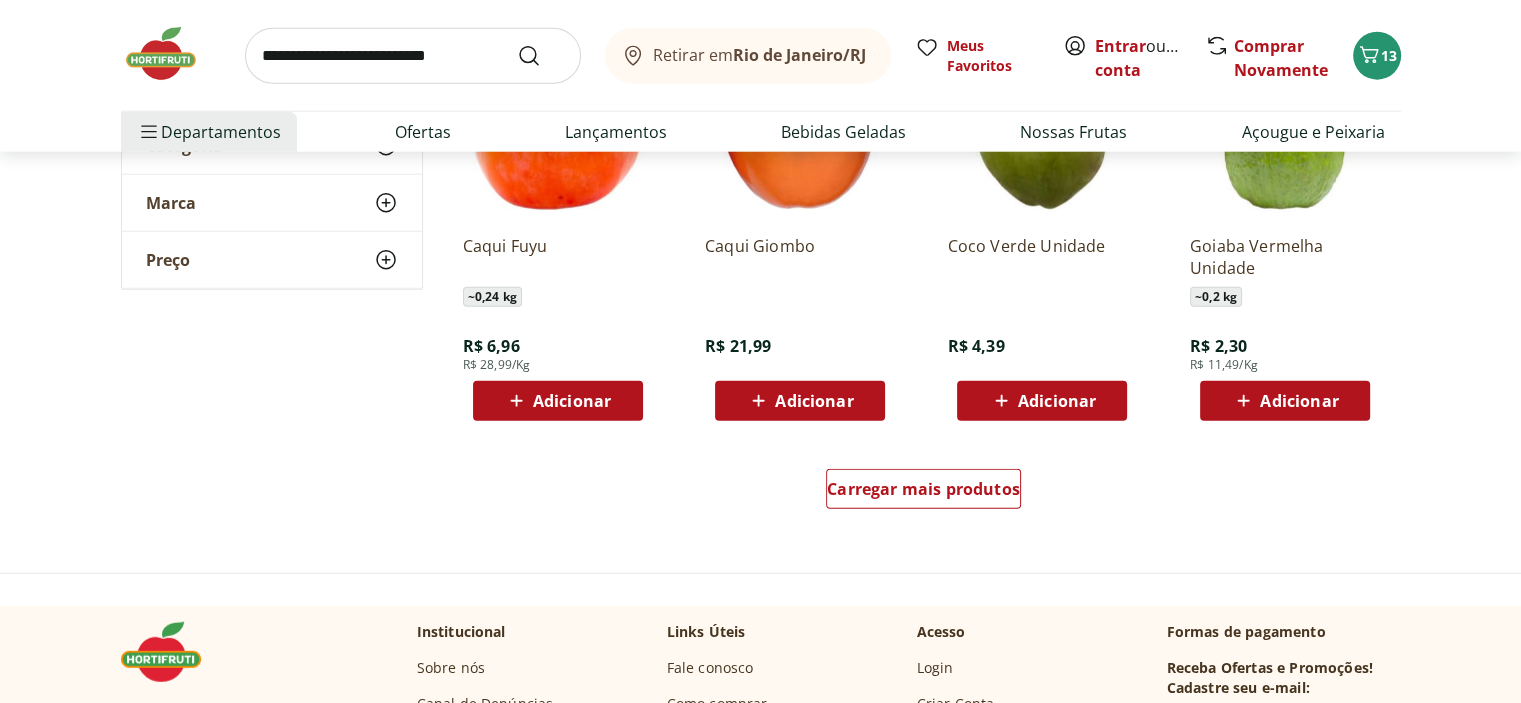 scroll, scrollTop: 5200, scrollLeft: 0, axis: vertical 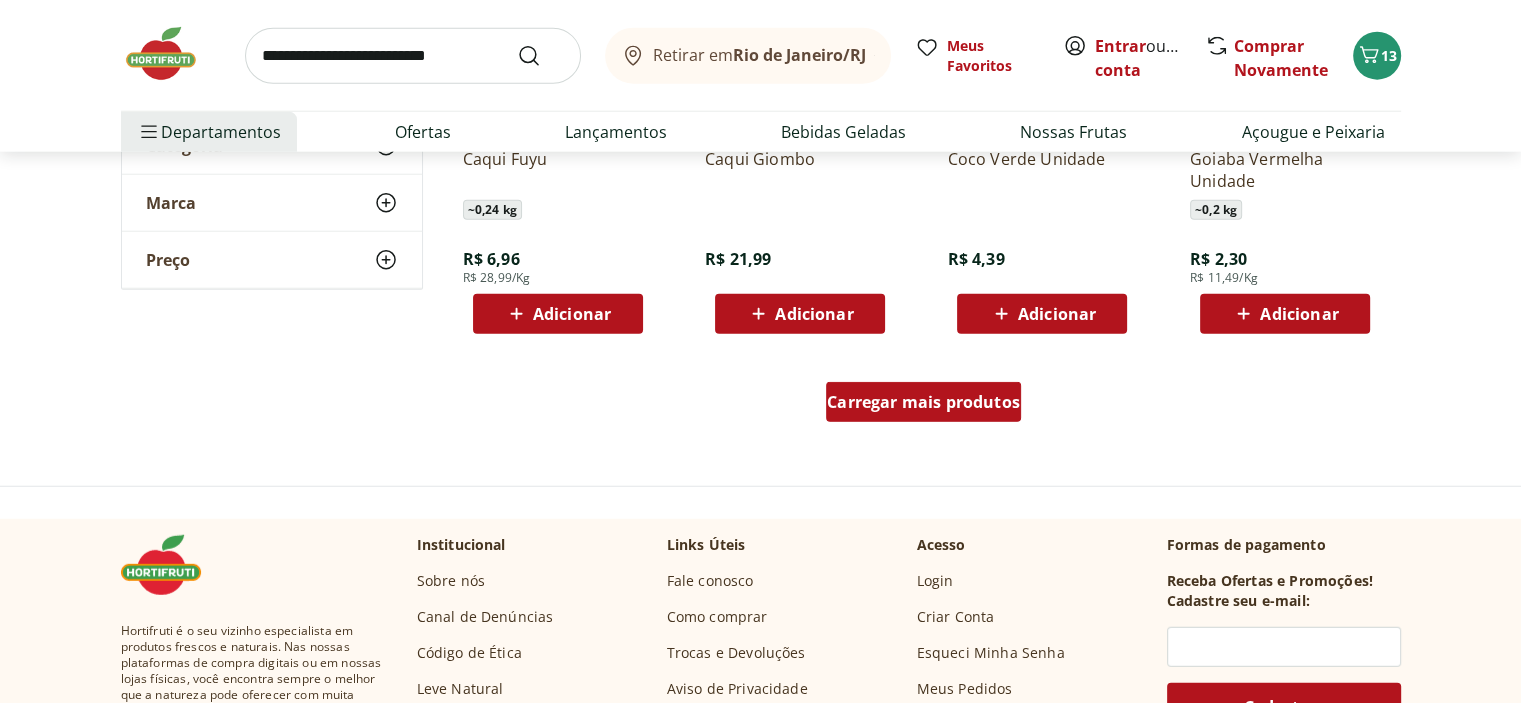 click on "Carregar mais produtos" at bounding box center [923, 402] 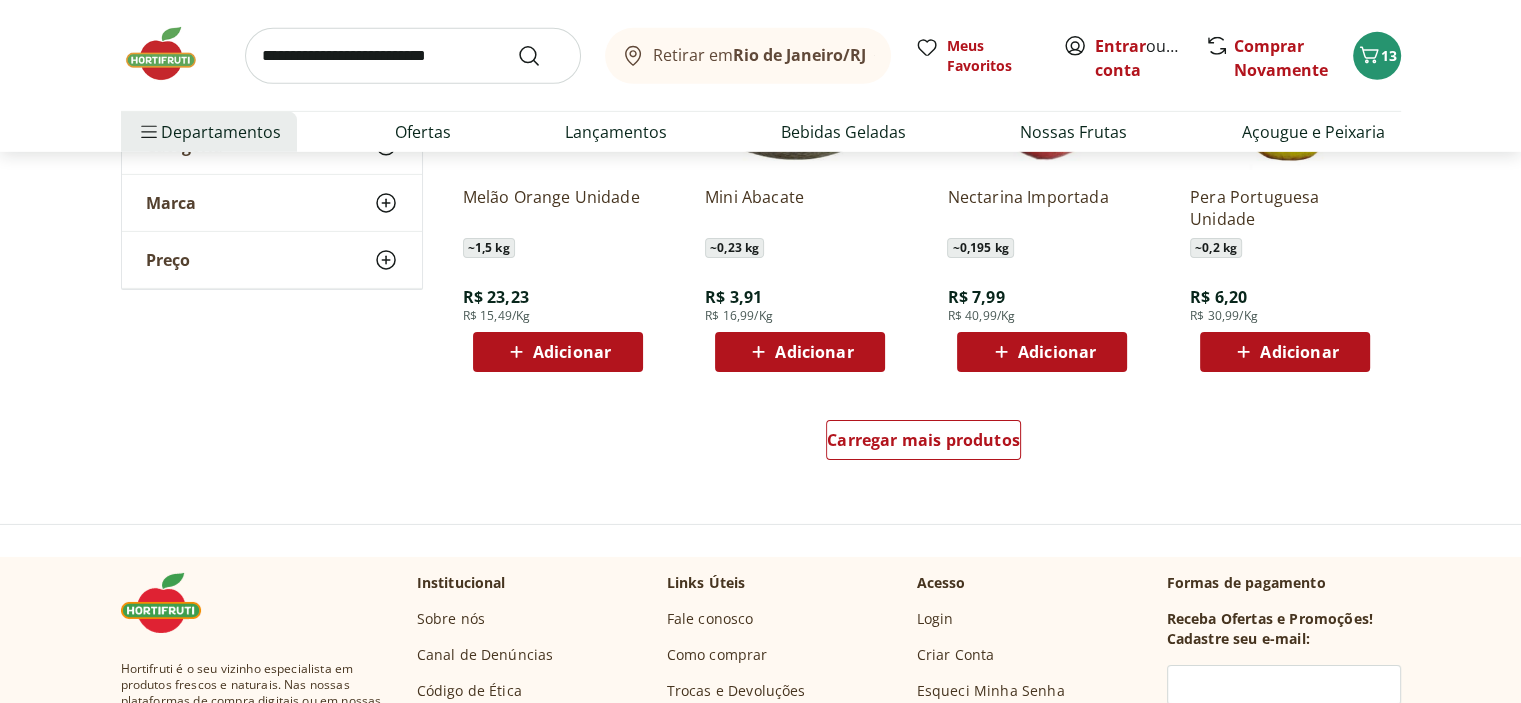 scroll, scrollTop: 6500, scrollLeft: 0, axis: vertical 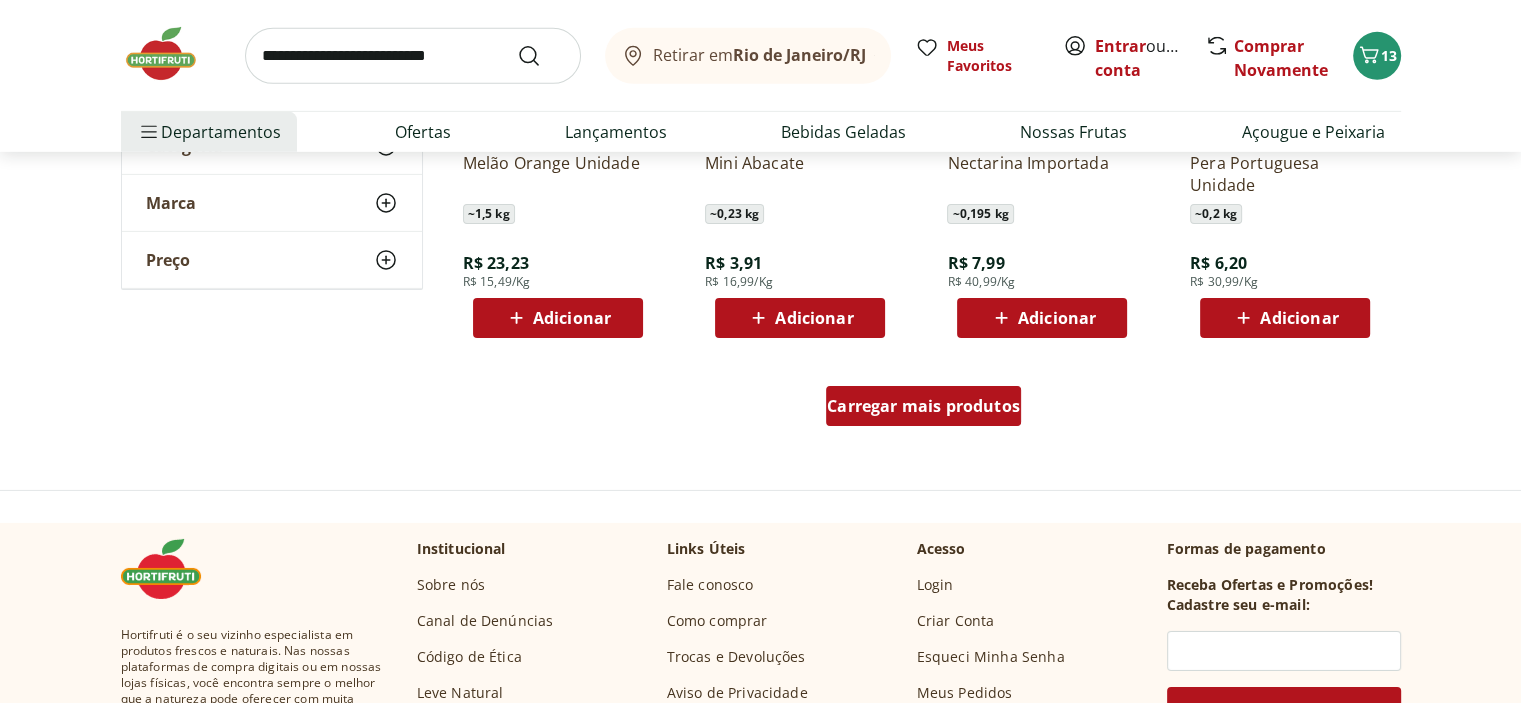 click on "Carregar mais produtos" at bounding box center (923, 406) 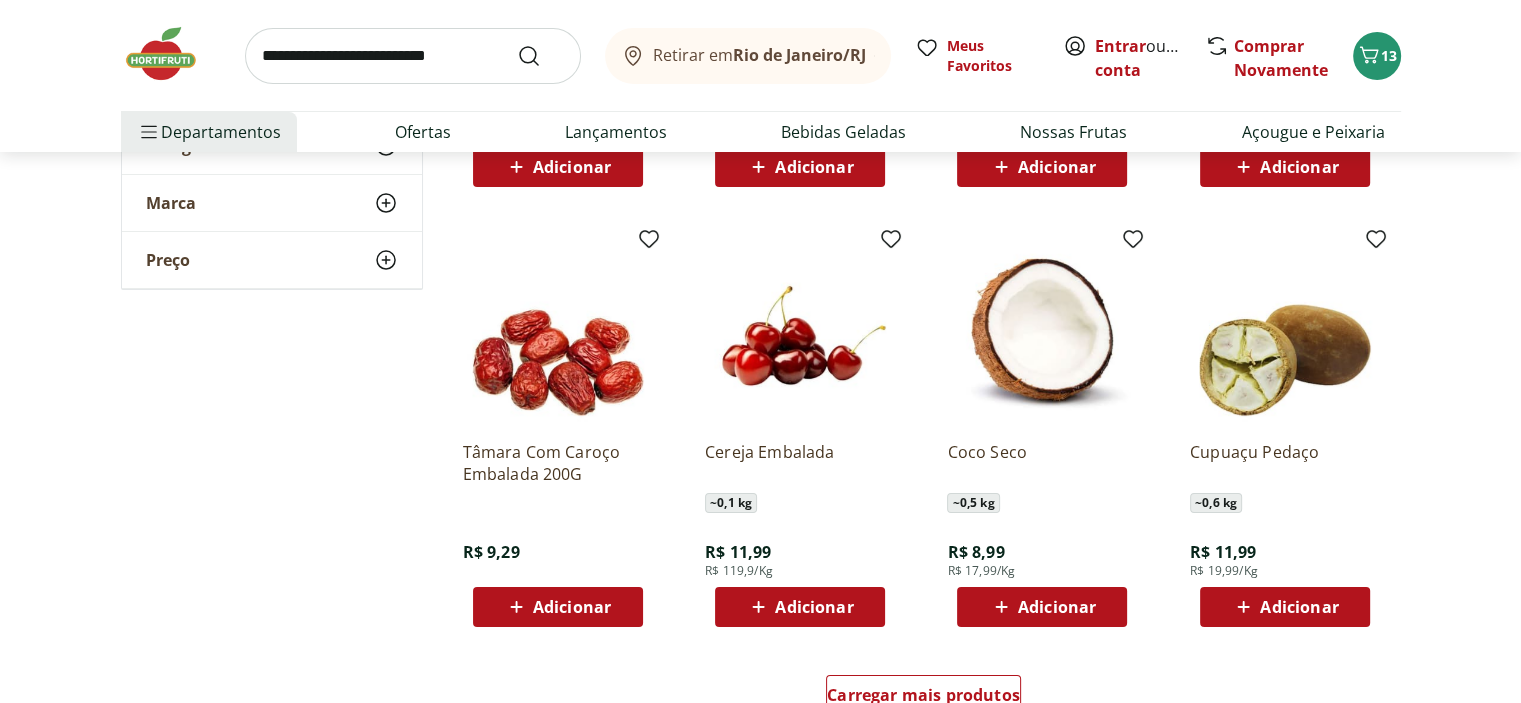 scroll, scrollTop: 7600, scrollLeft: 0, axis: vertical 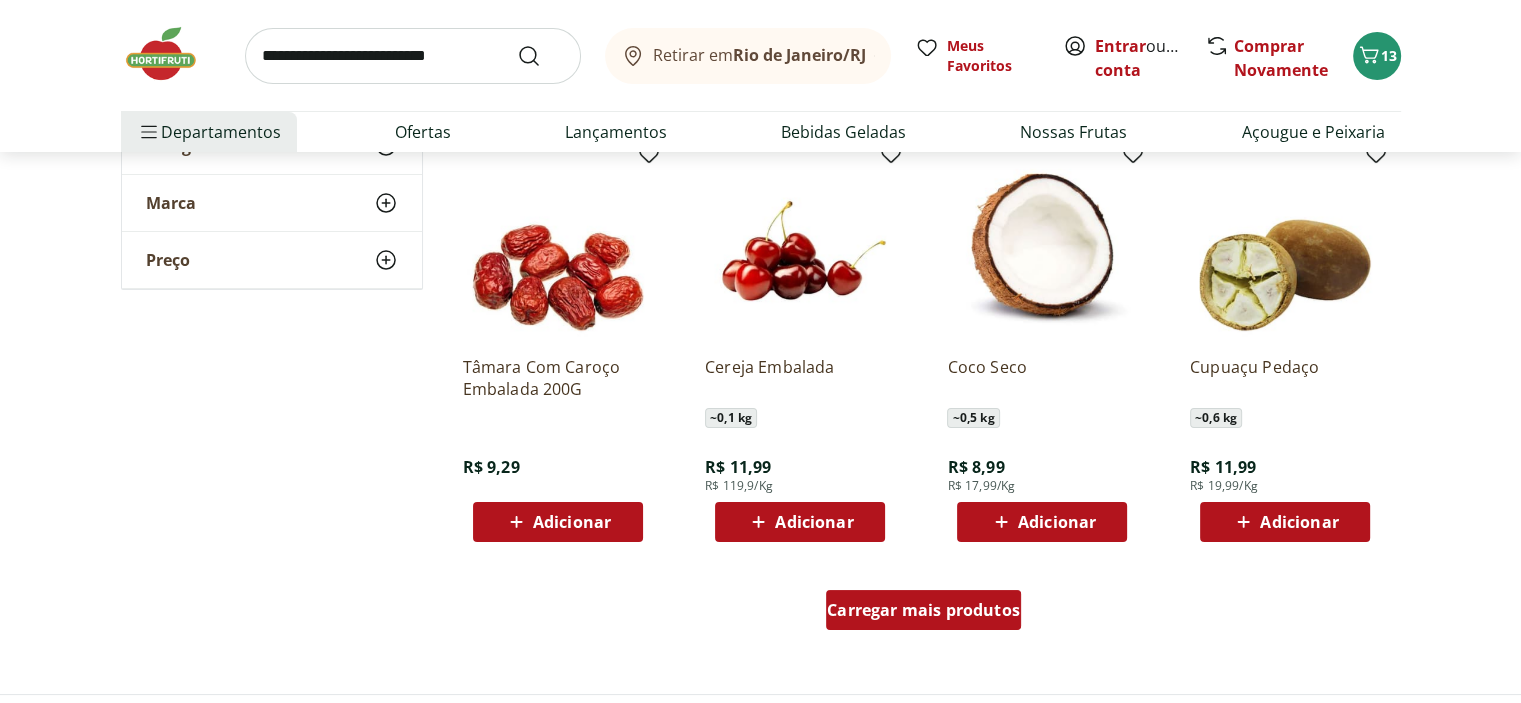 click on "Carregar mais produtos" at bounding box center [923, 614] 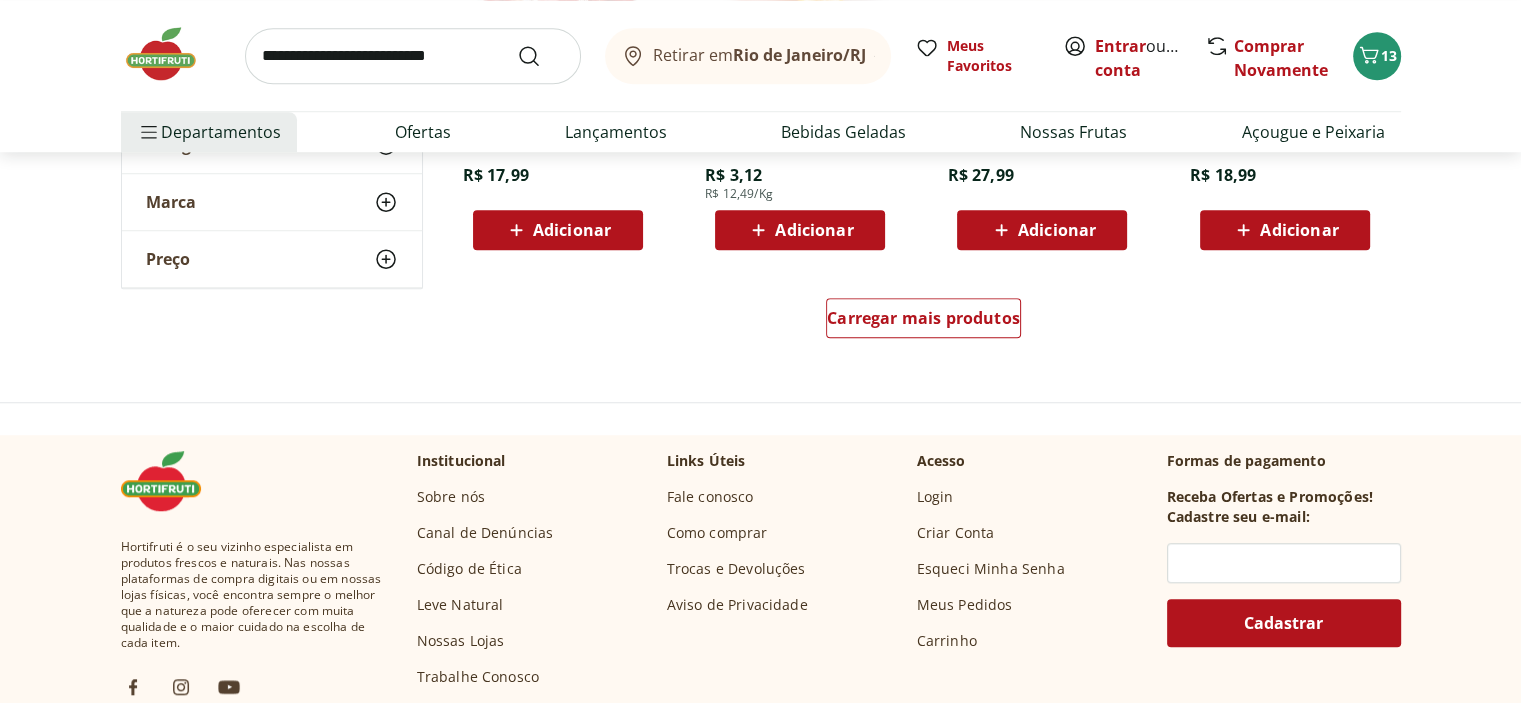 scroll, scrollTop: 9200, scrollLeft: 0, axis: vertical 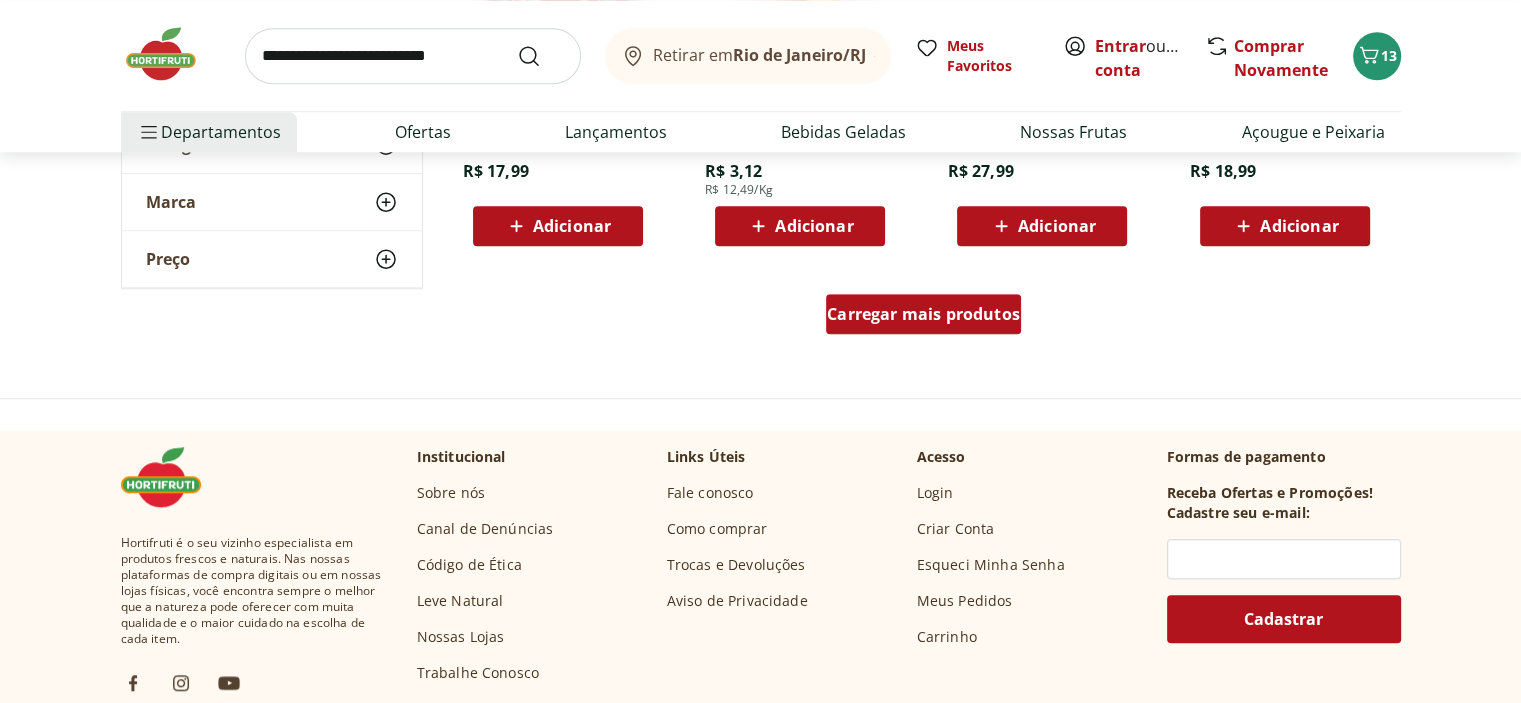 click on "Carregar mais produtos" at bounding box center (923, 314) 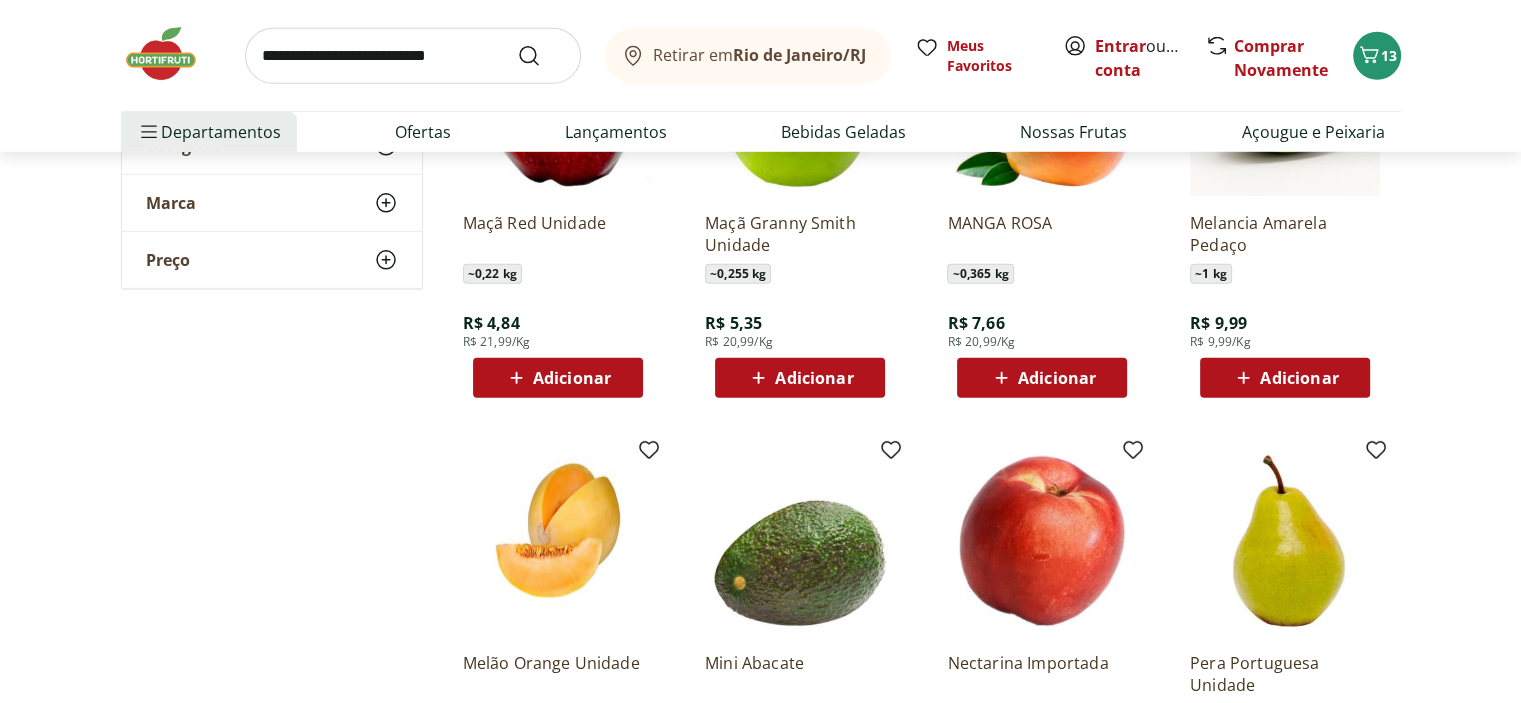 scroll, scrollTop: 5600, scrollLeft: 0, axis: vertical 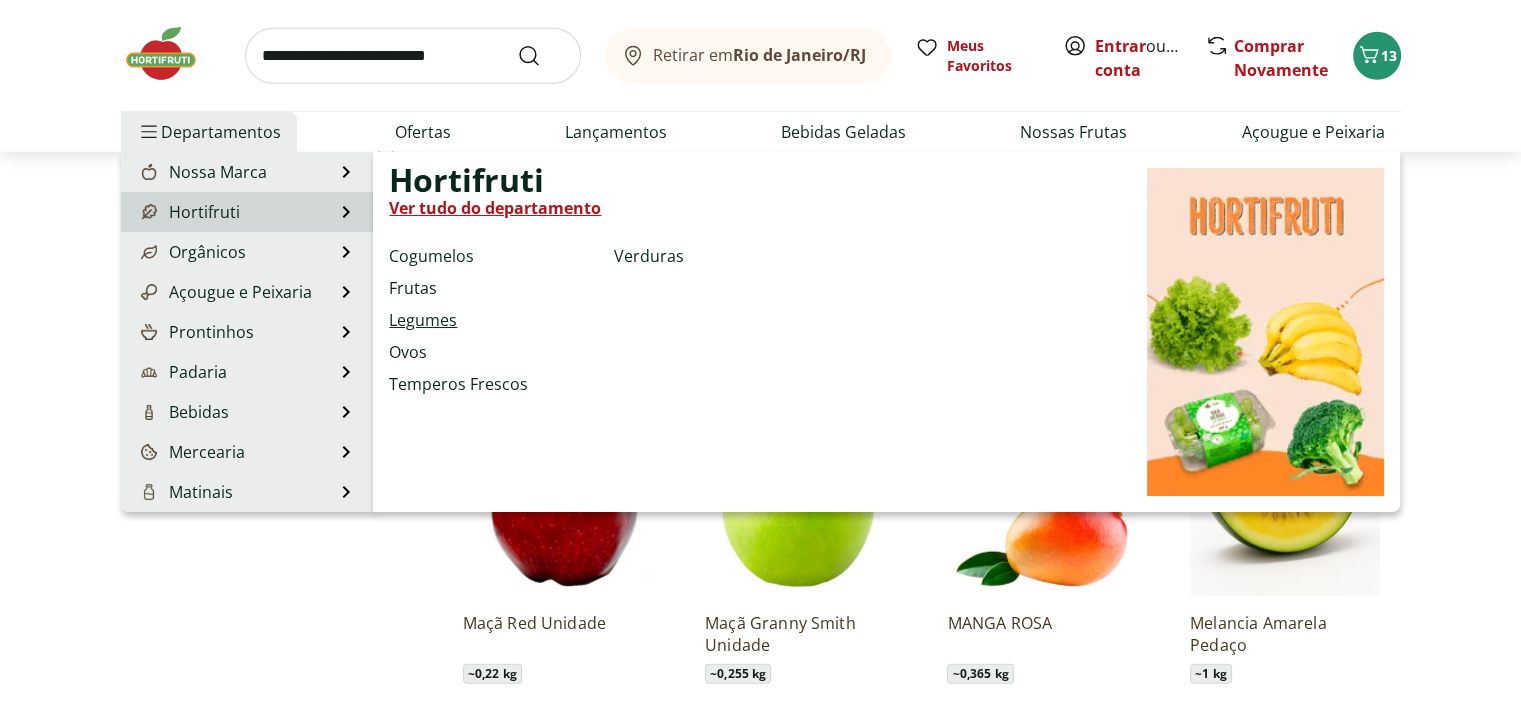 click on "Legumes" at bounding box center (423, 320) 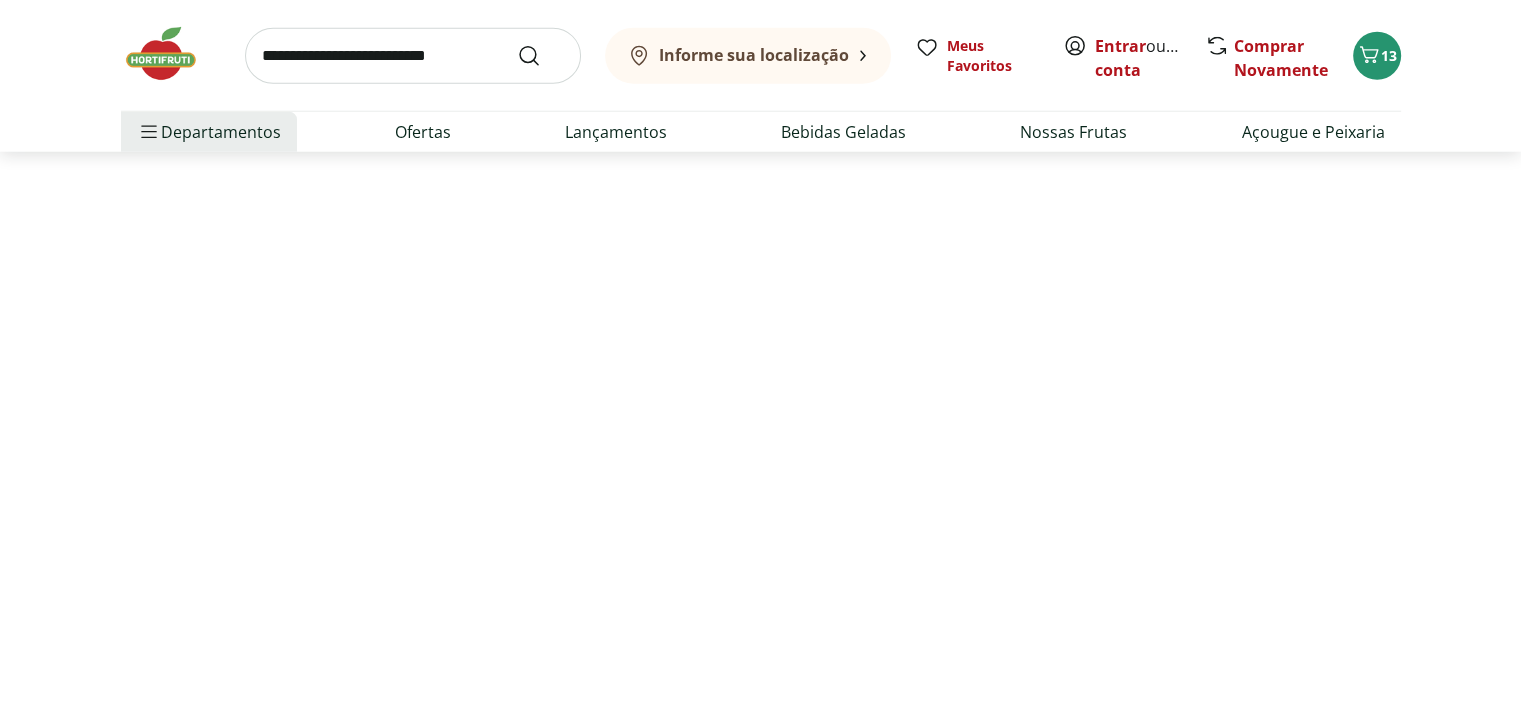 scroll, scrollTop: 0, scrollLeft: 0, axis: both 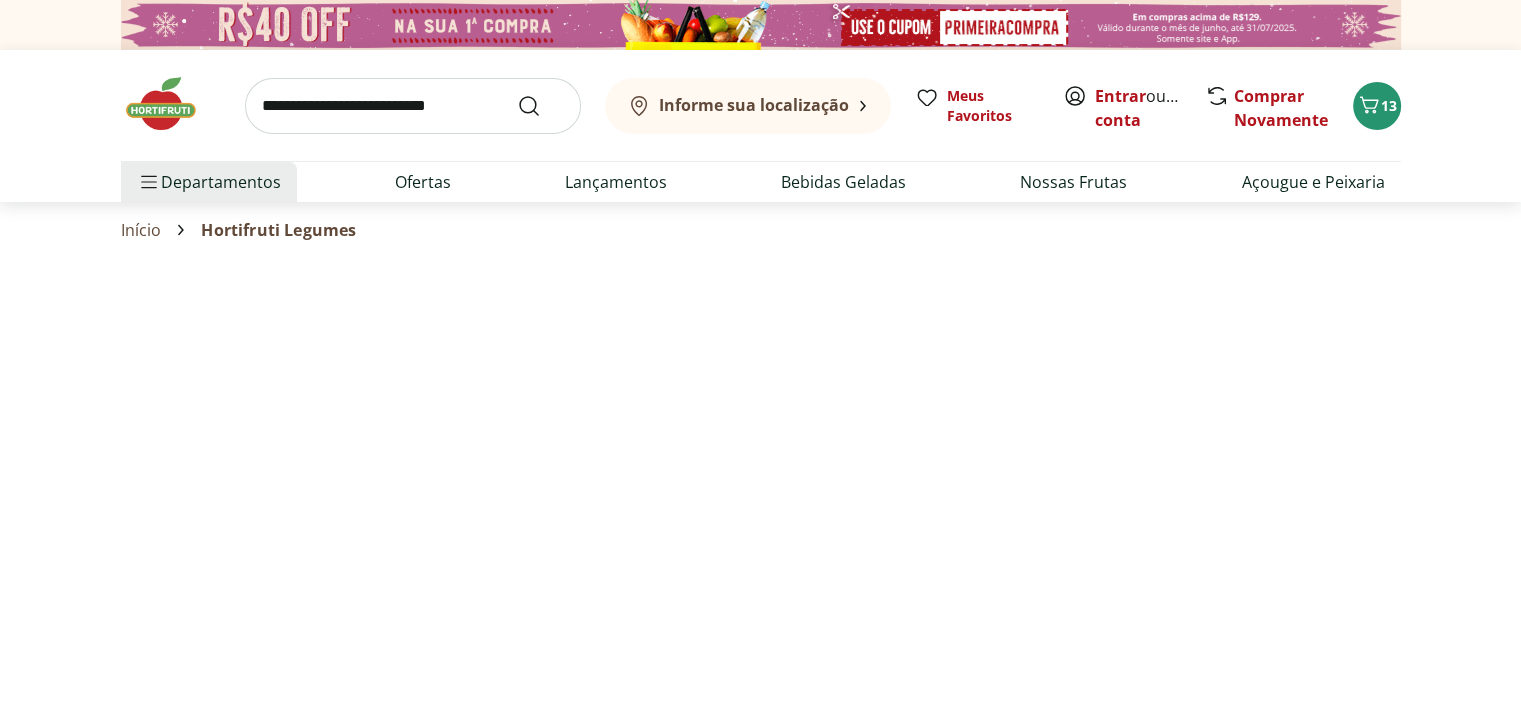 select on "**********" 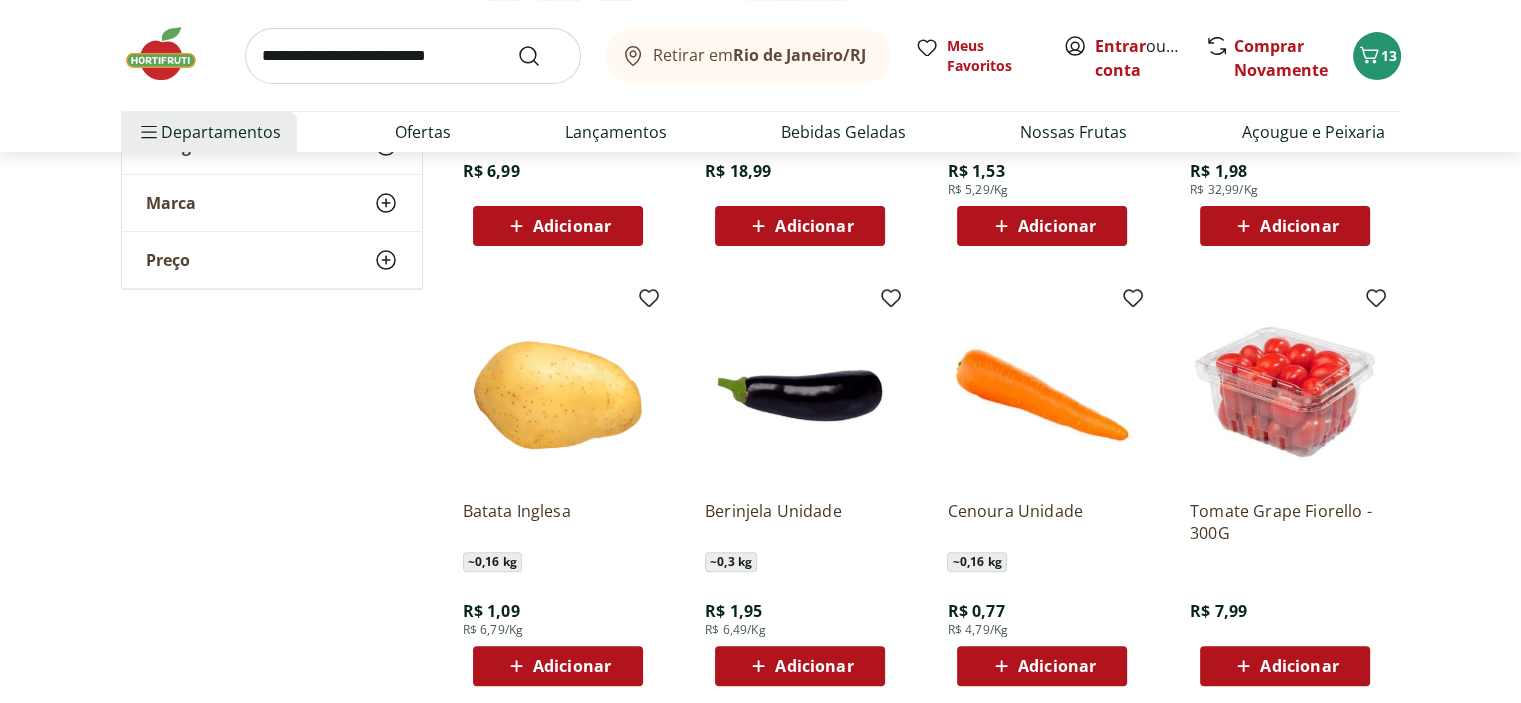scroll, scrollTop: 500, scrollLeft: 0, axis: vertical 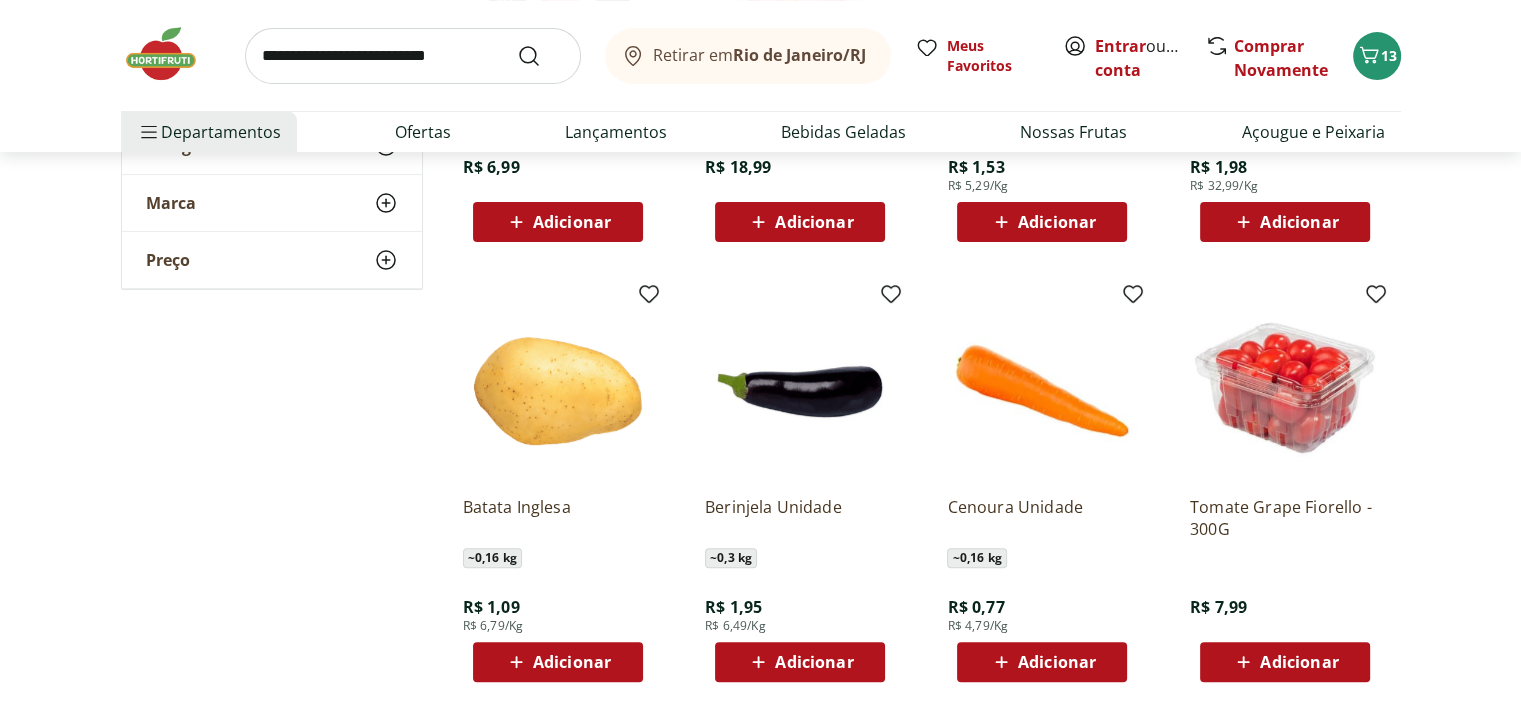 click on "Adicionar" at bounding box center [814, 662] 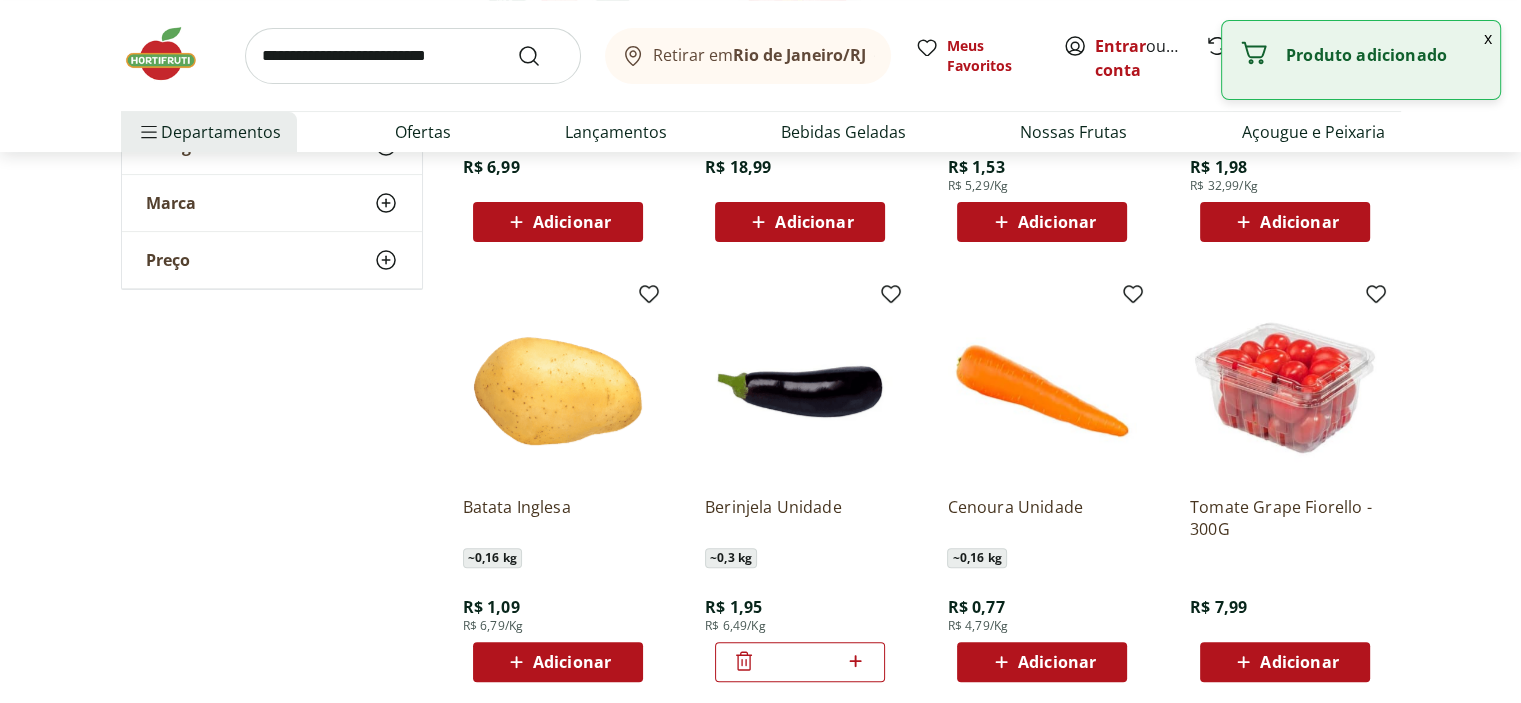 click on "Adicionar" at bounding box center [1057, 662] 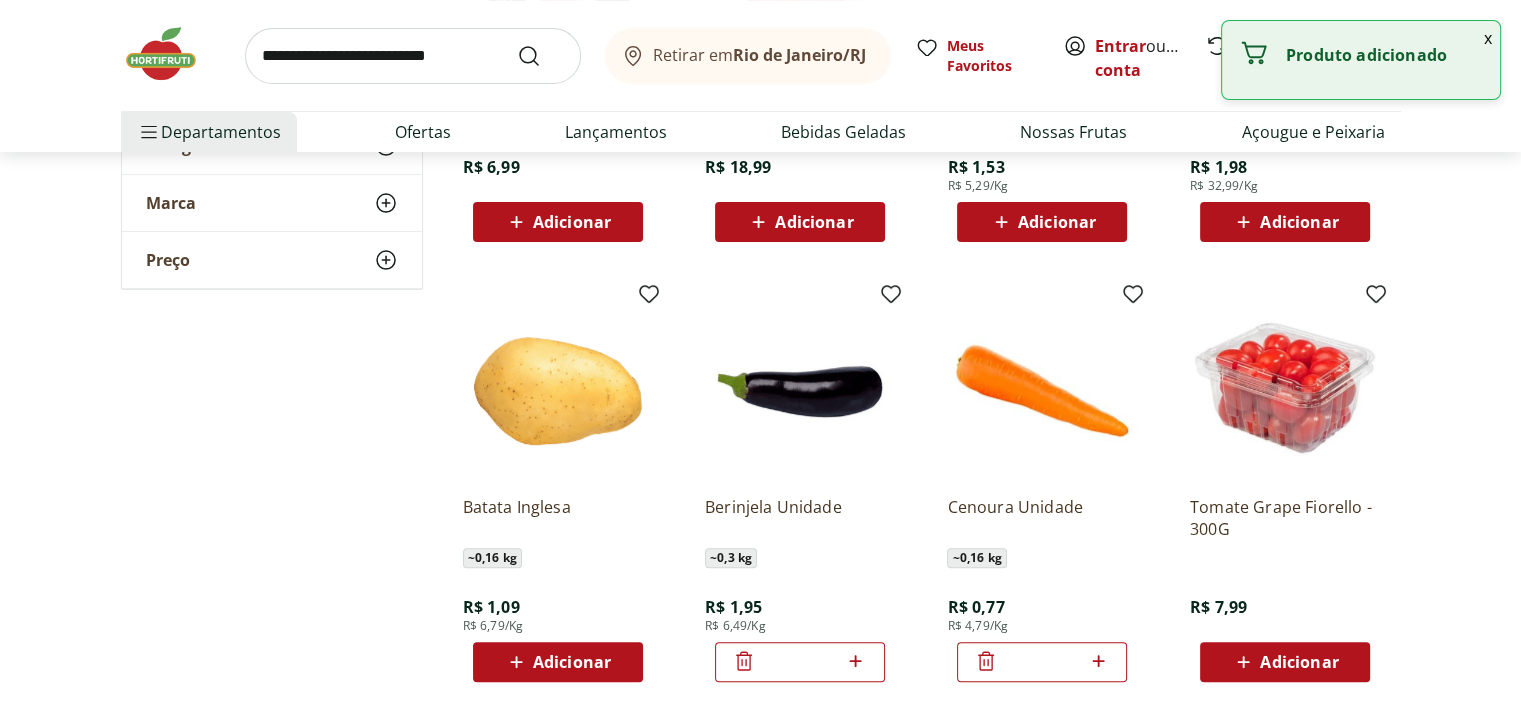 click 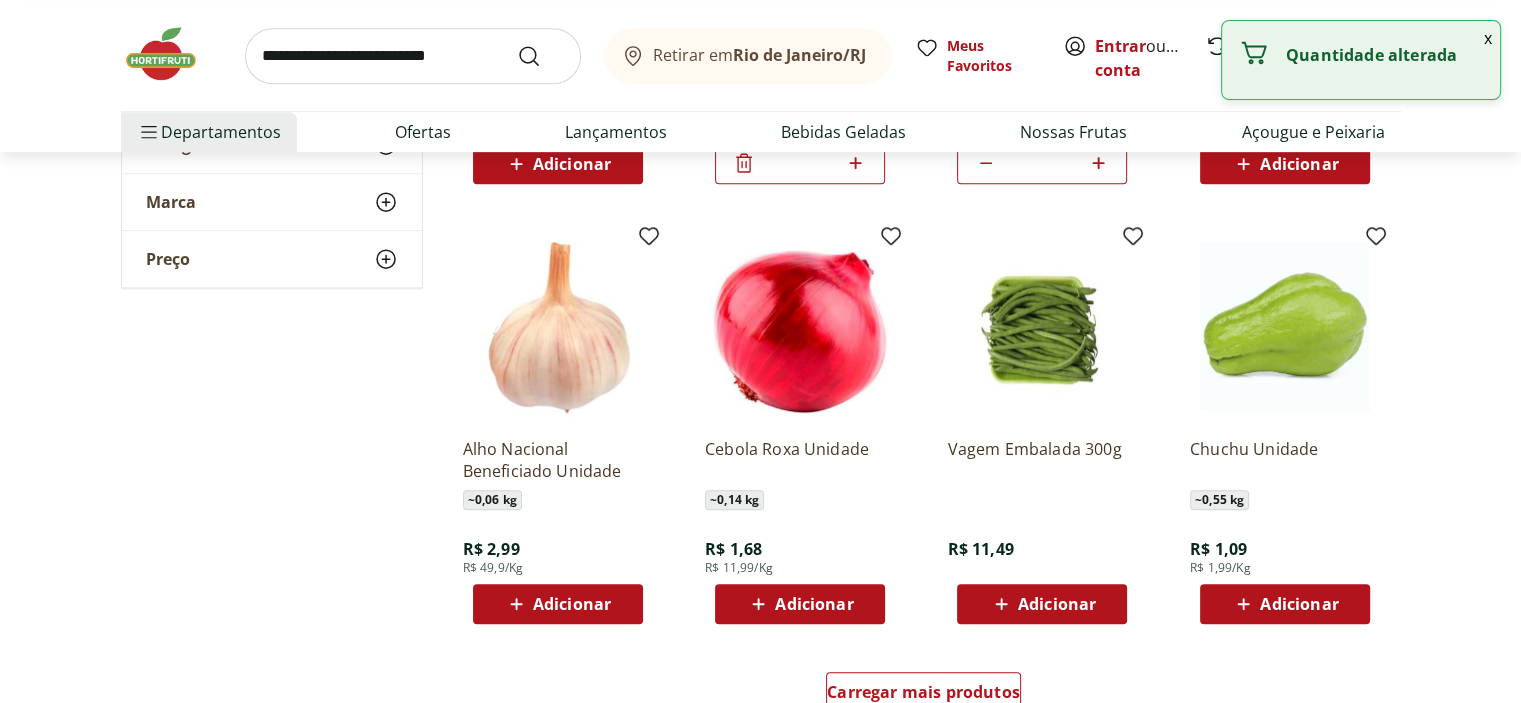 scroll, scrollTop: 1000, scrollLeft: 0, axis: vertical 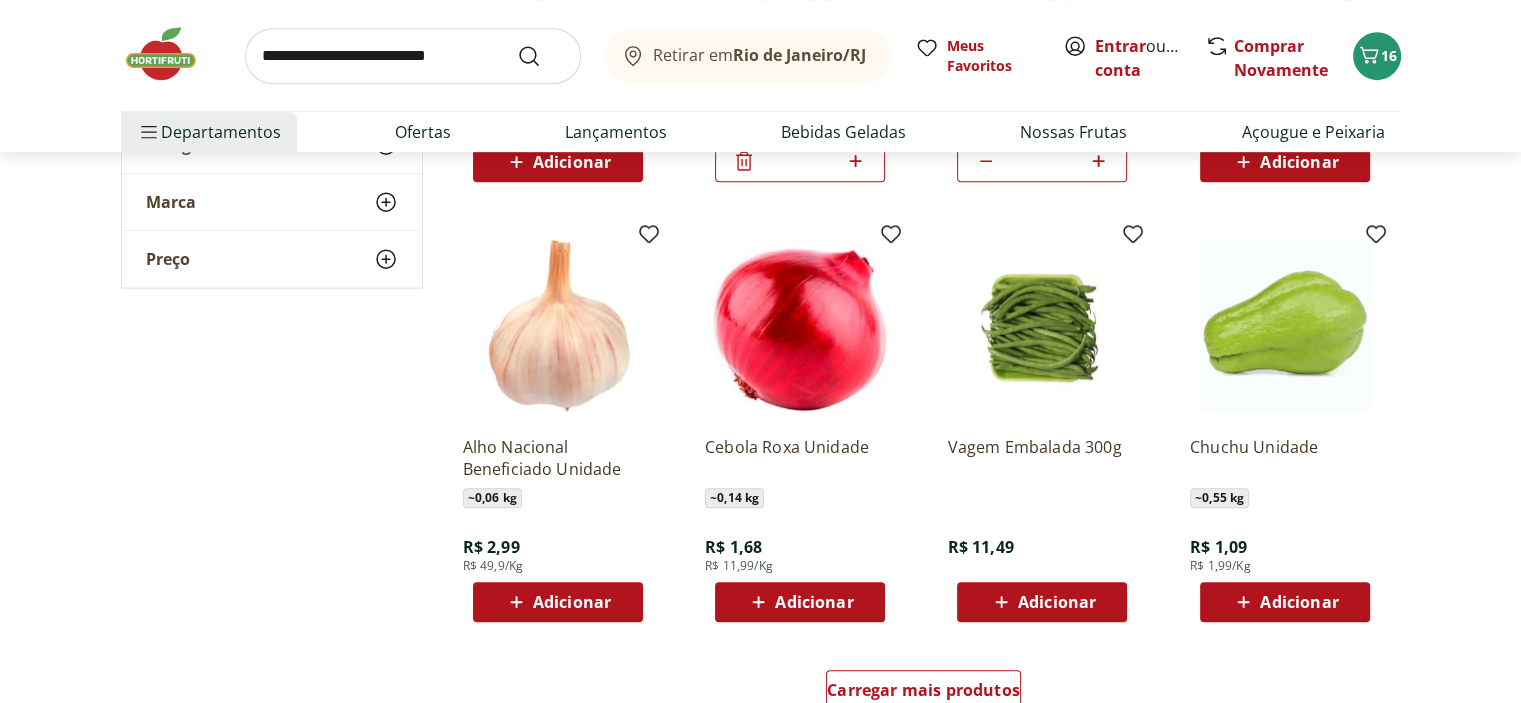 click on "Adicionar" at bounding box center (1299, 602) 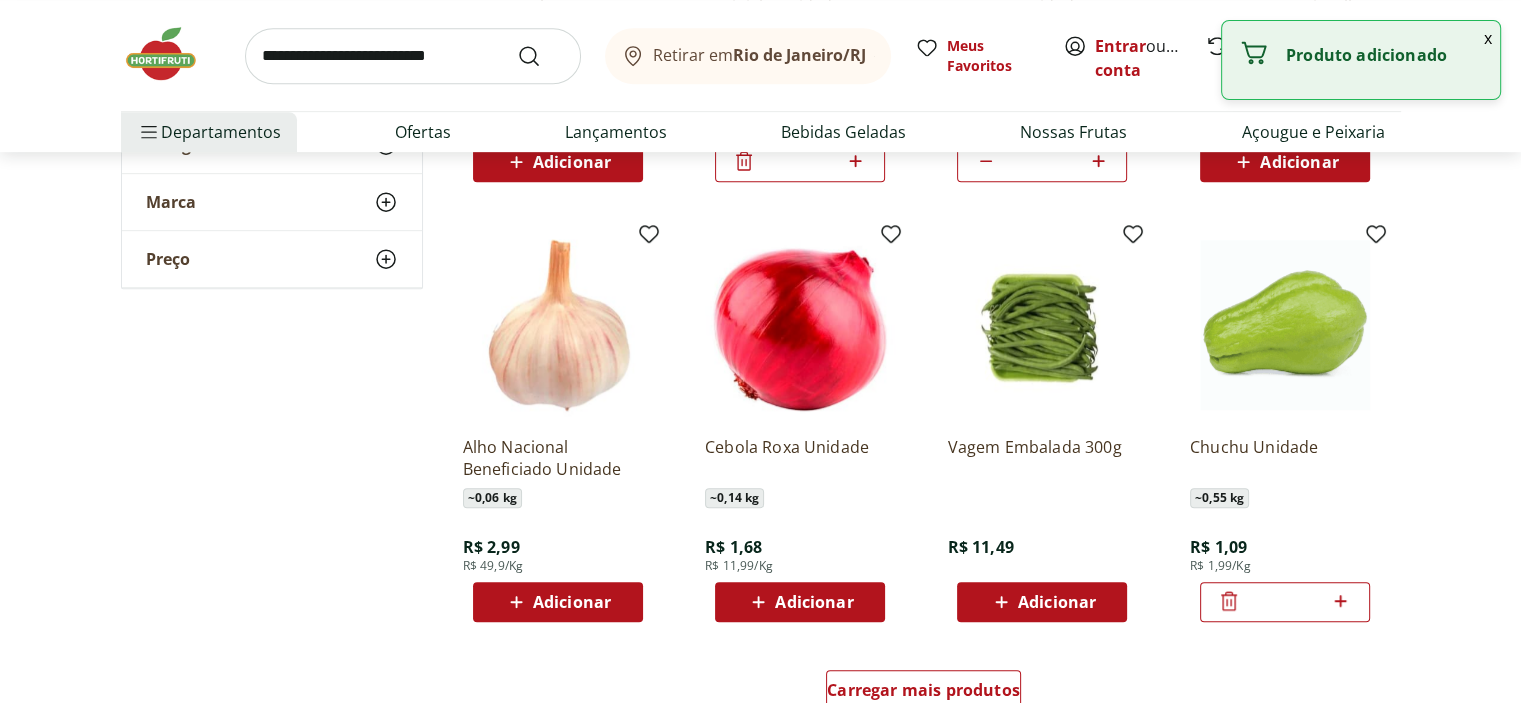 click 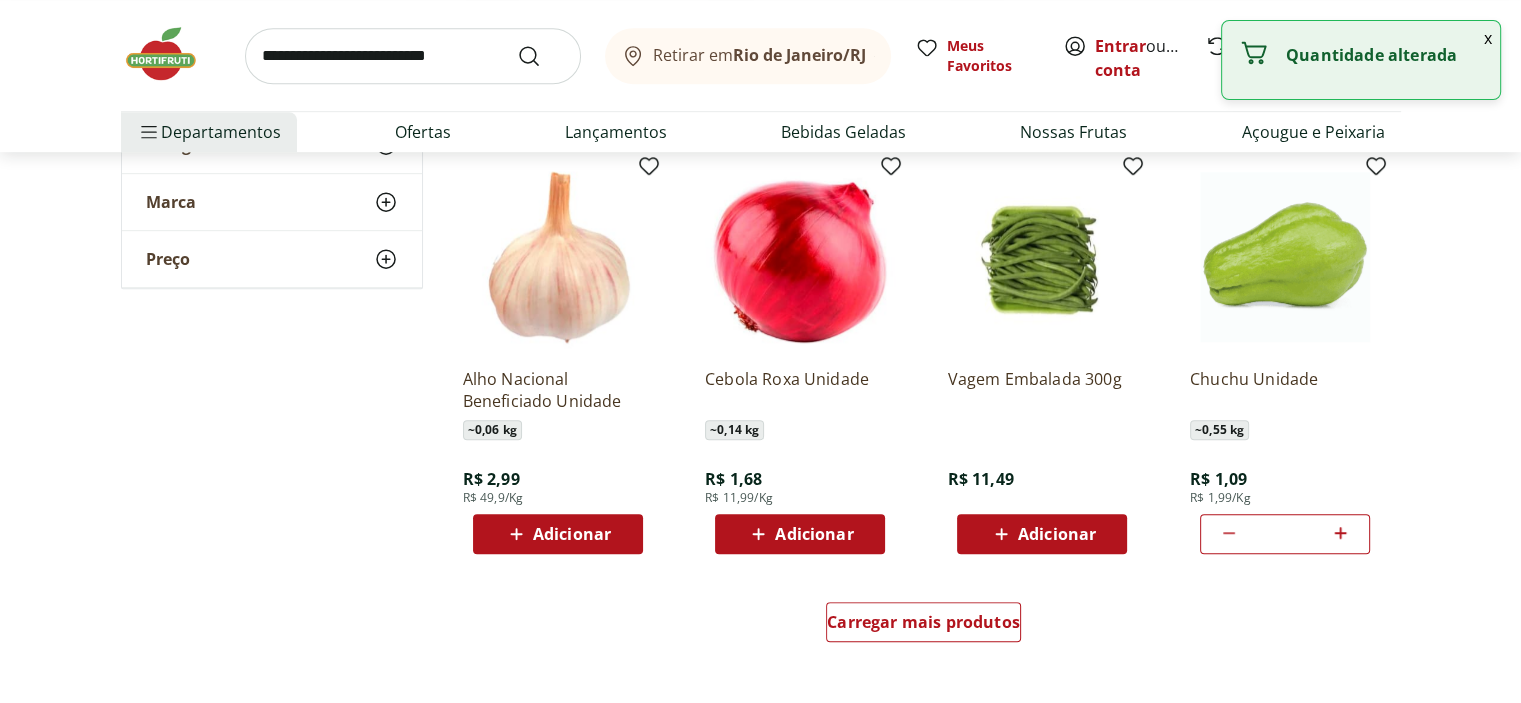 scroll, scrollTop: 1300, scrollLeft: 0, axis: vertical 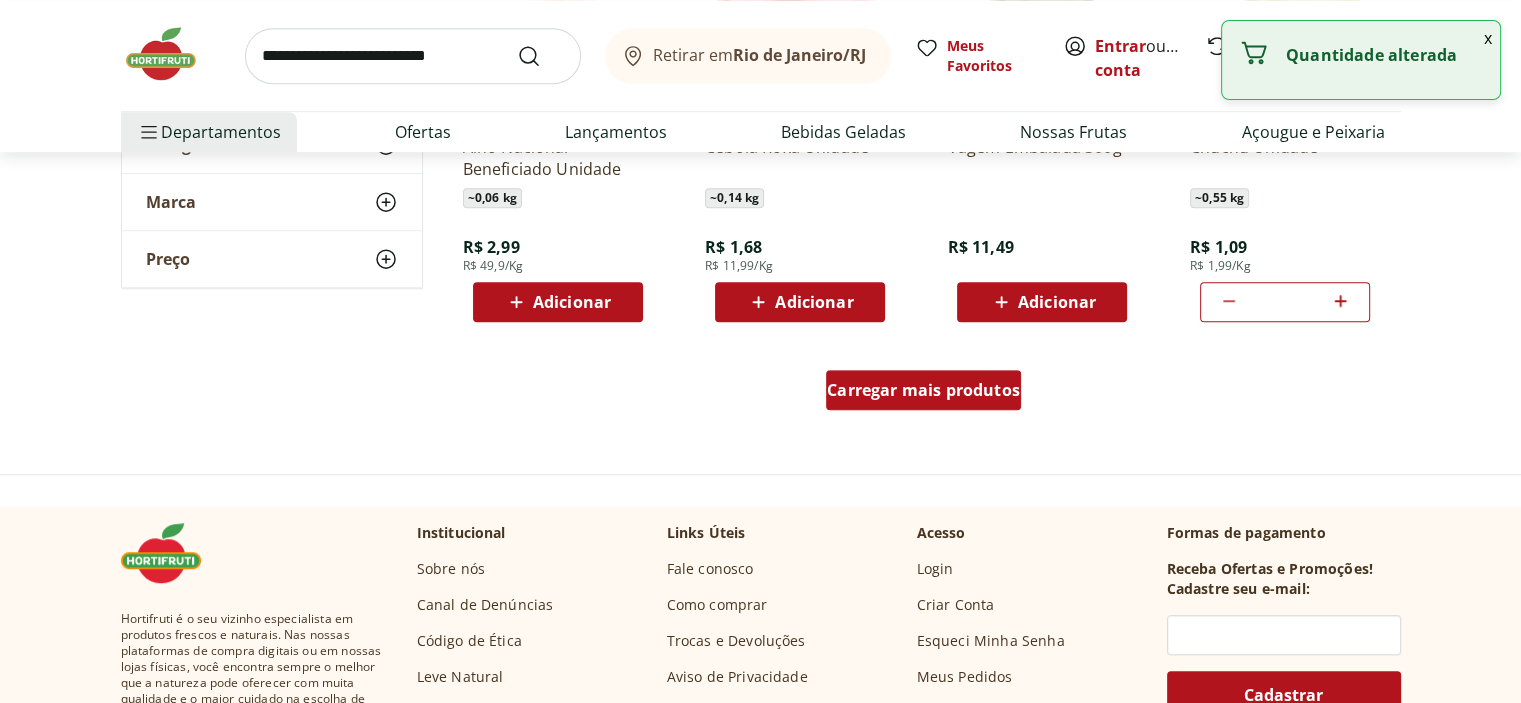 click on "Carregar mais produtos" at bounding box center (923, 390) 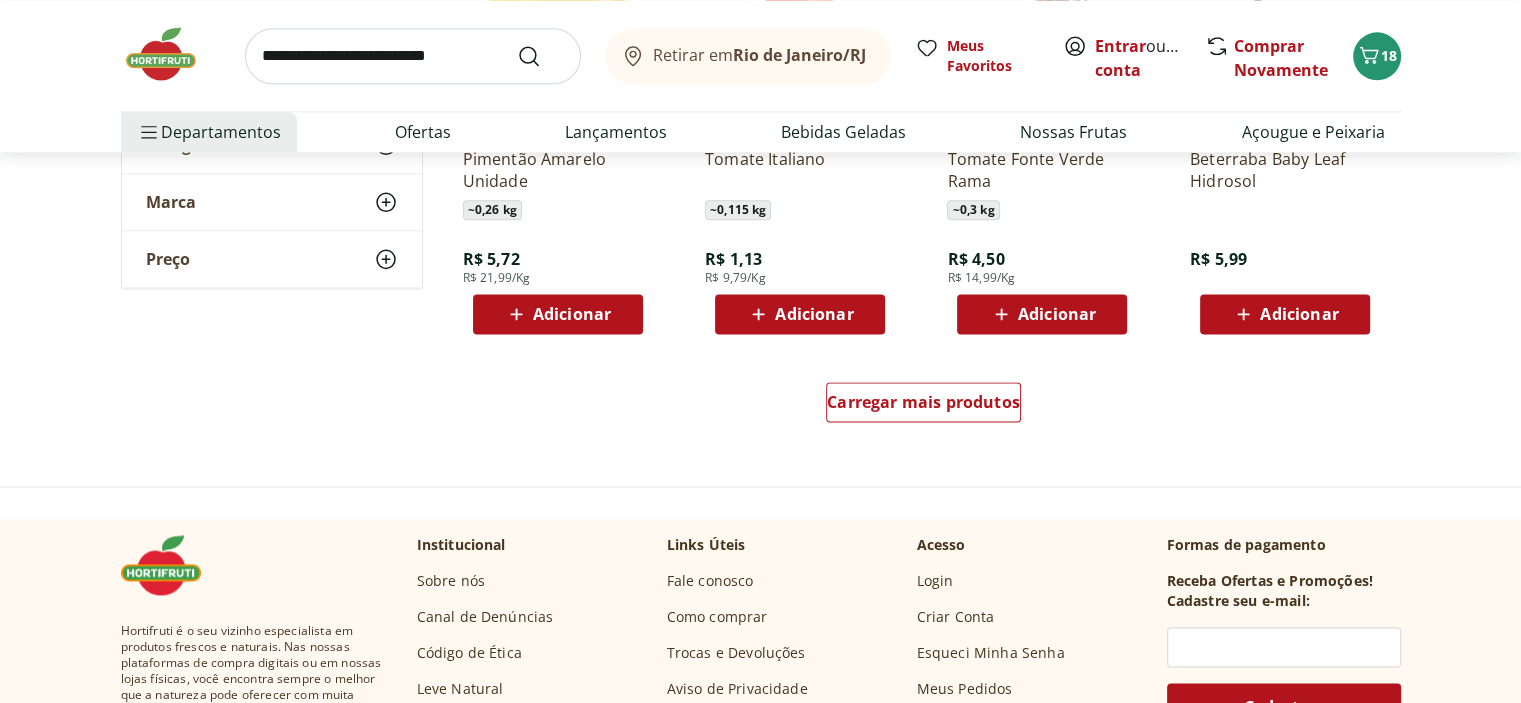 scroll, scrollTop: 2600, scrollLeft: 0, axis: vertical 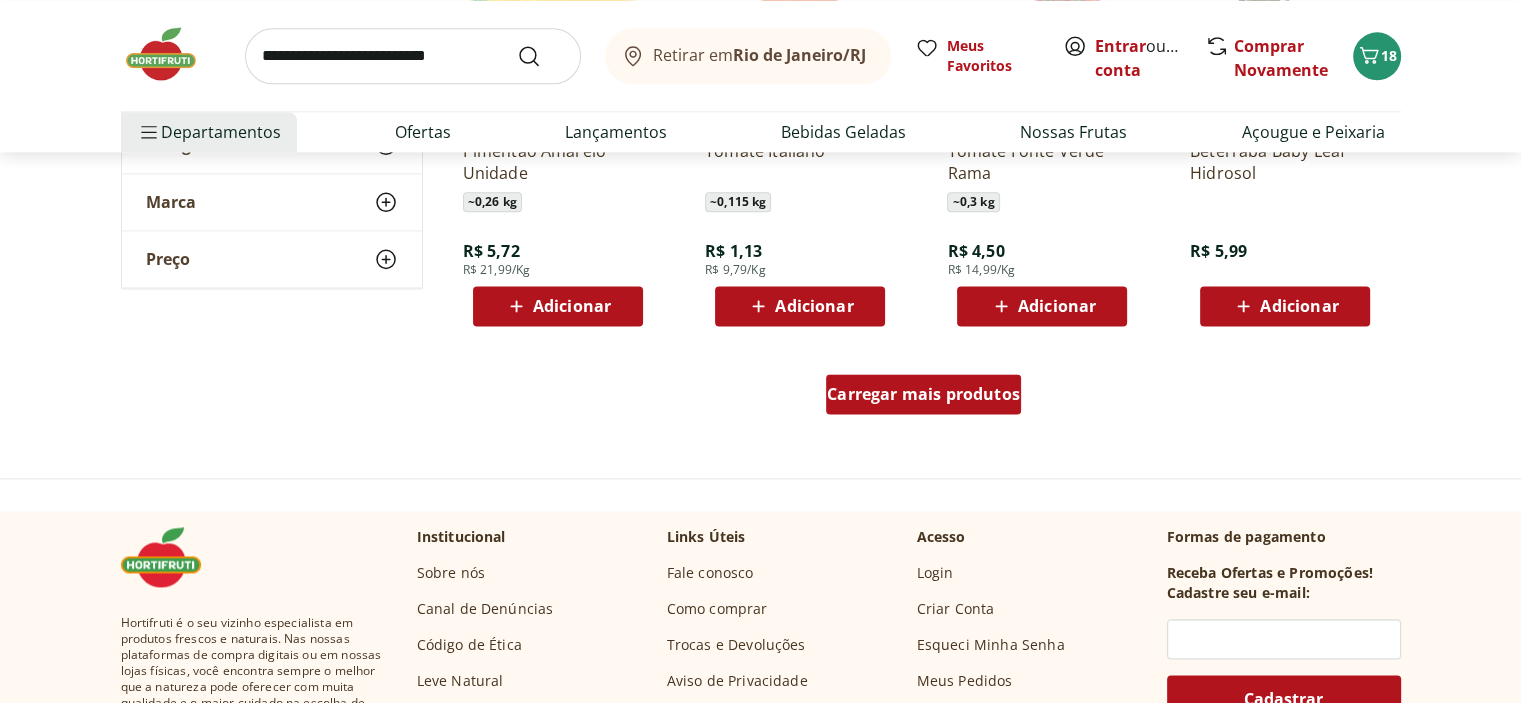 click on "Carregar mais produtos" at bounding box center (923, 394) 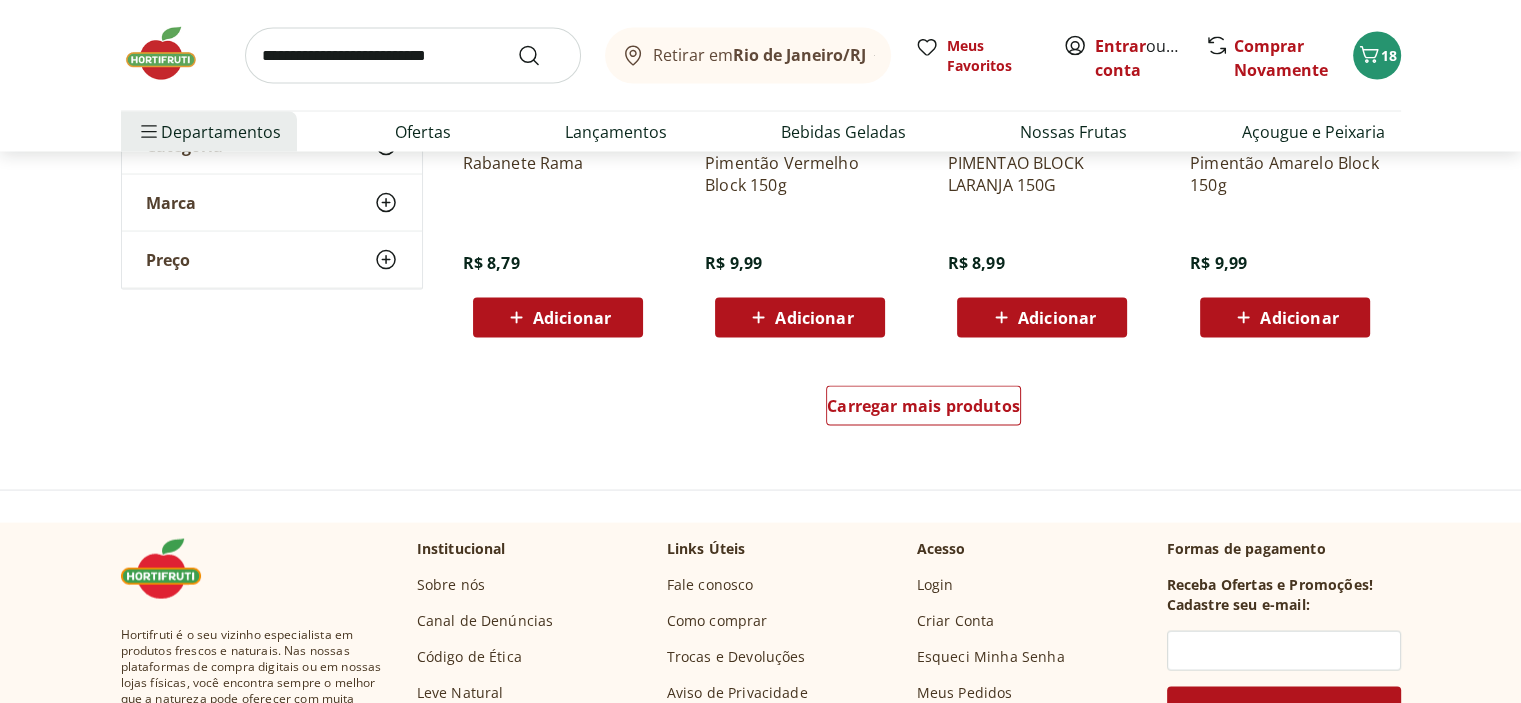scroll, scrollTop: 3900, scrollLeft: 0, axis: vertical 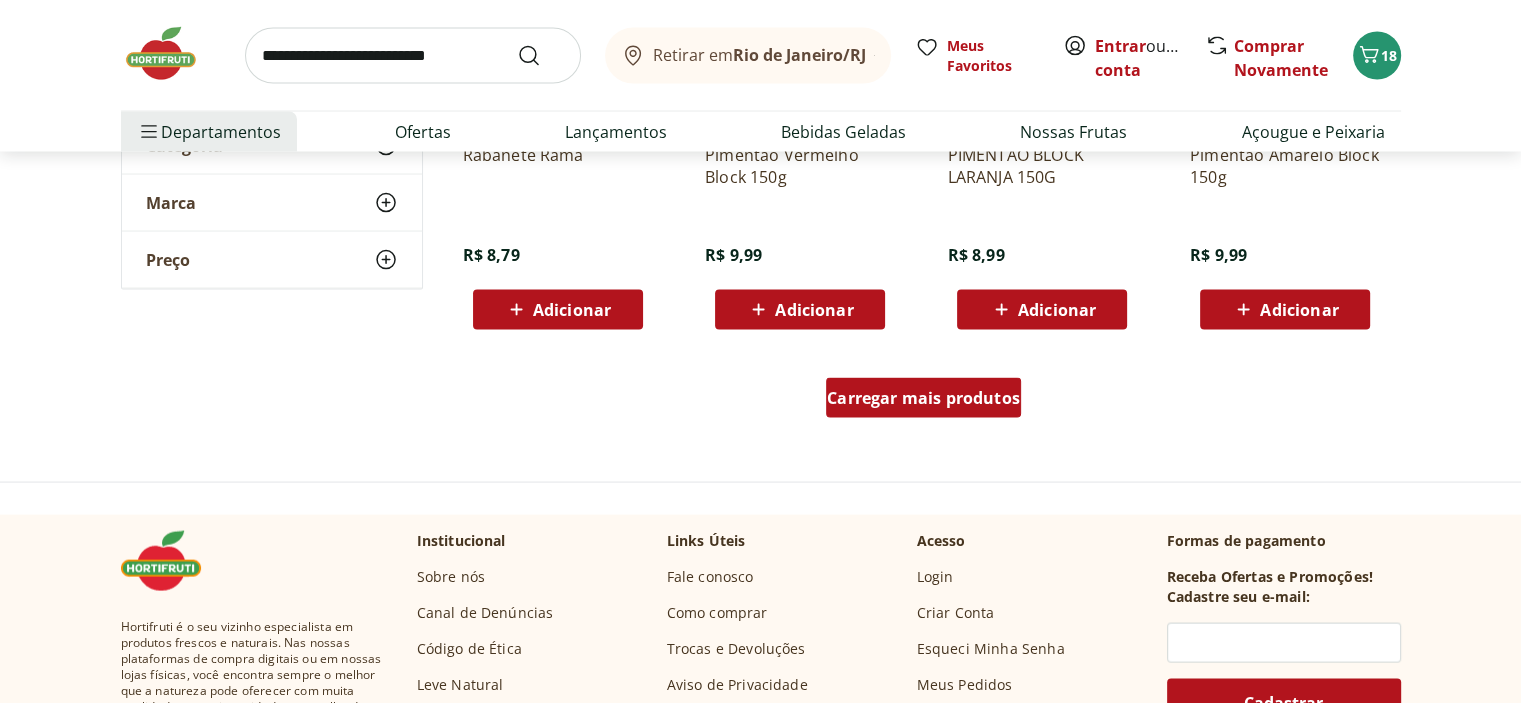 click on "Carregar mais produtos" at bounding box center [923, 398] 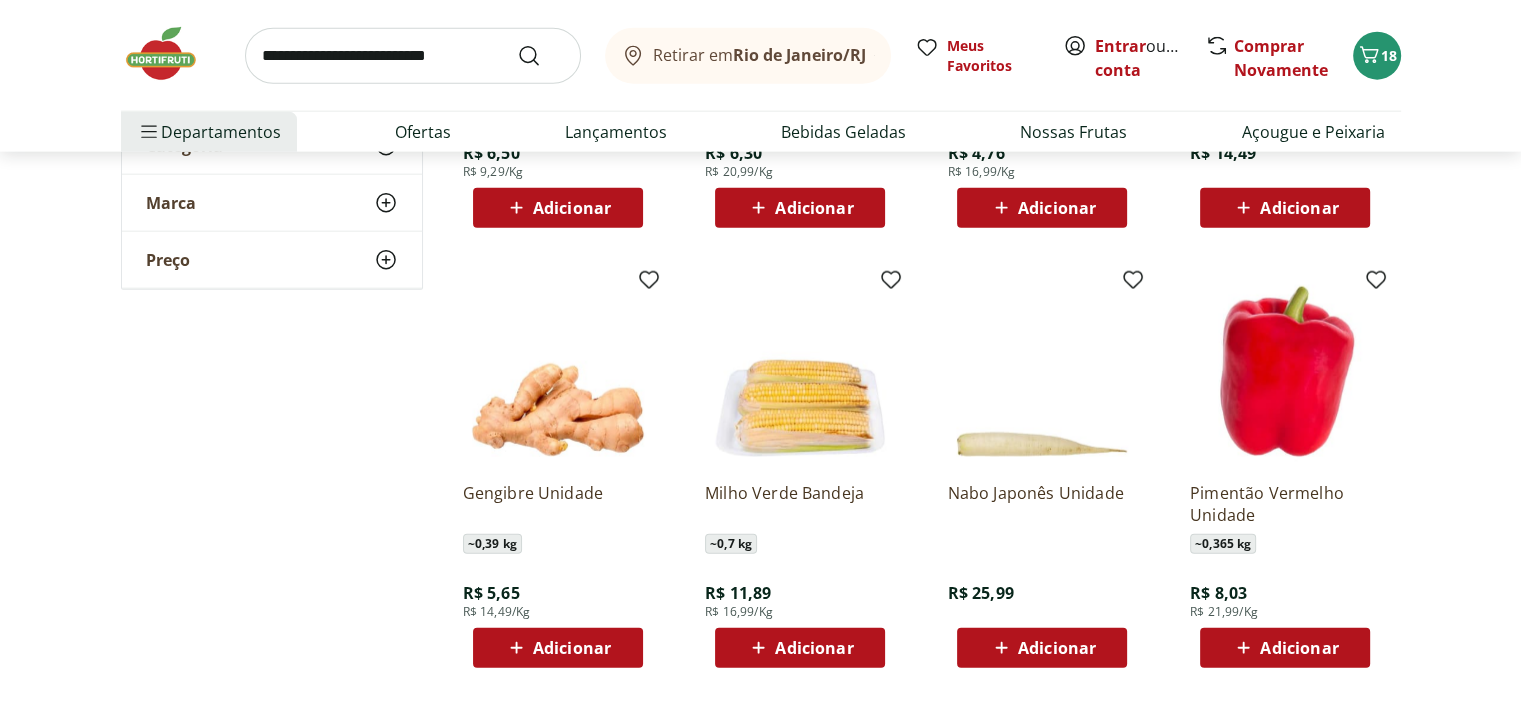 scroll, scrollTop: 5000, scrollLeft: 0, axis: vertical 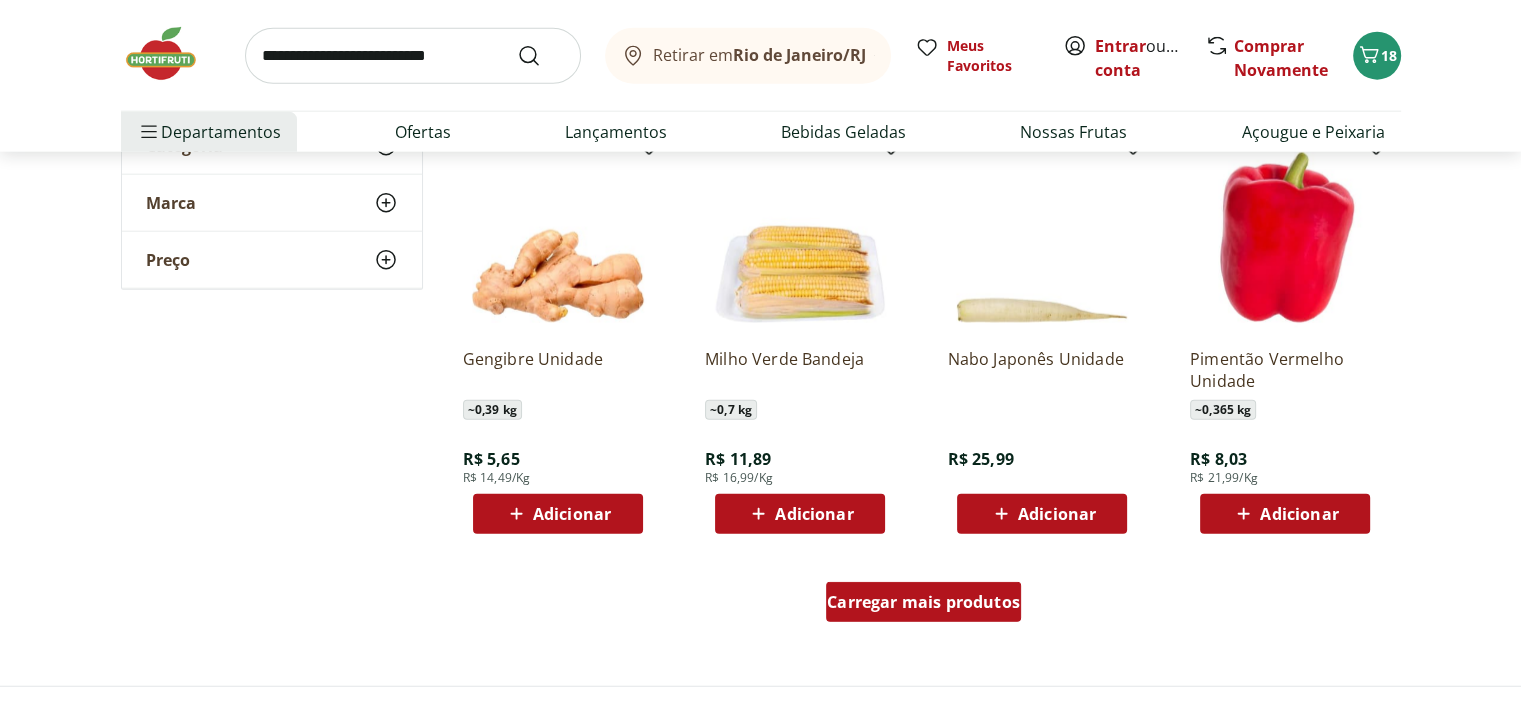 click on "Carregar mais produtos" at bounding box center [923, 602] 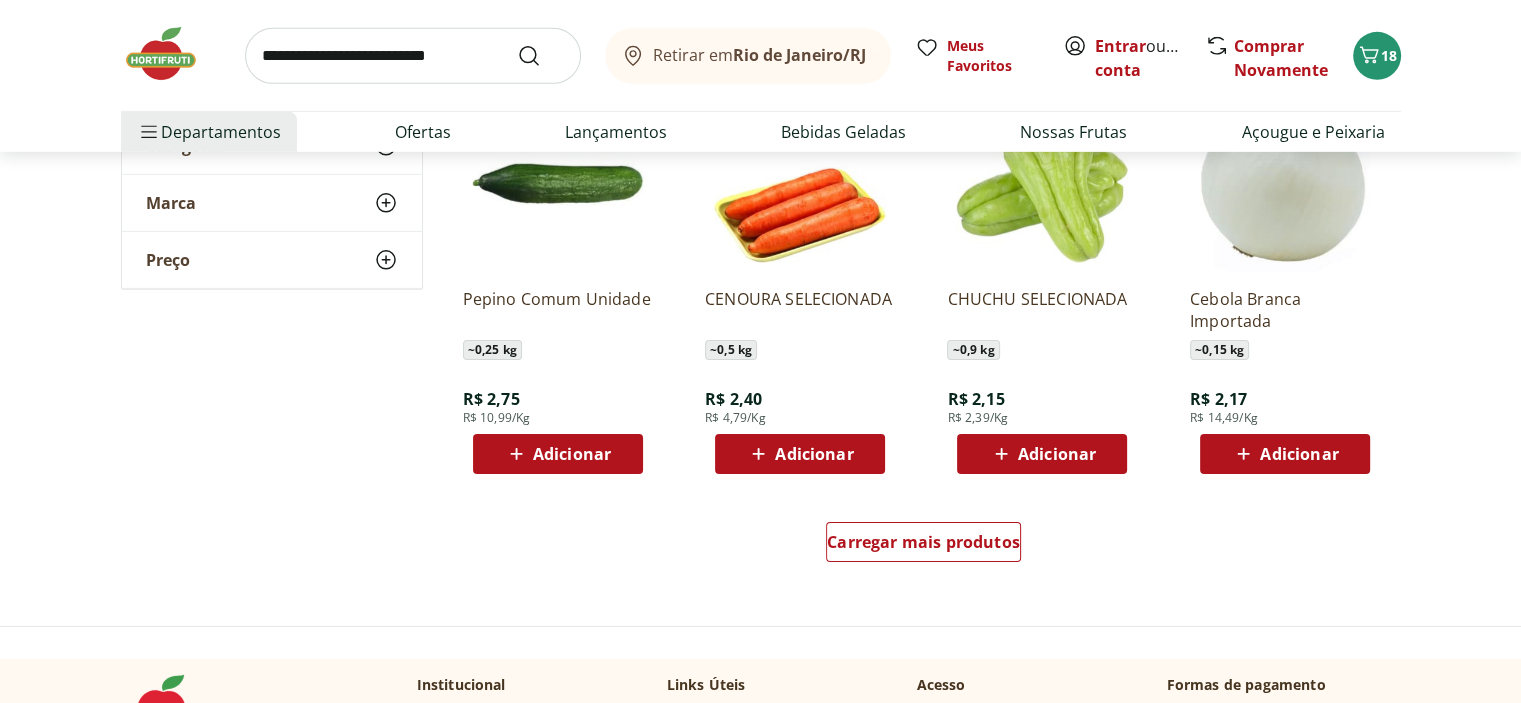scroll, scrollTop: 6400, scrollLeft: 0, axis: vertical 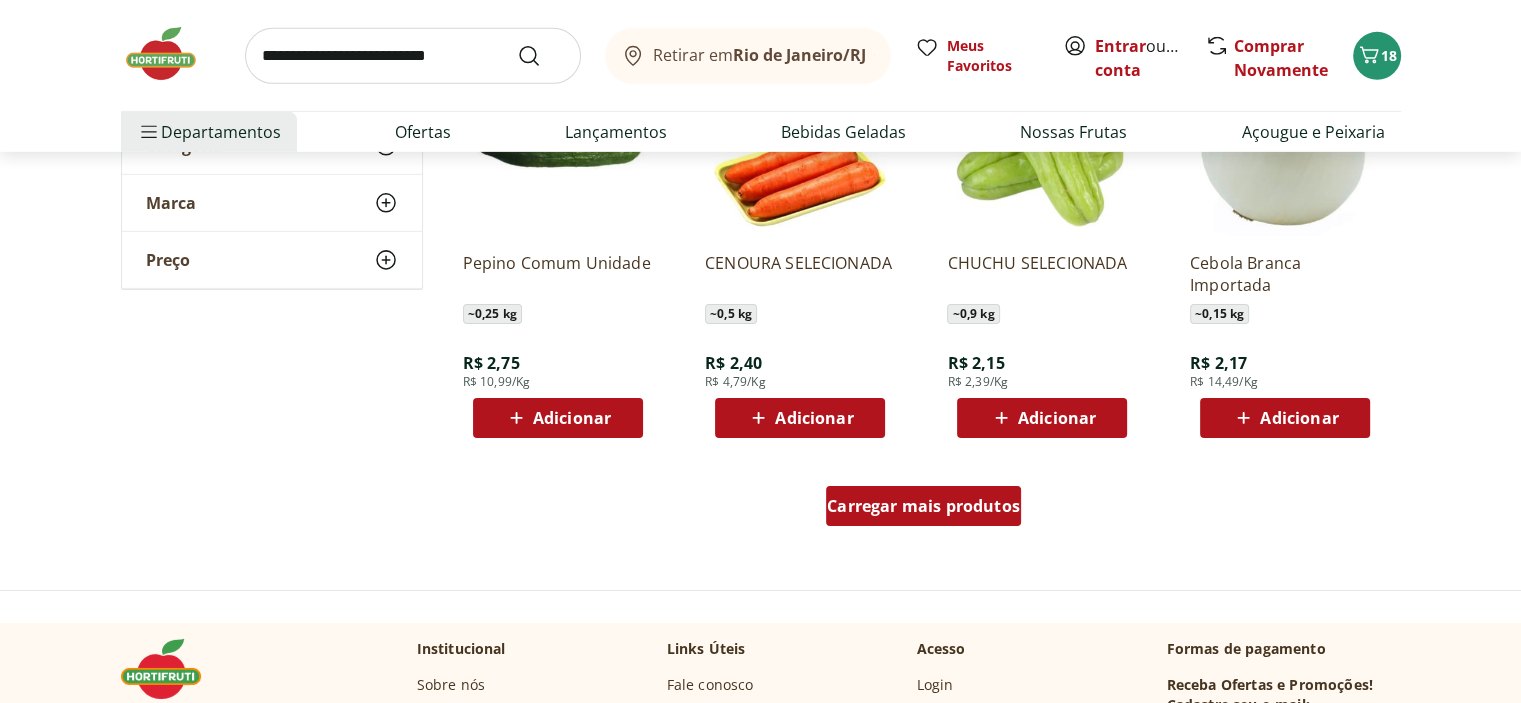 click on "Carregar mais produtos" at bounding box center [923, 506] 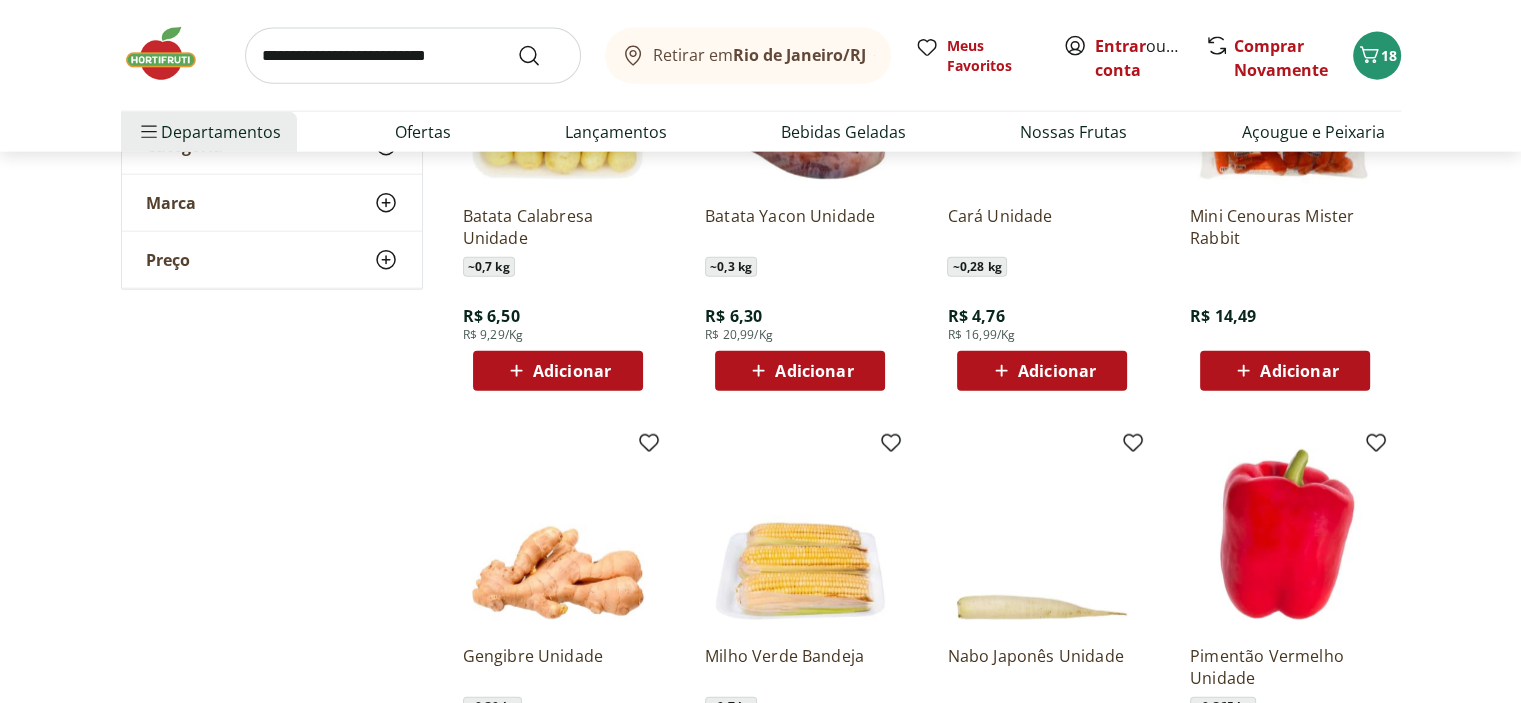 scroll, scrollTop: 4700, scrollLeft: 0, axis: vertical 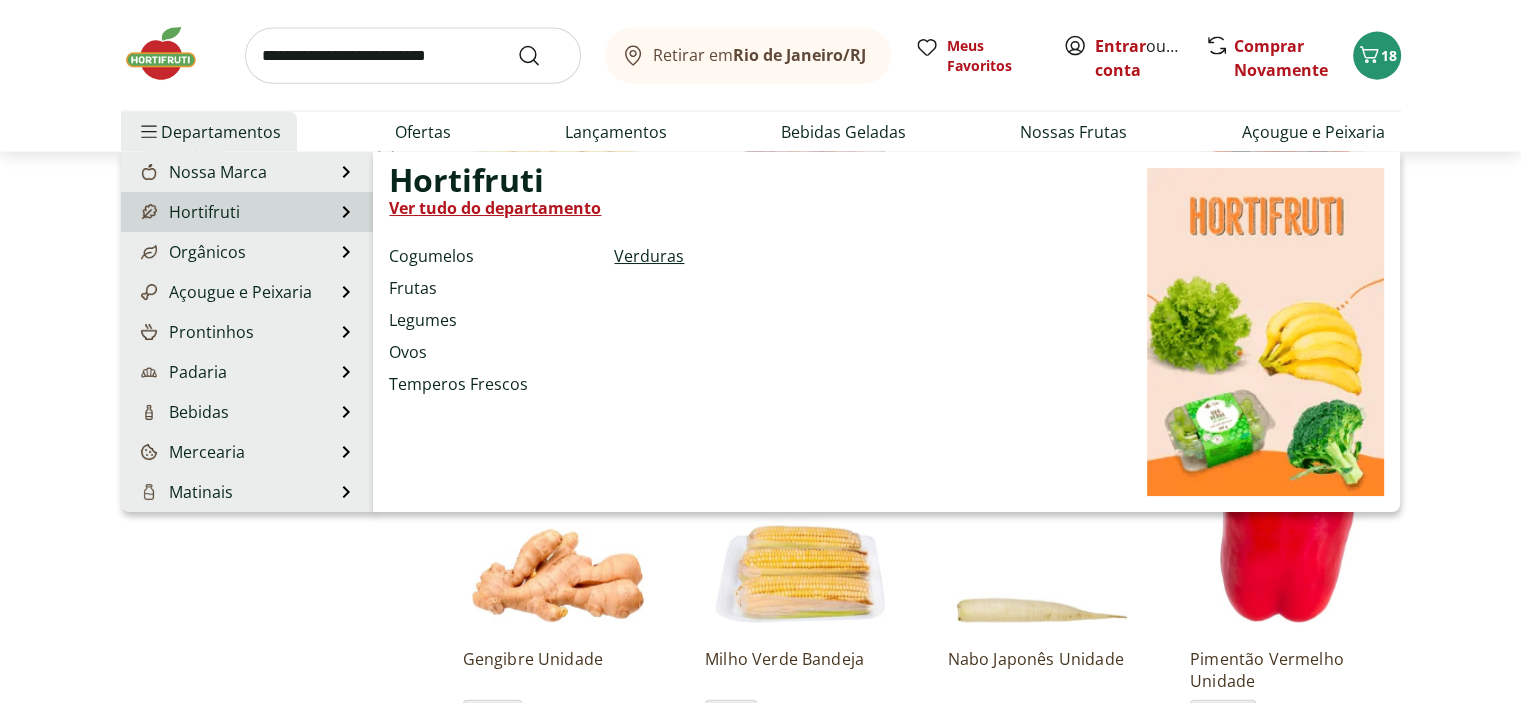 click on "Verduras" at bounding box center [649, 256] 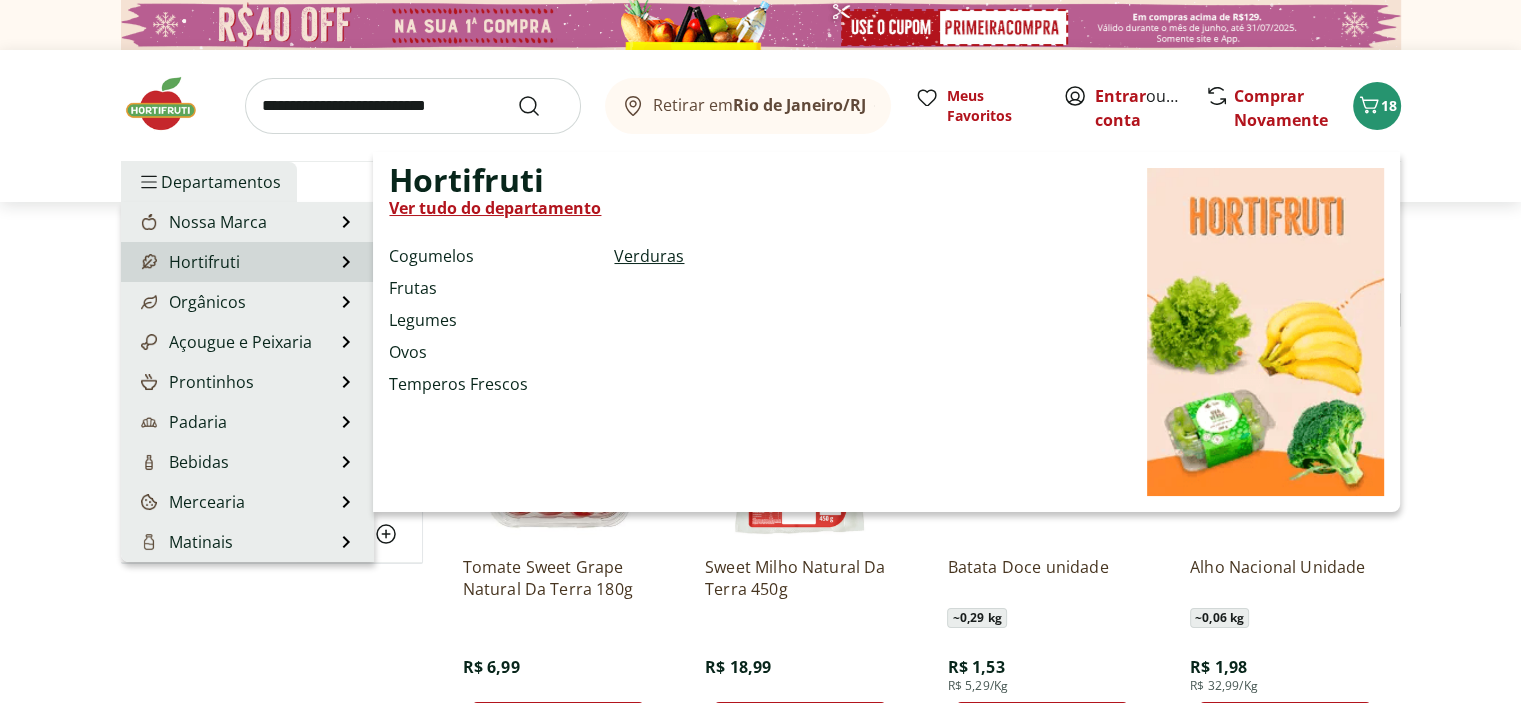 select on "**********" 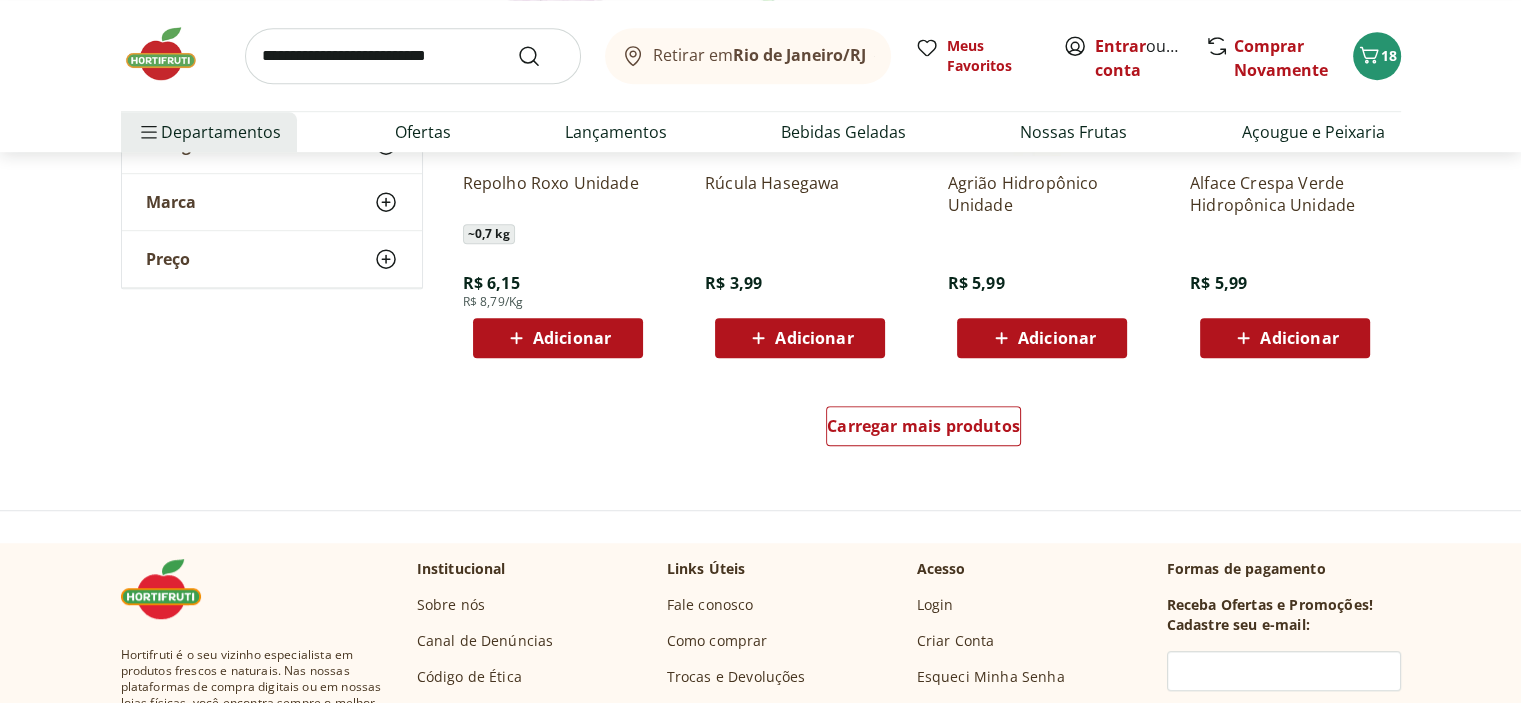 scroll, scrollTop: 1300, scrollLeft: 0, axis: vertical 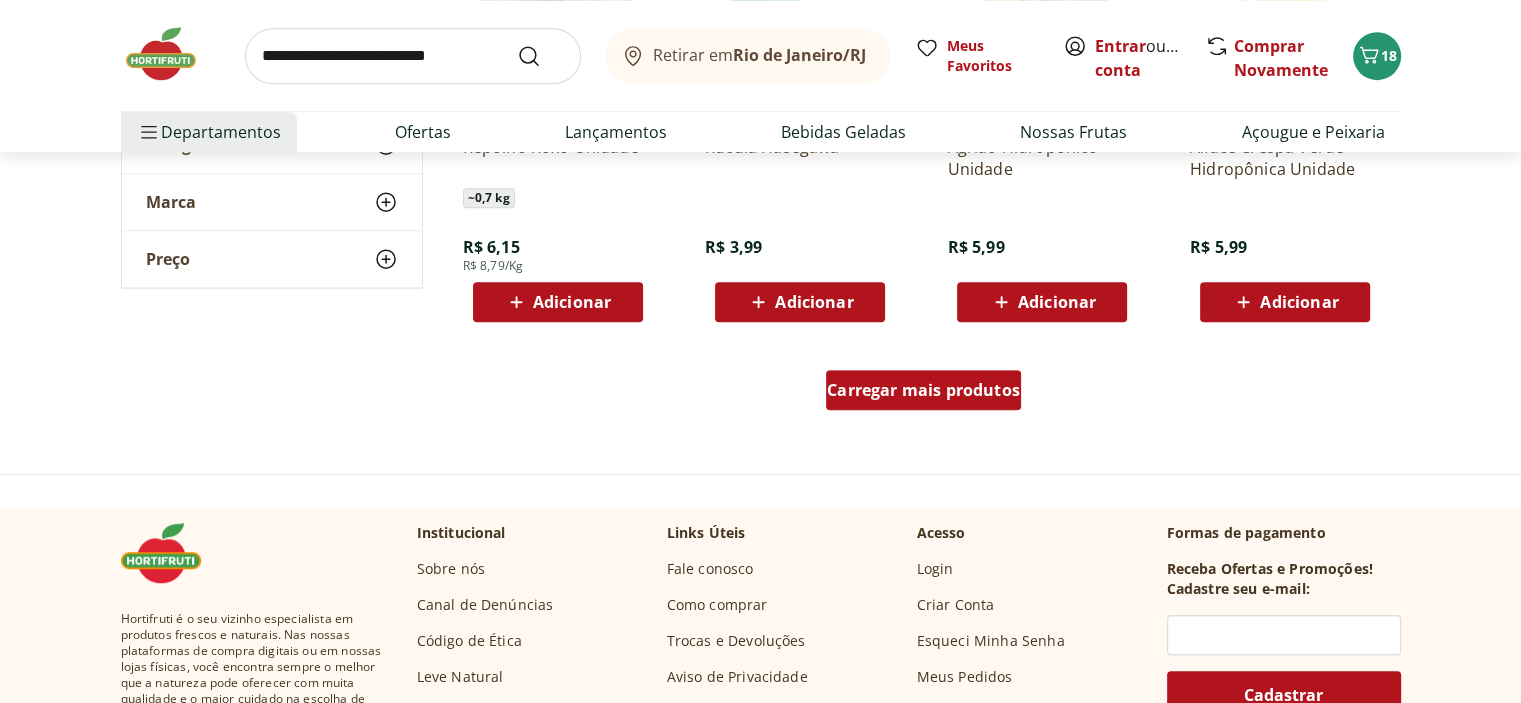 click on "Carregar mais produtos" at bounding box center [923, 390] 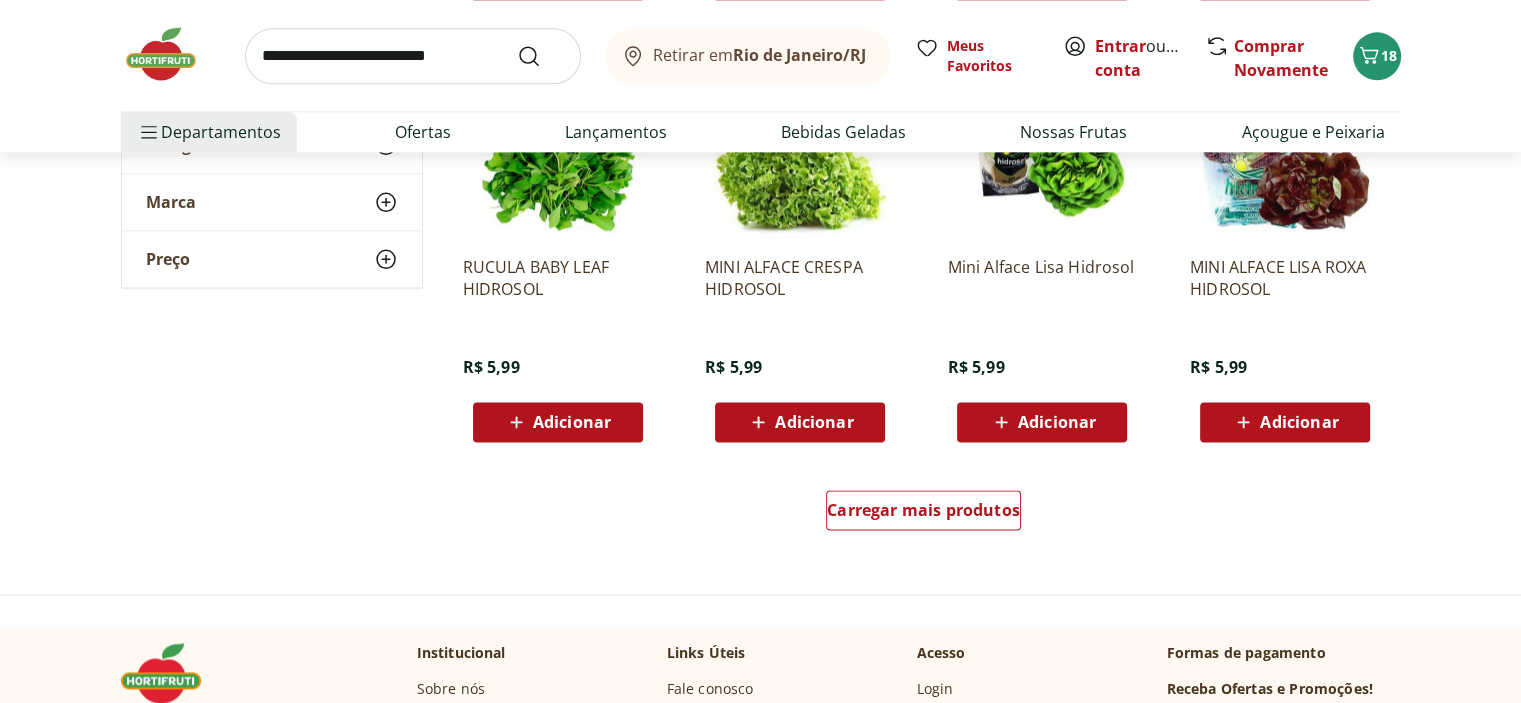 scroll, scrollTop: 2500, scrollLeft: 0, axis: vertical 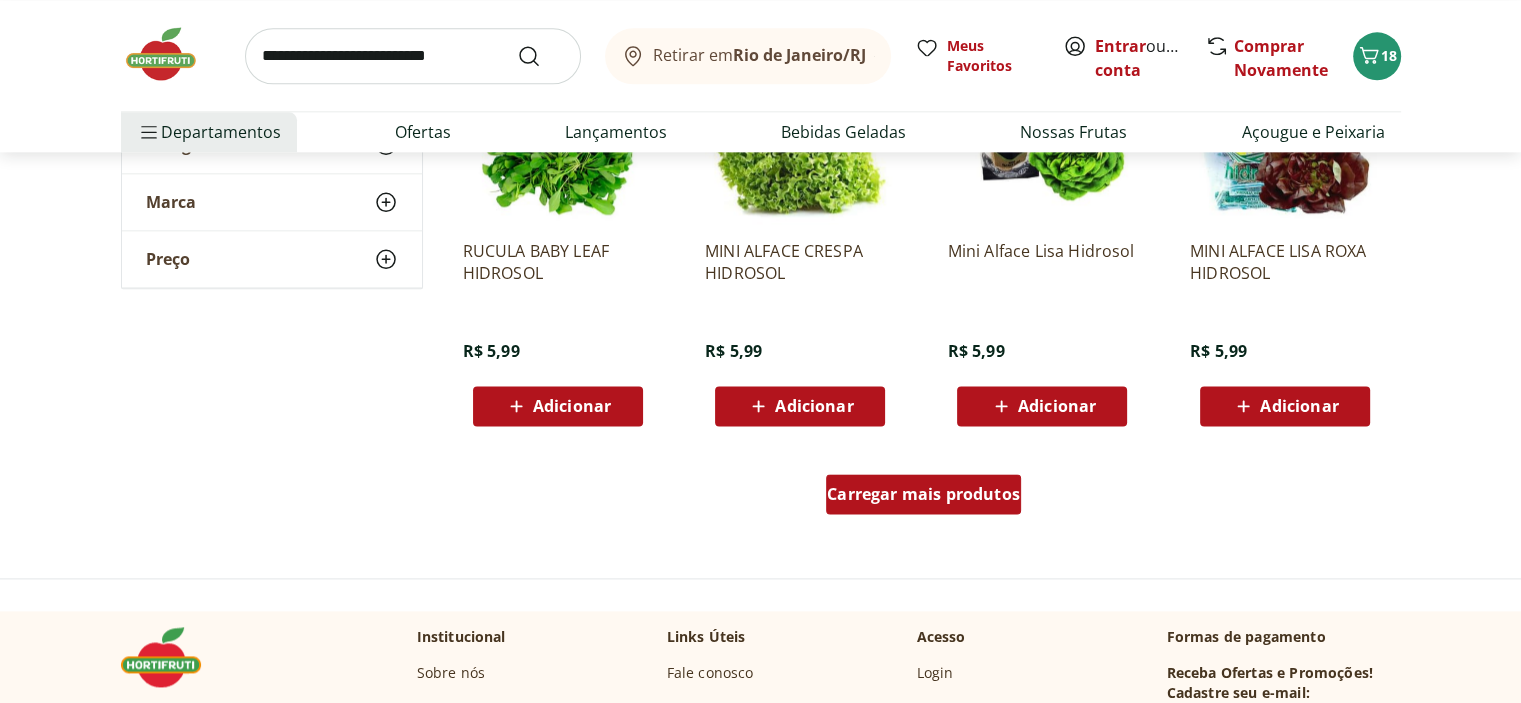 click on "Carregar mais produtos" at bounding box center [923, 494] 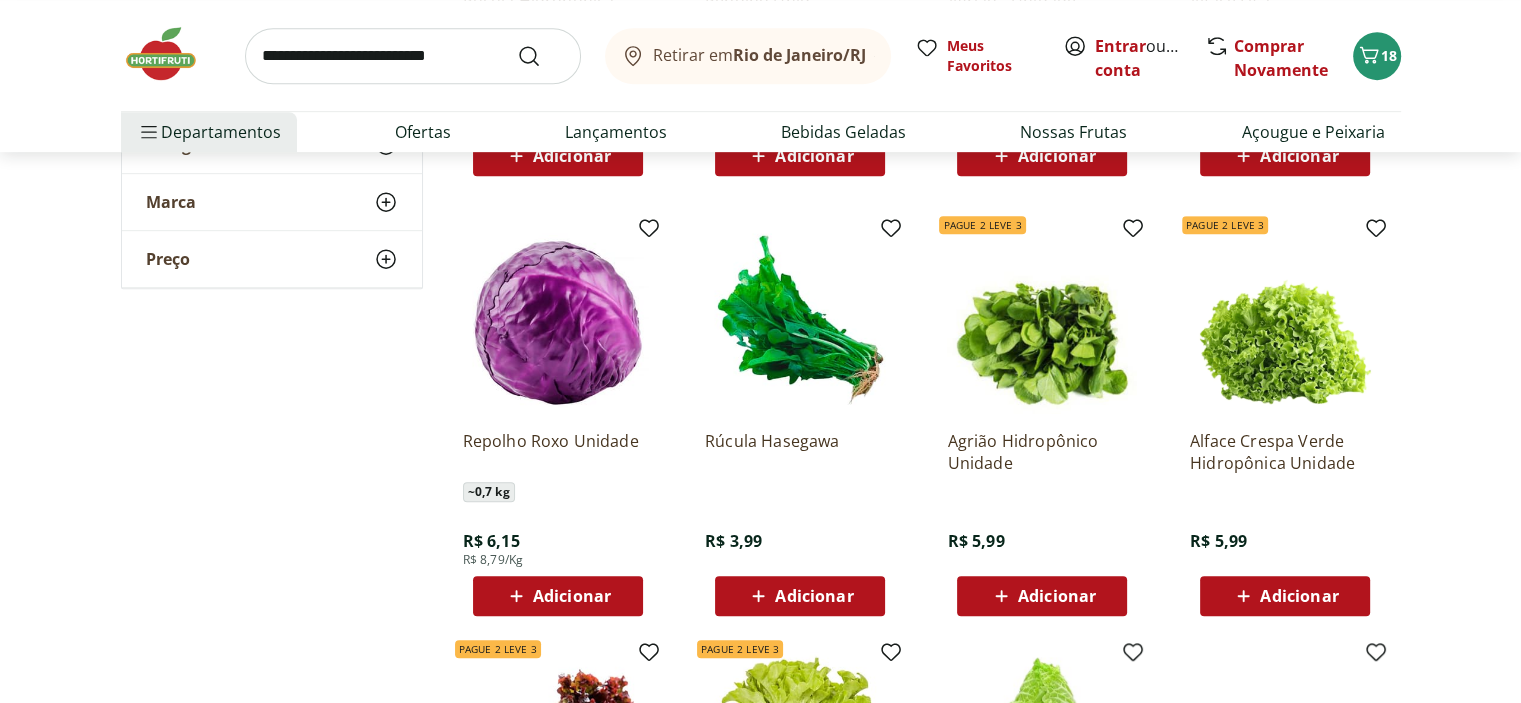 scroll, scrollTop: 800, scrollLeft: 0, axis: vertical 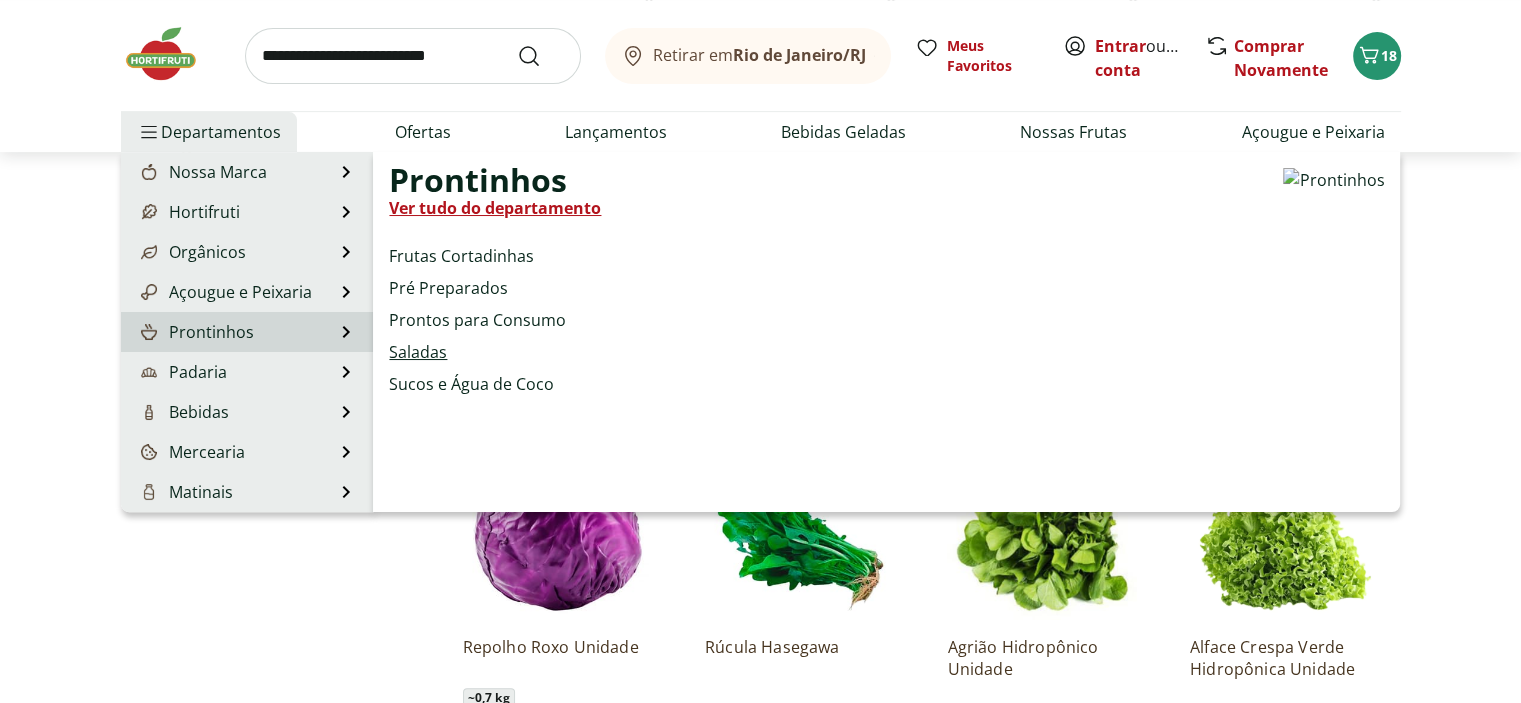 click on "Saladas" at bounding box center [418, 352] 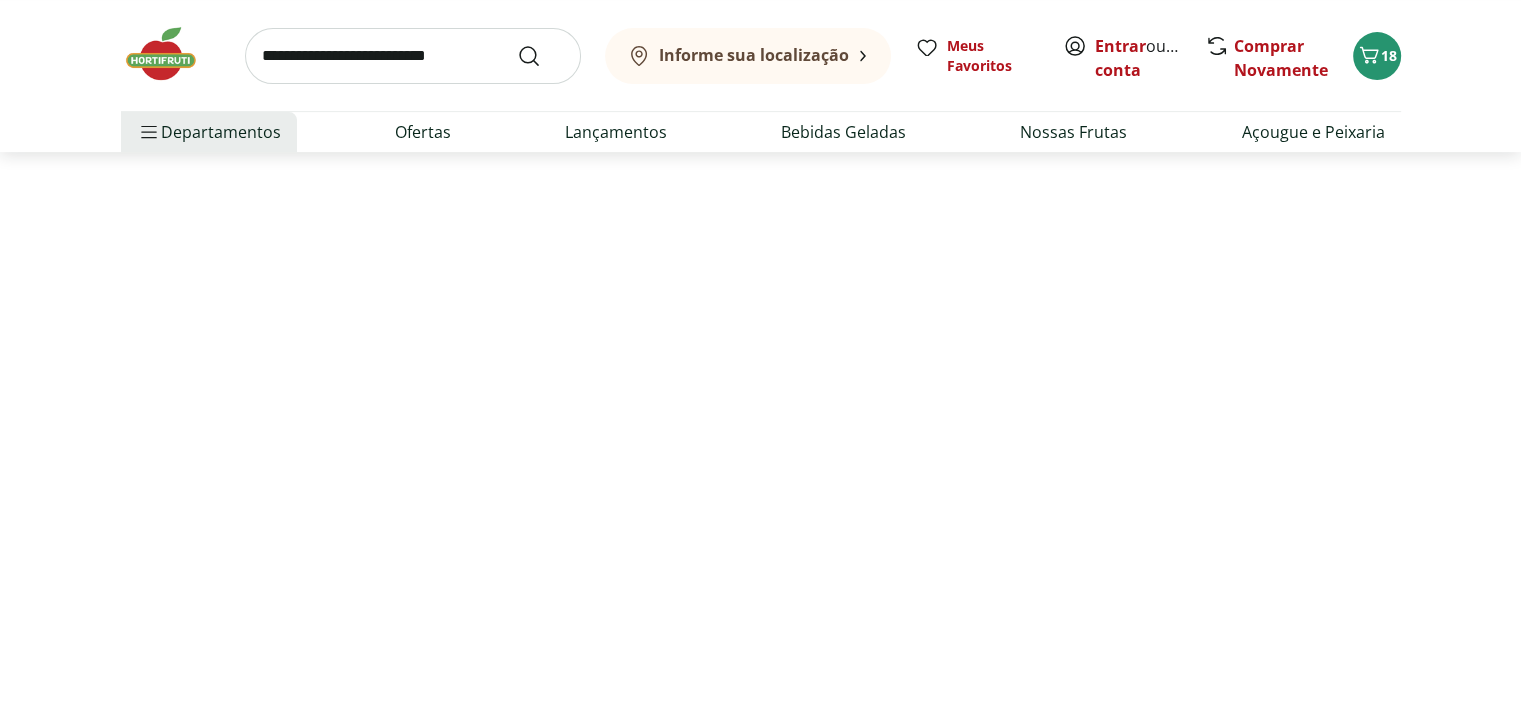 scroll, scrollTop: 0, scrollLeft: 0, axis: both 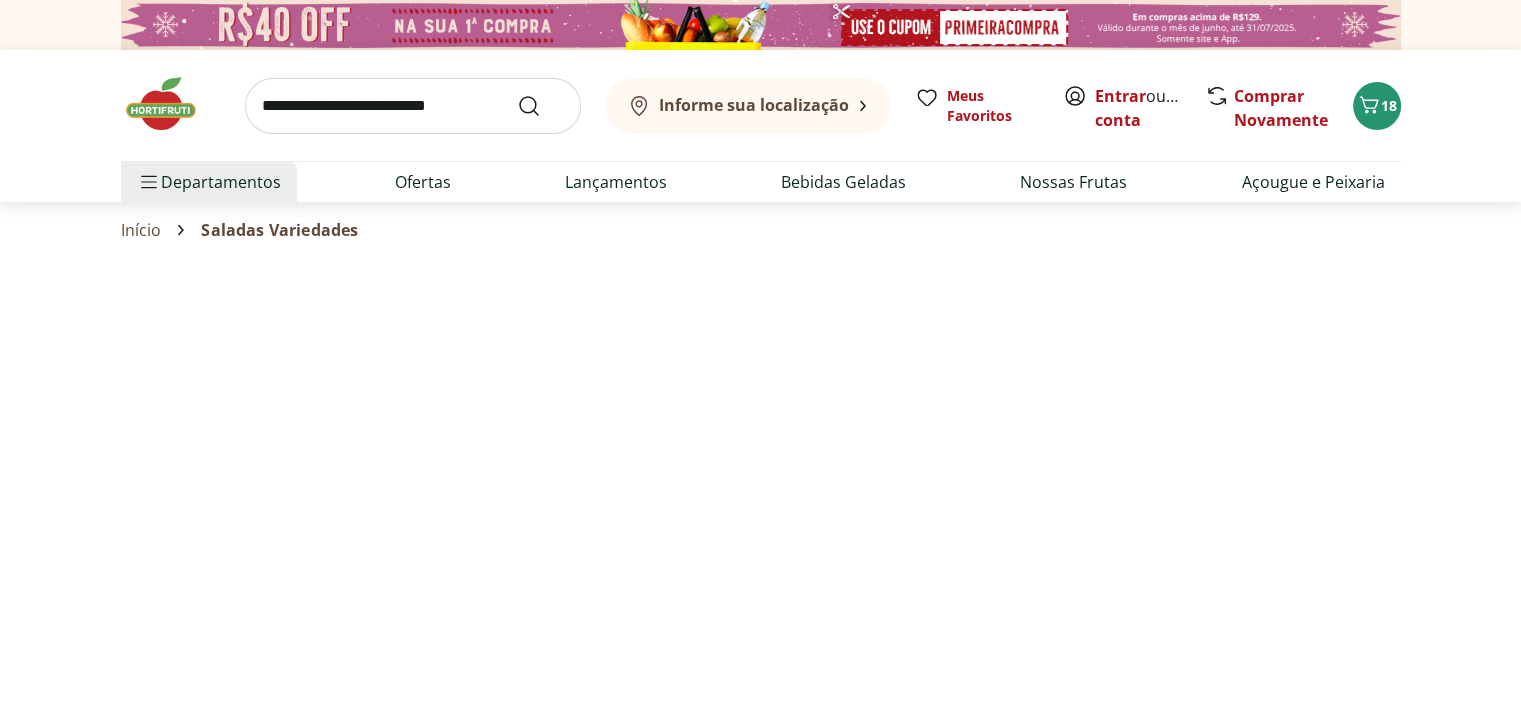 select on "**********" 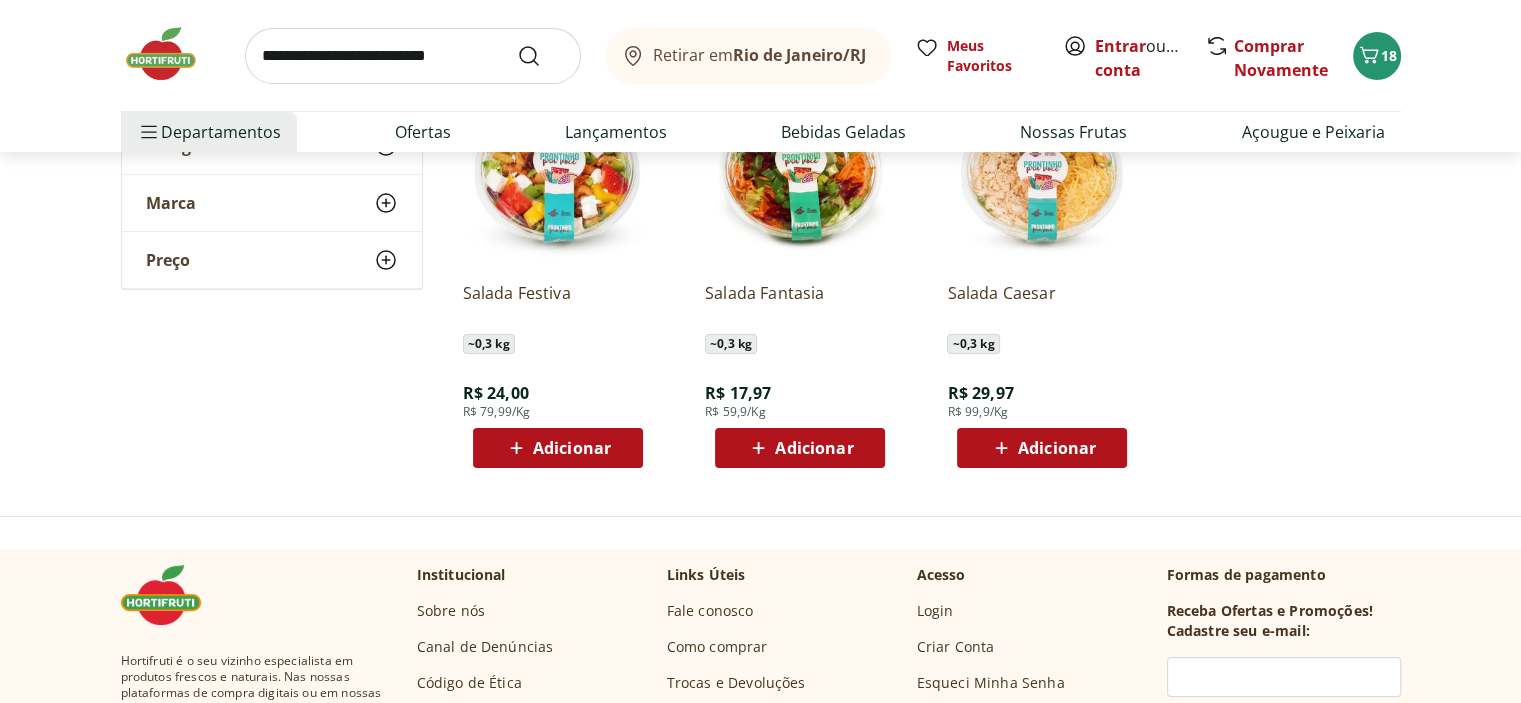 scroll, scrollTop: 0, scrollLeft: 0, axis: both 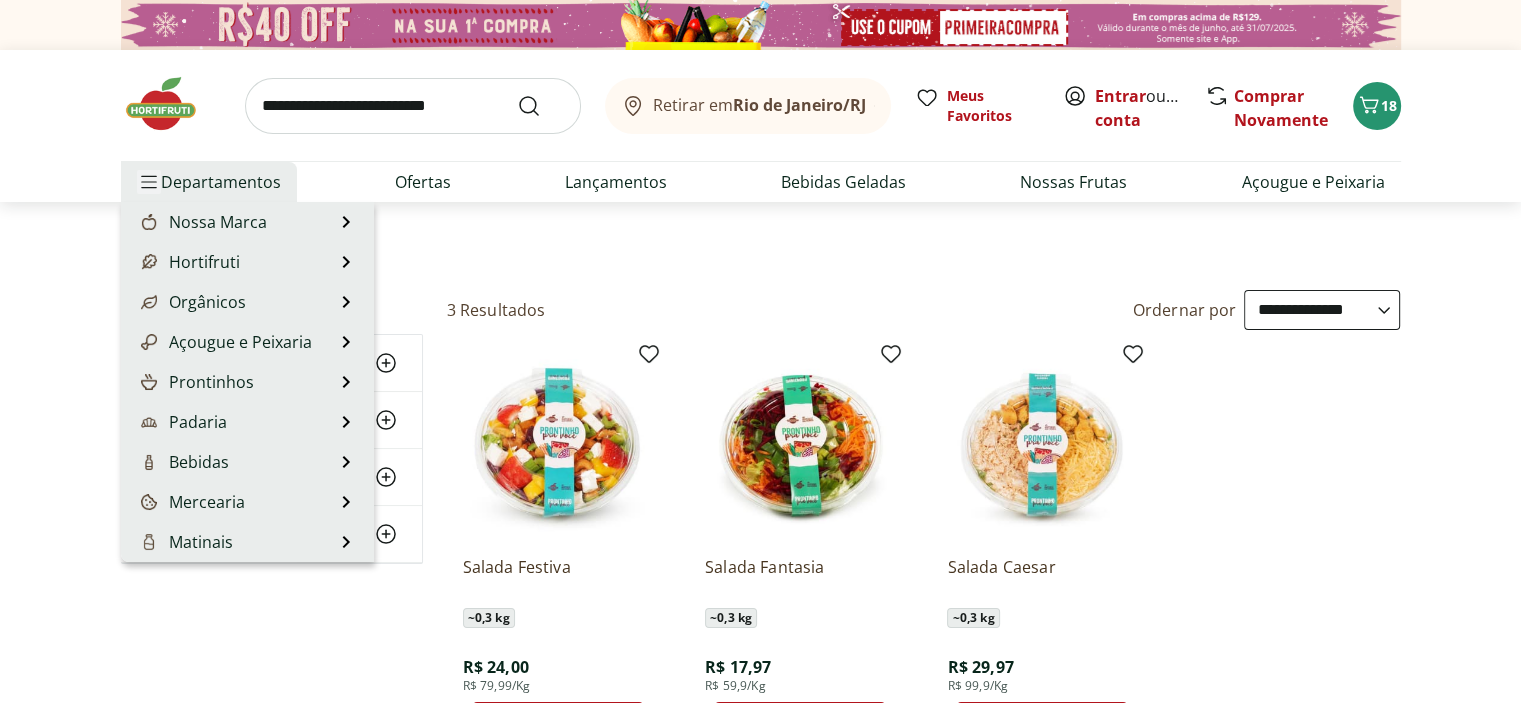 click 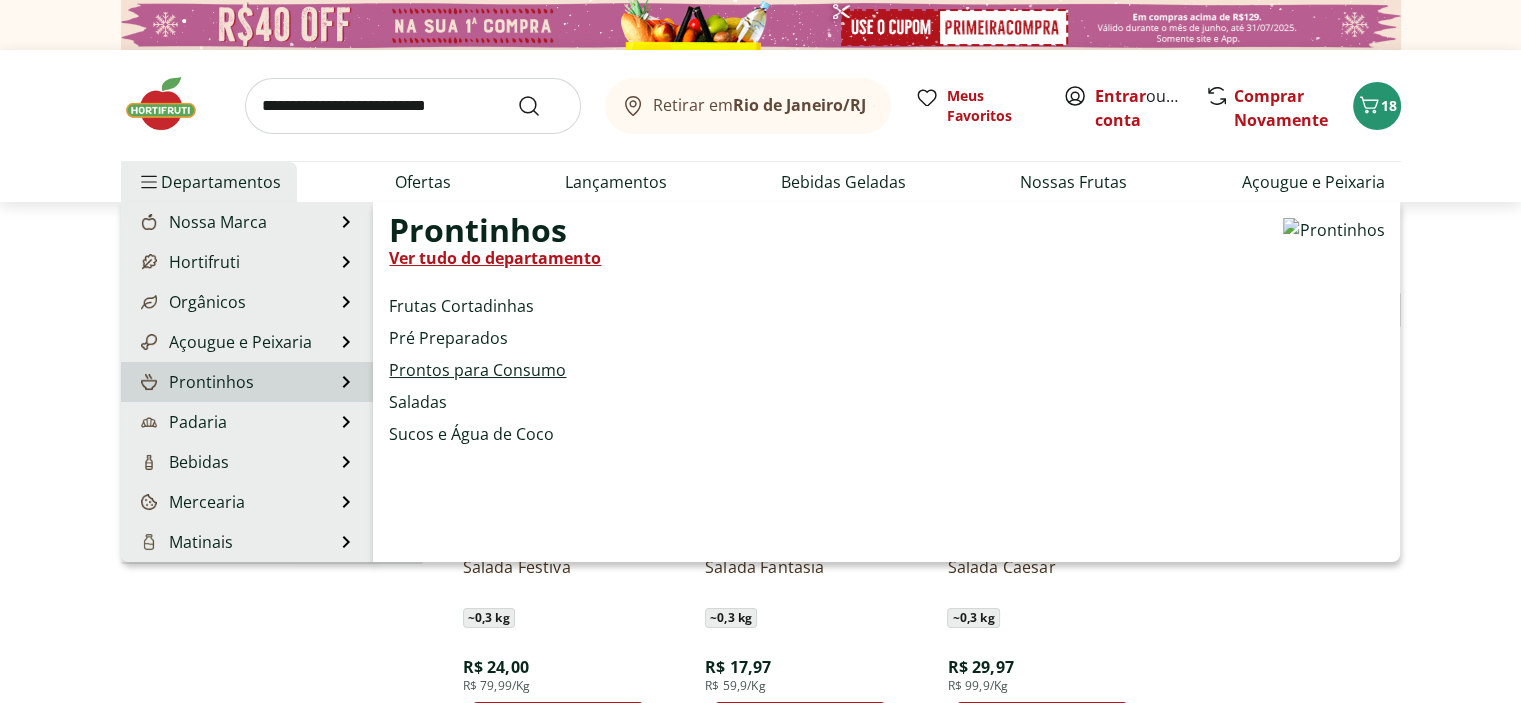 click on "Prontos para Consumo" at bounding box center (477, 370) 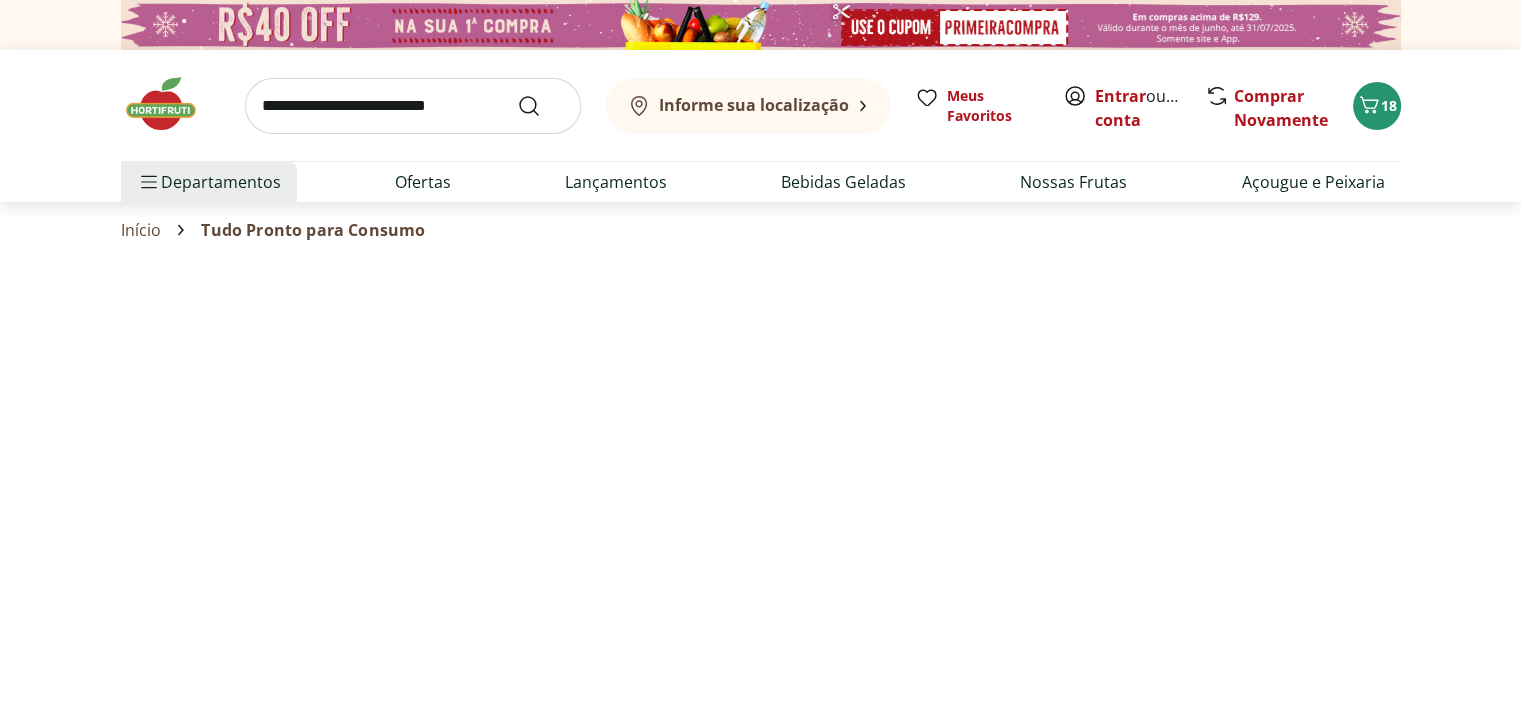 select on "**********" 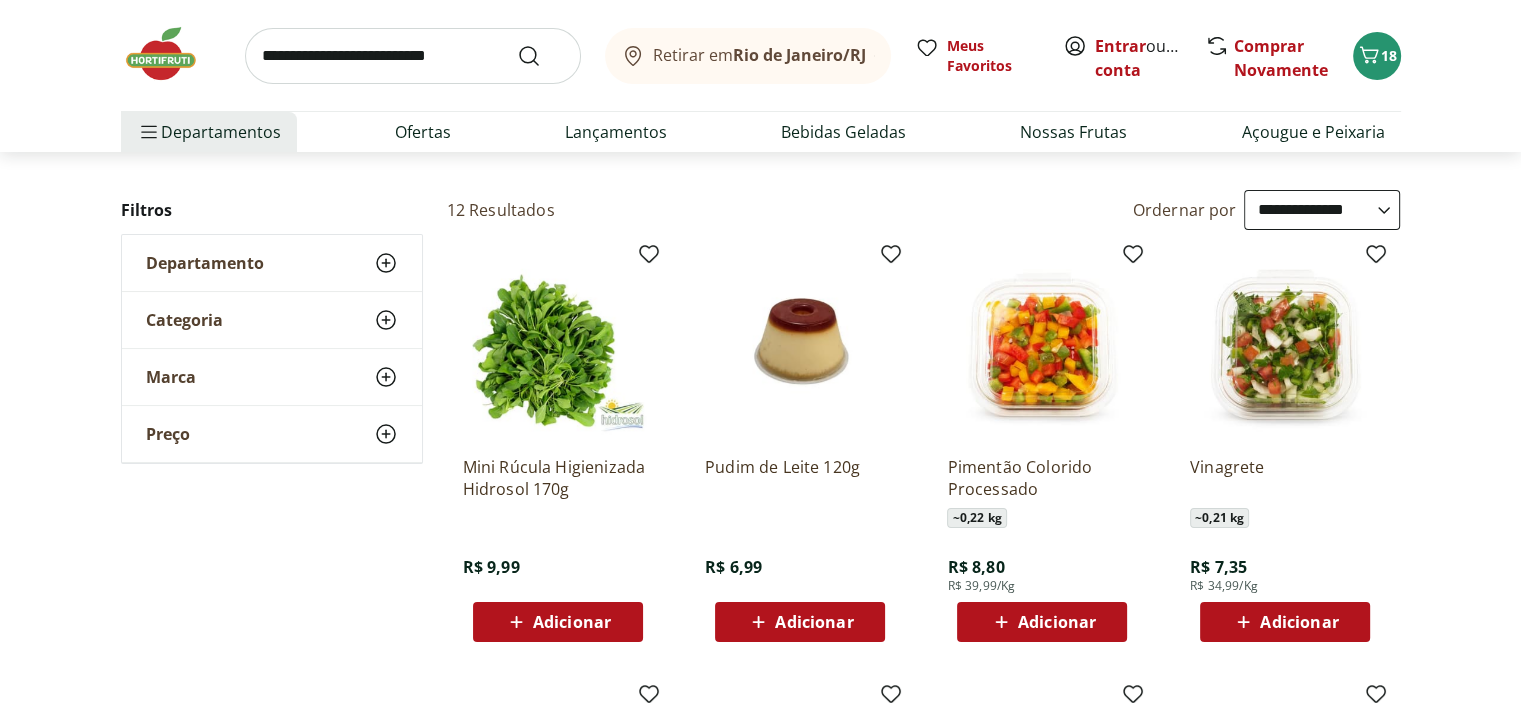 scroll, scrollTop: 0, scrollLeft: 0, axis: both 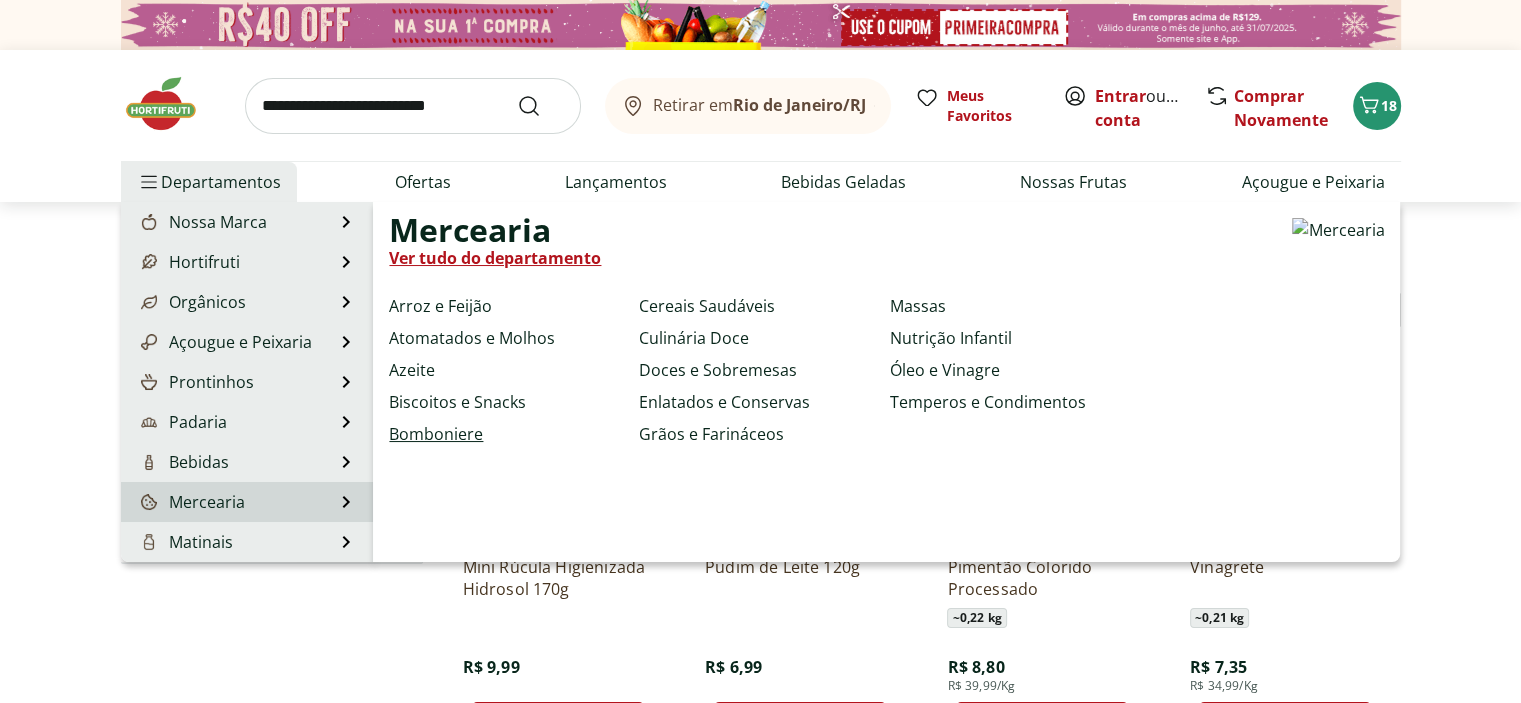 click on "Bomboniere" at bounding box center [436, 434] 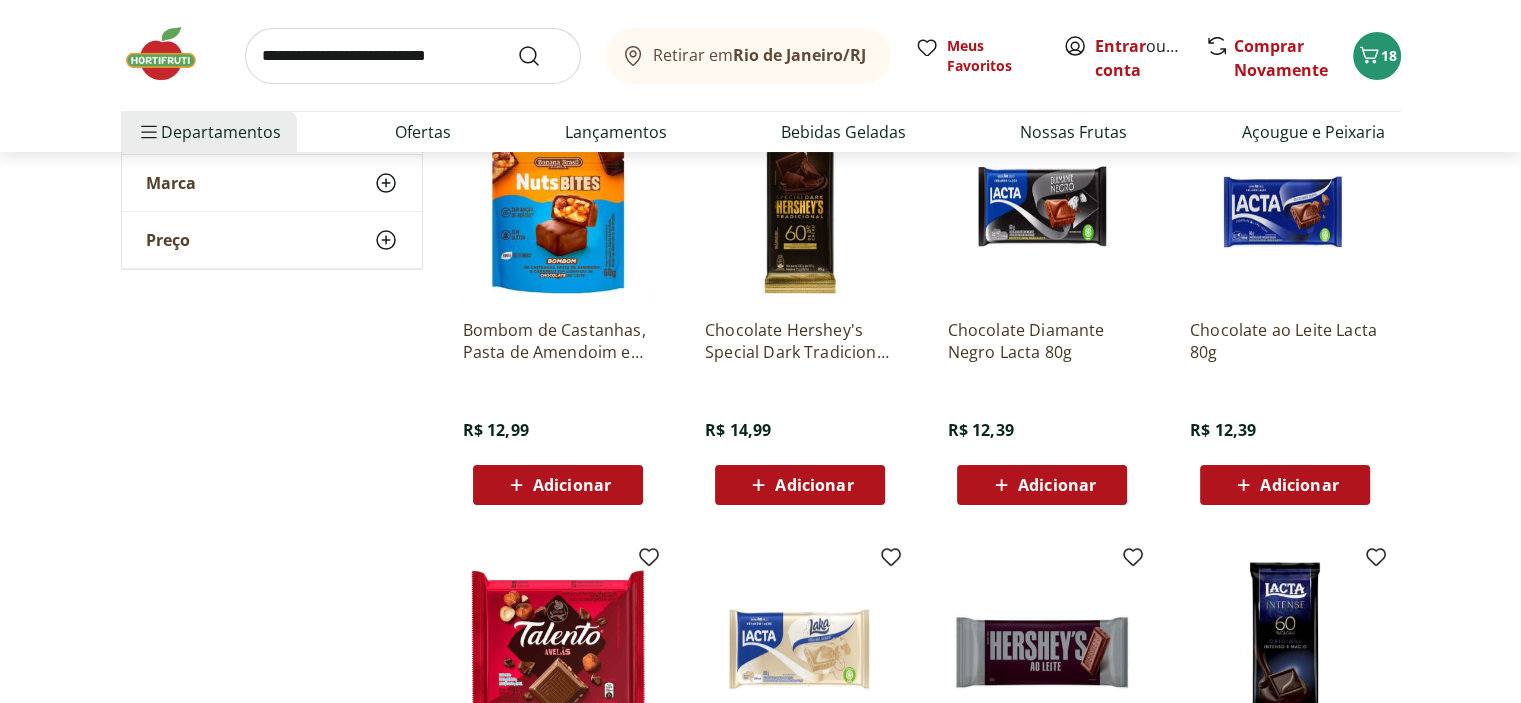 scroll, scrollTop: 300, scrollLeft: 0, axis: vertical 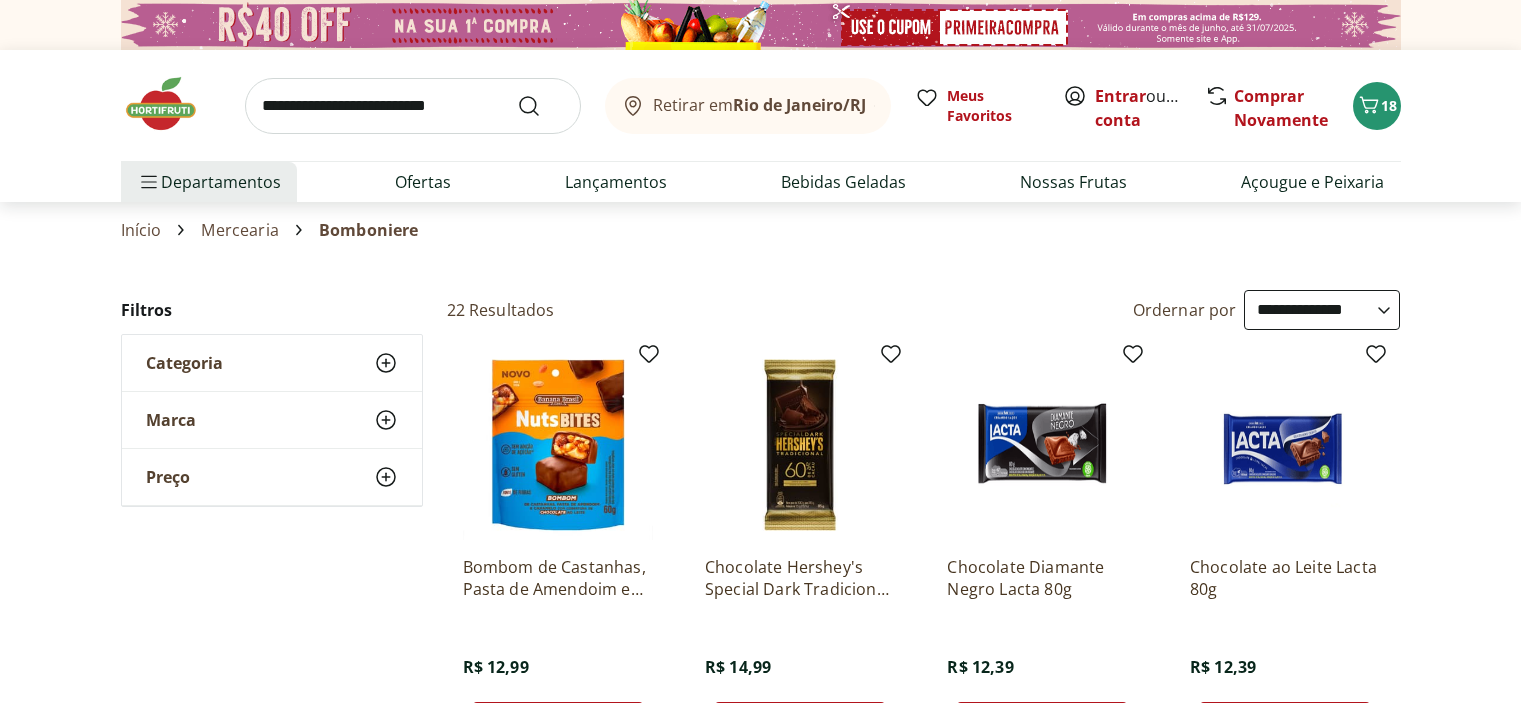 select on "**********" 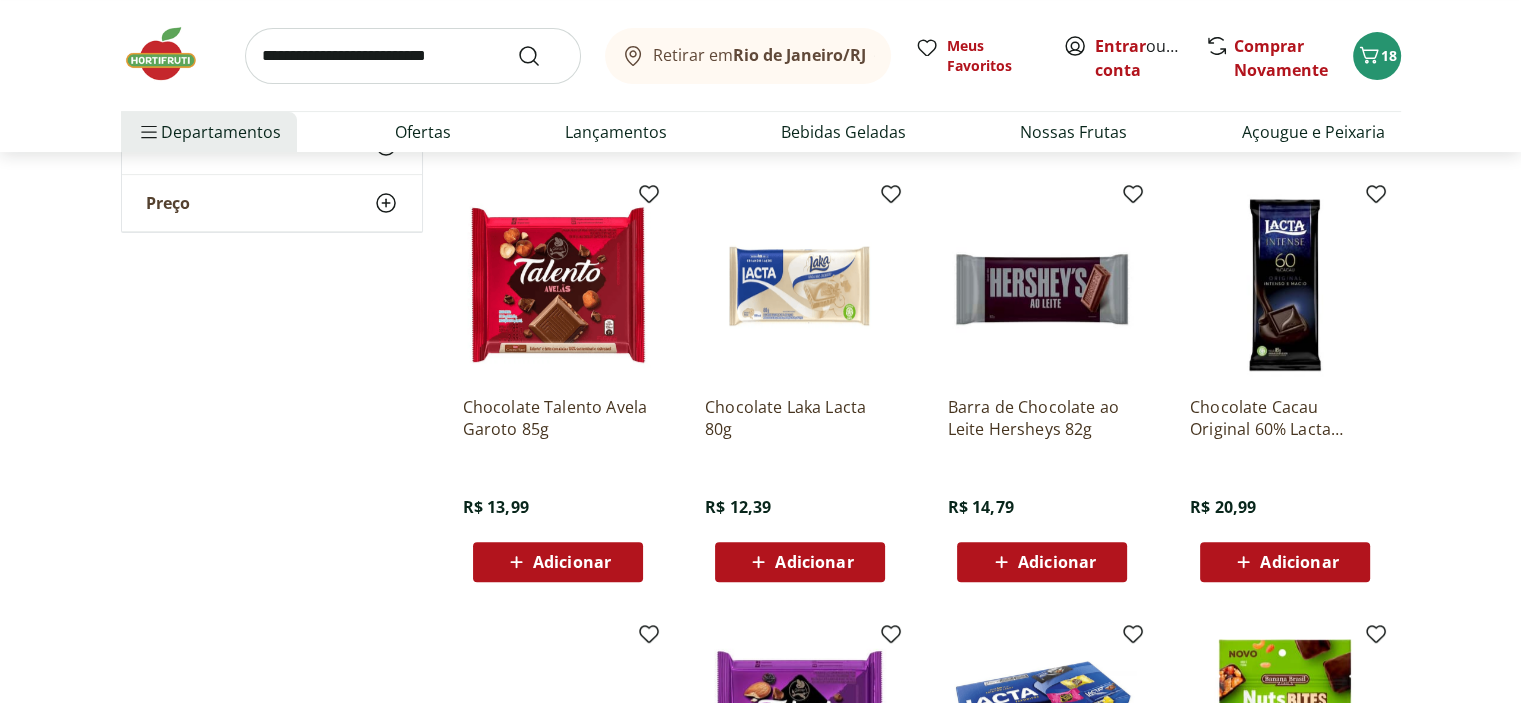 scroll, scrollTop: 0, scrollLeft: 0, axis: both 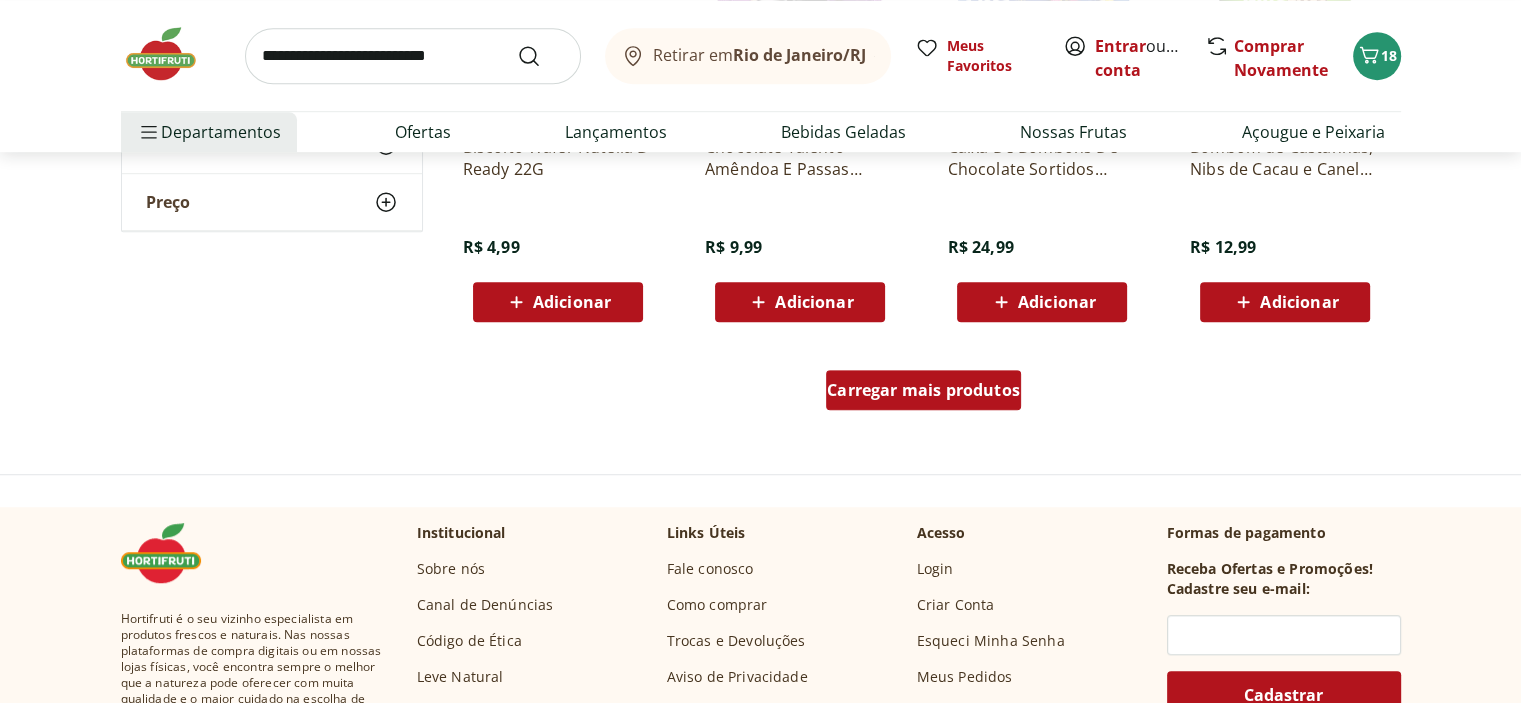 click on "Carregar mais produtos" at bounding box center (923, 390) 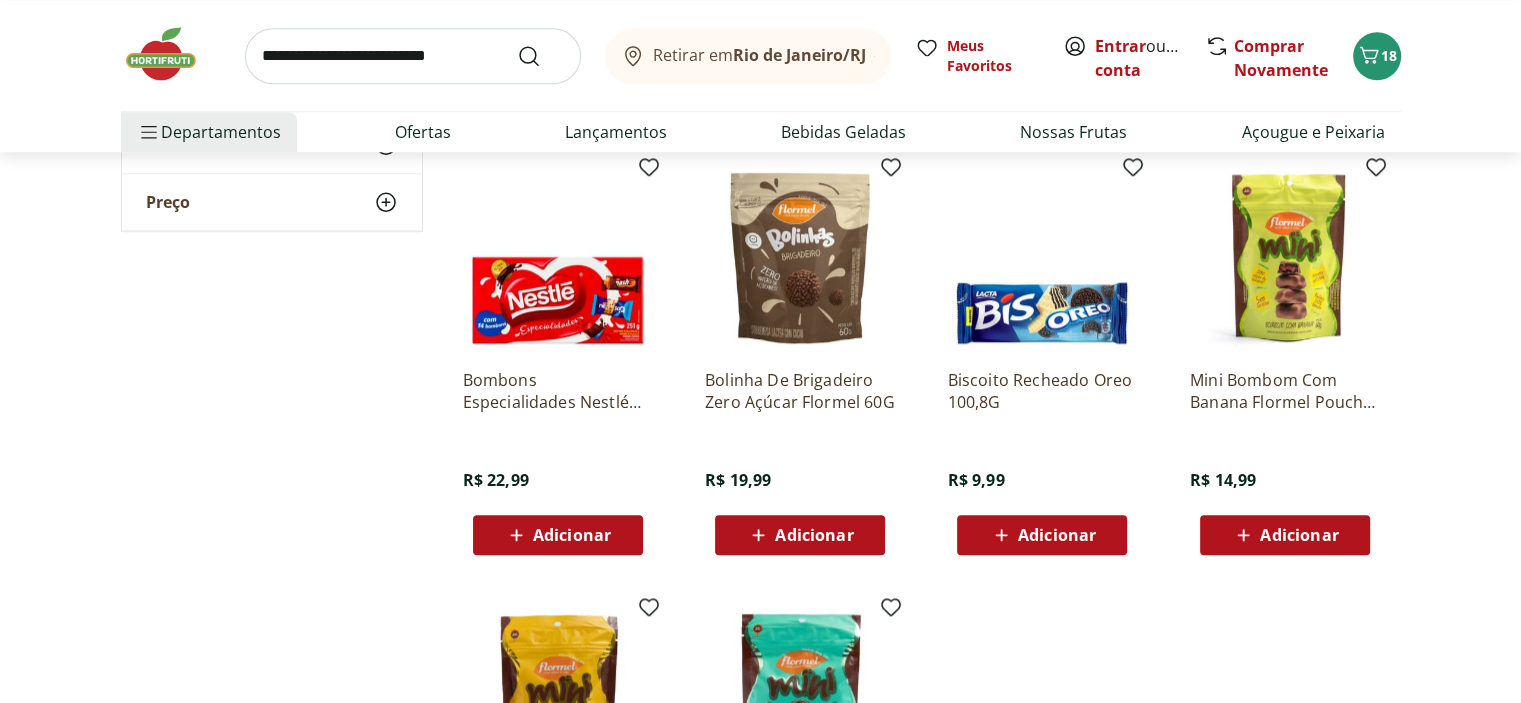 scroll, scrollTop: 1600, scrollLeft: 0, axis: vertical 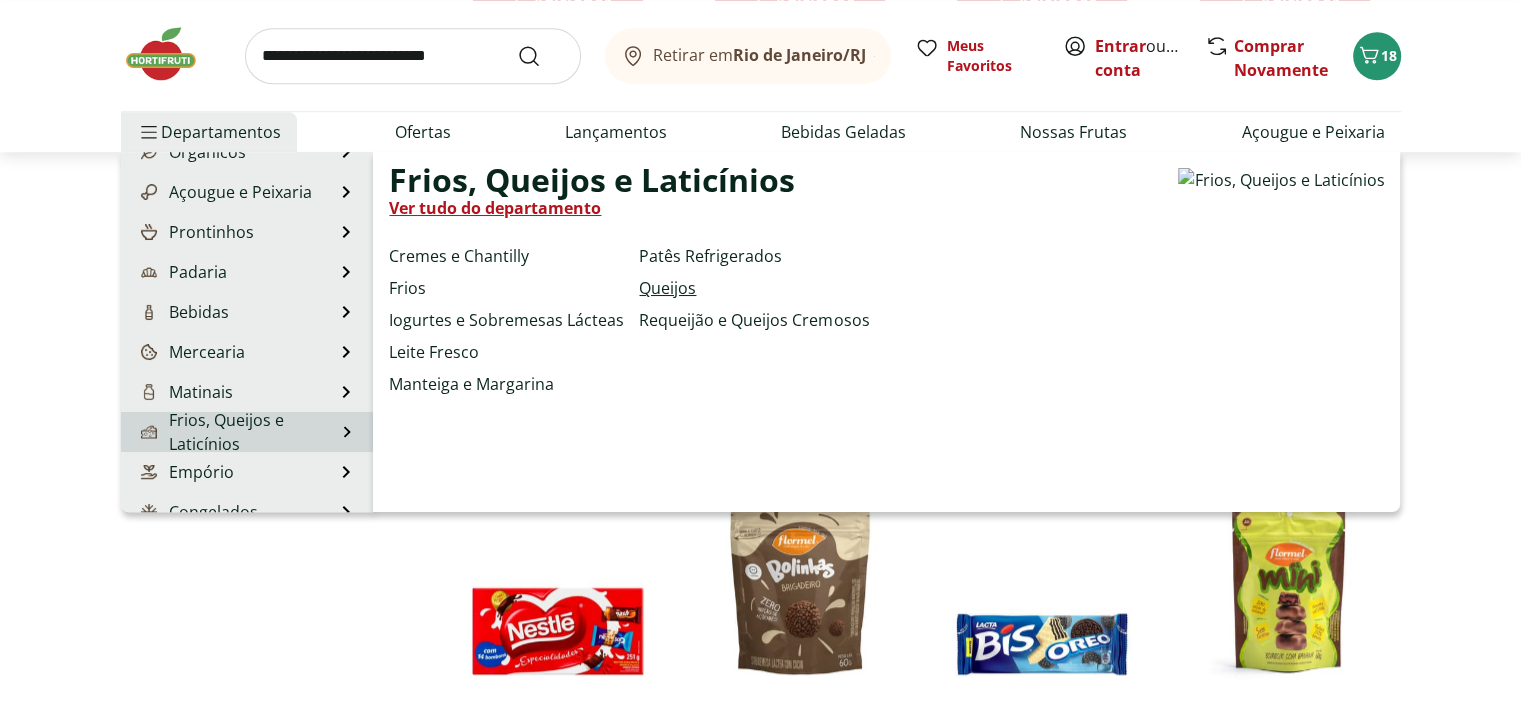 click on "Queijos" at bounding box center [667, 288] 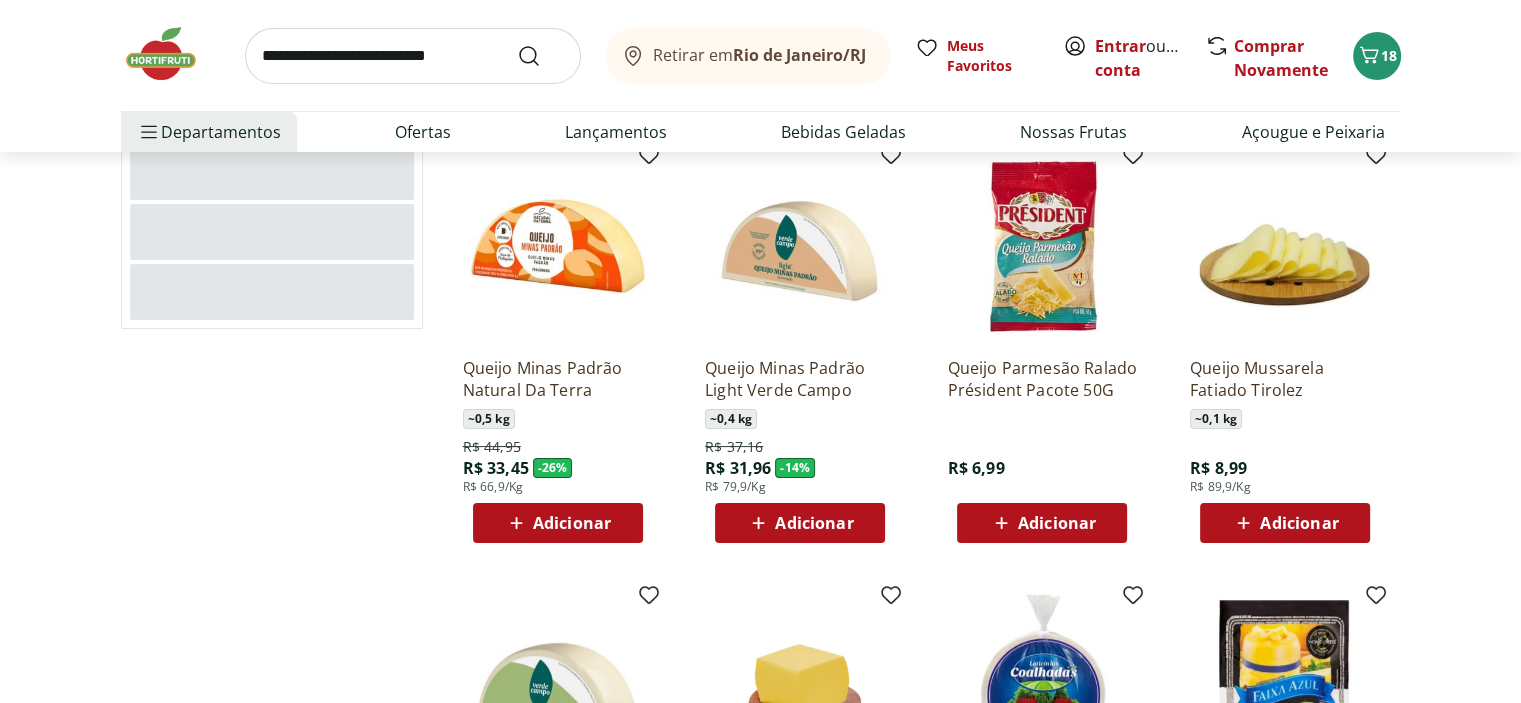 scroll, scrollTop: 200, scrollLeft: 0, axis: vertical 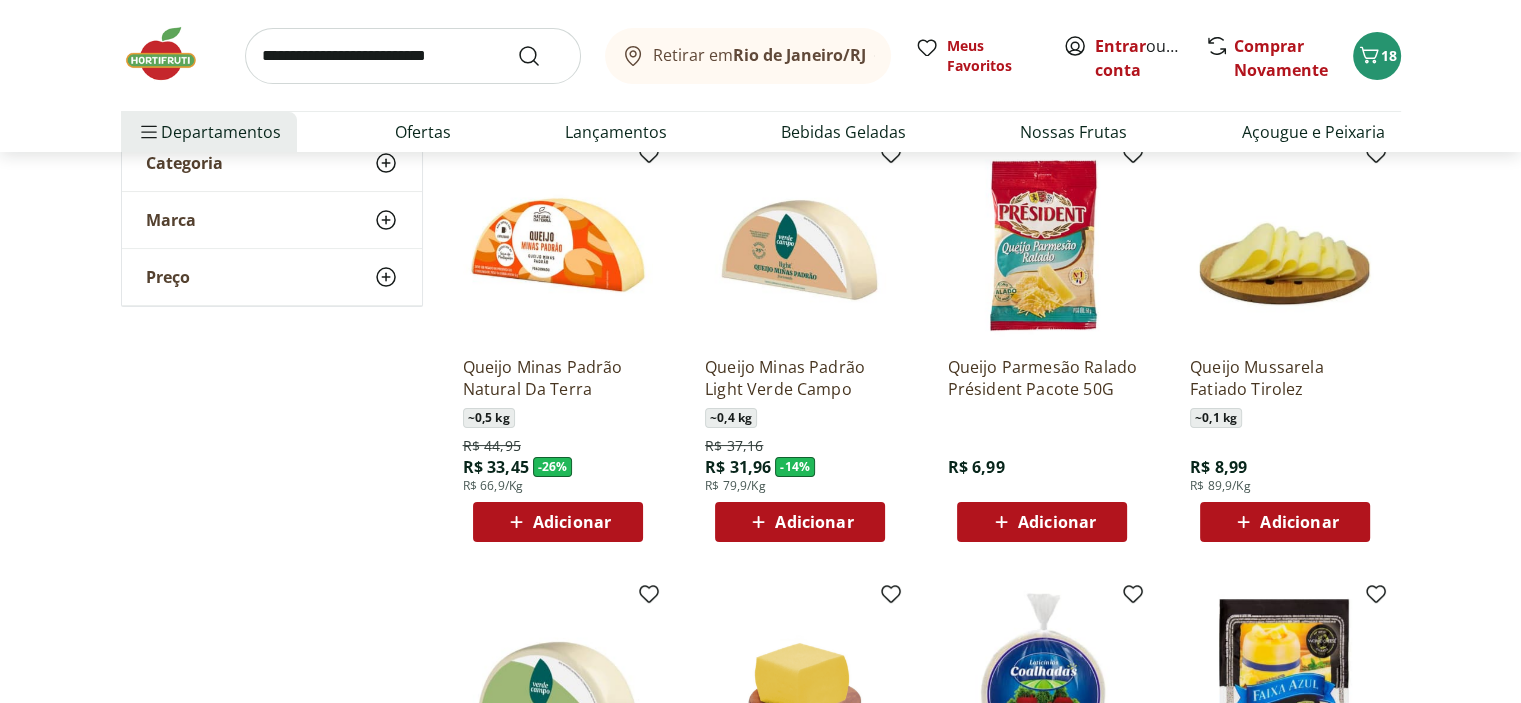 click on "Adicionar" at bounding box center [572, 522] 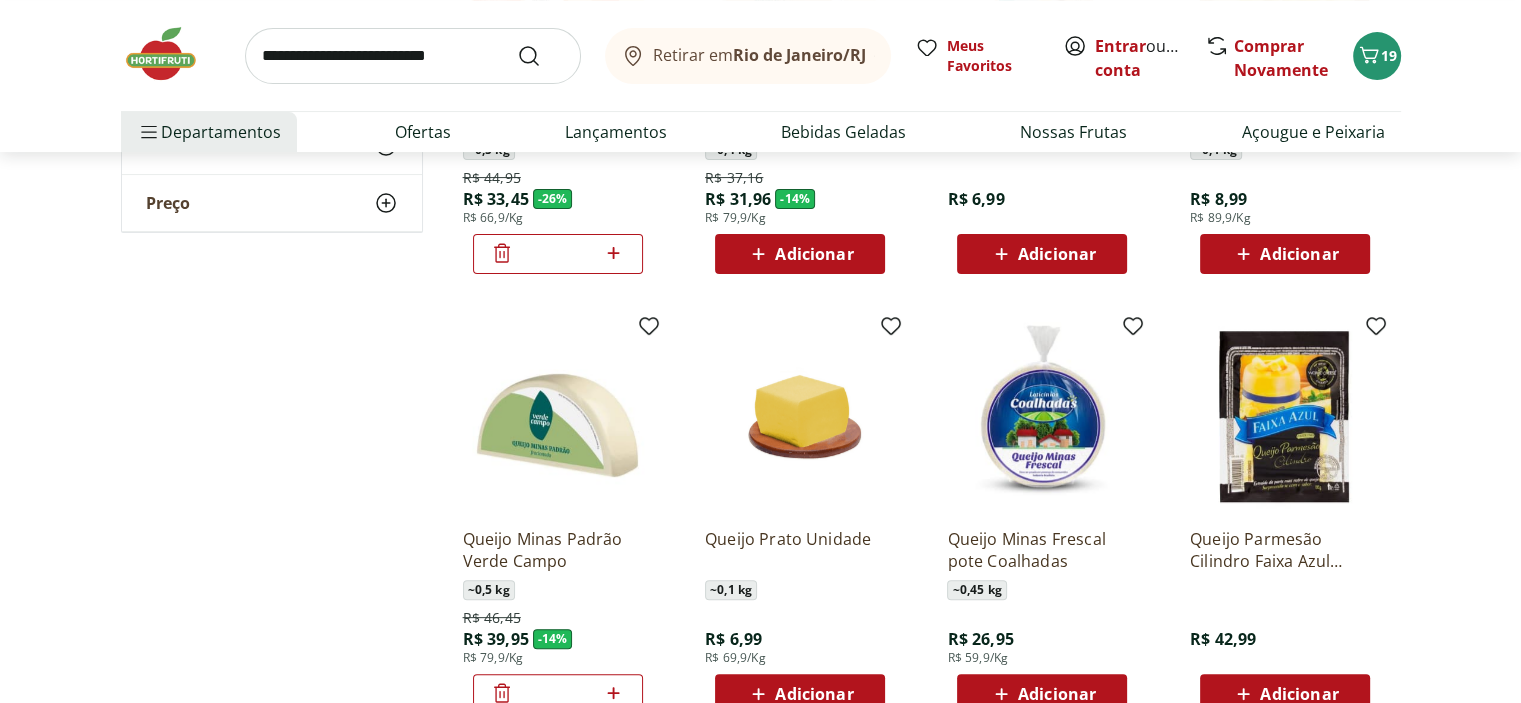 scroll, scrollTop: 500, scrollLeft: 0, axis: vertical 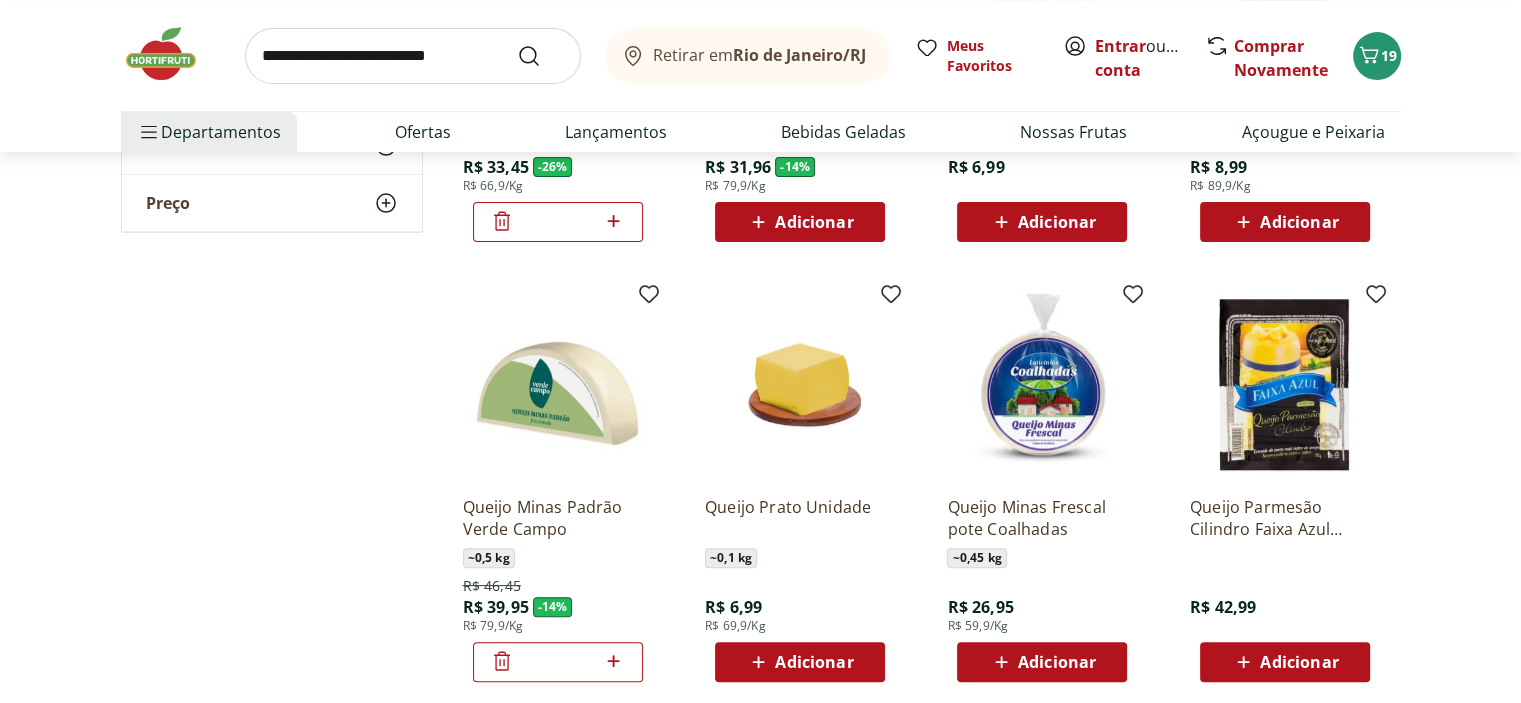 click 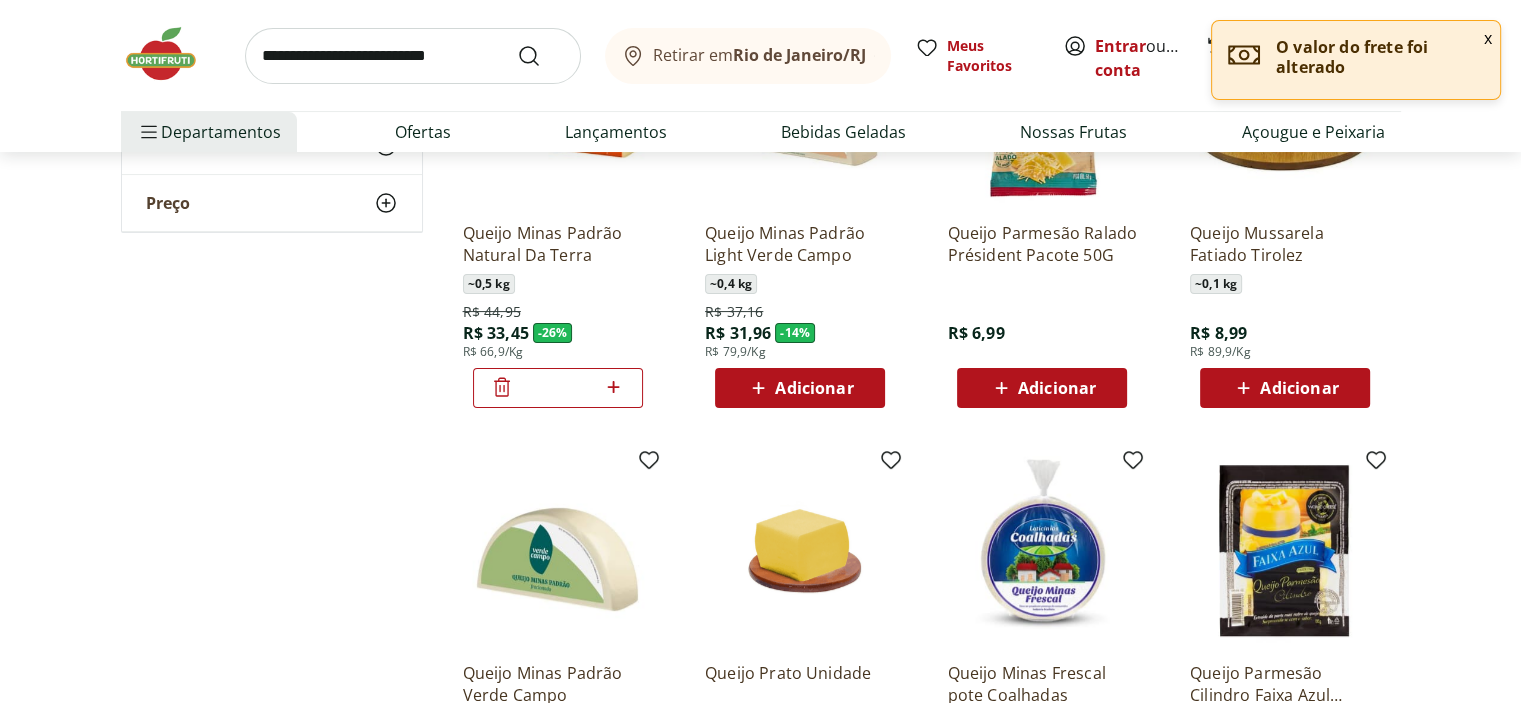 scroll, scrollTop: 300, scrollLeft: 0, axis: vertical 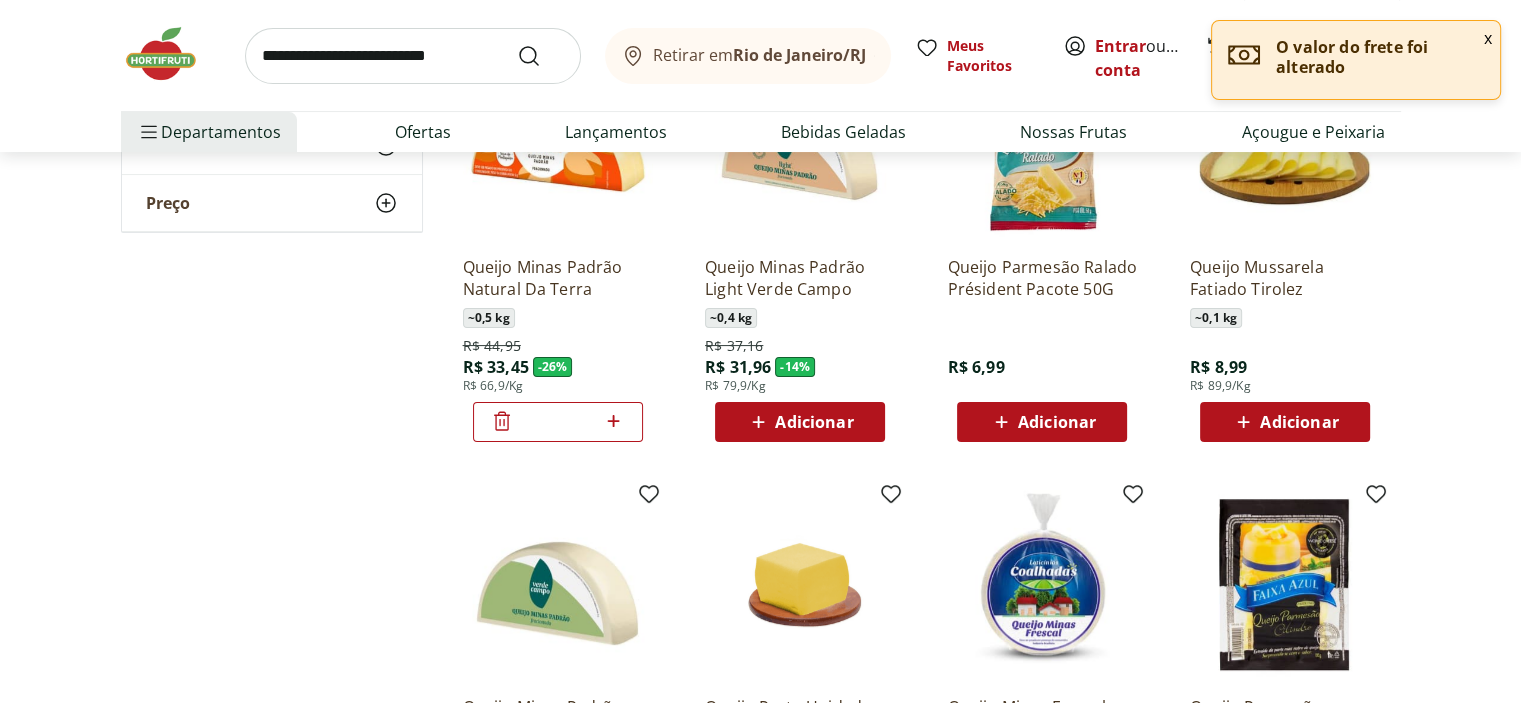 click on "Adicionar" at bounding box center (1299, 422) 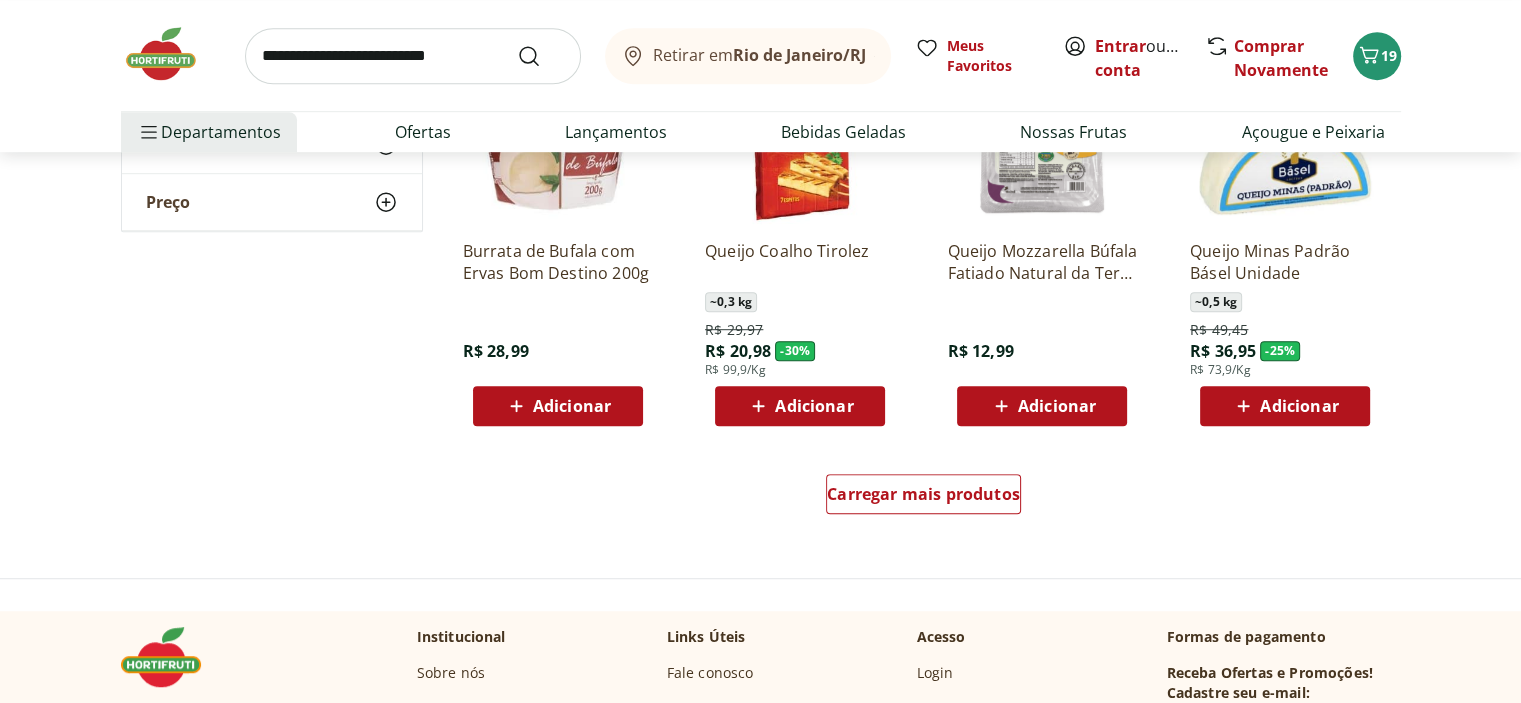 scroll, scrollTop: 1200, scrollLeft: 0, axis: vertical 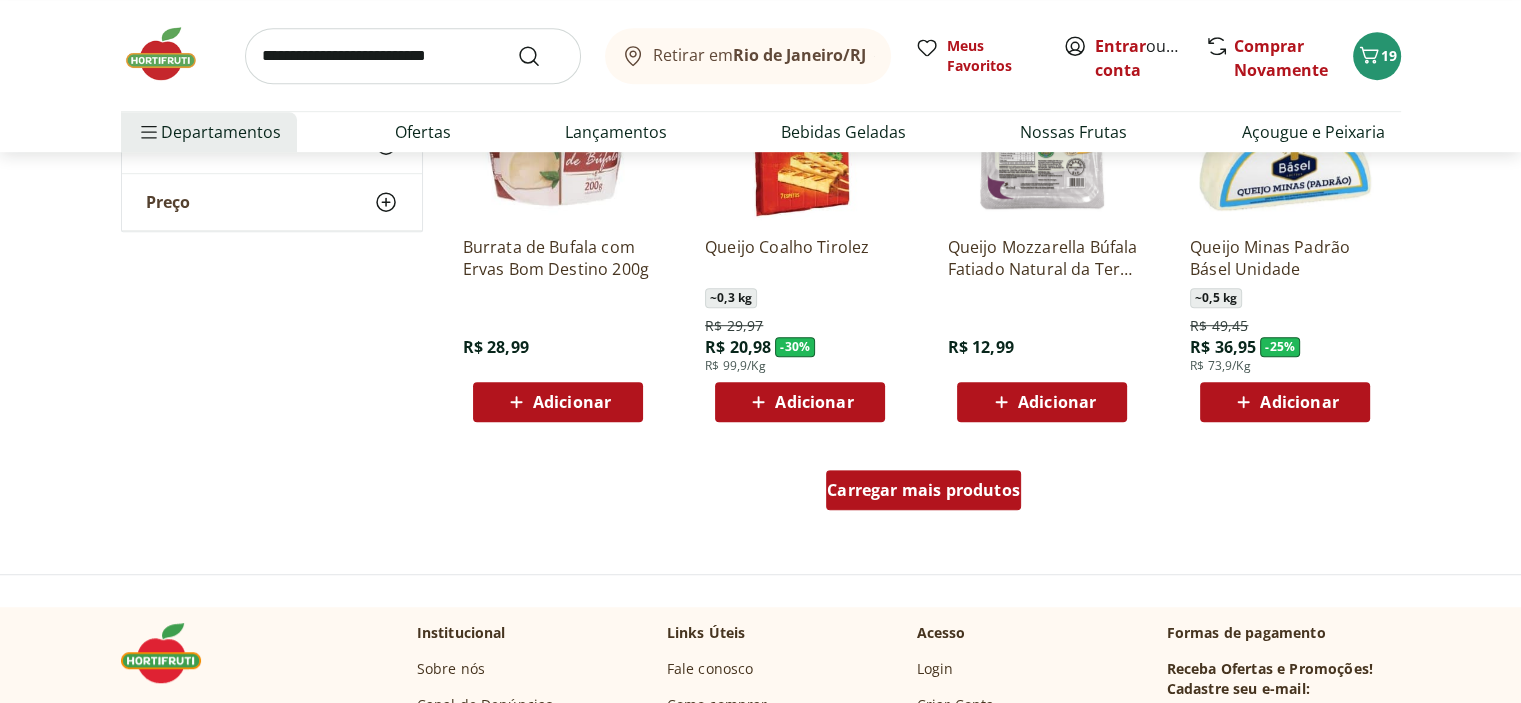 click on "Carregar mais produtos" at bounding box center (923, 490) 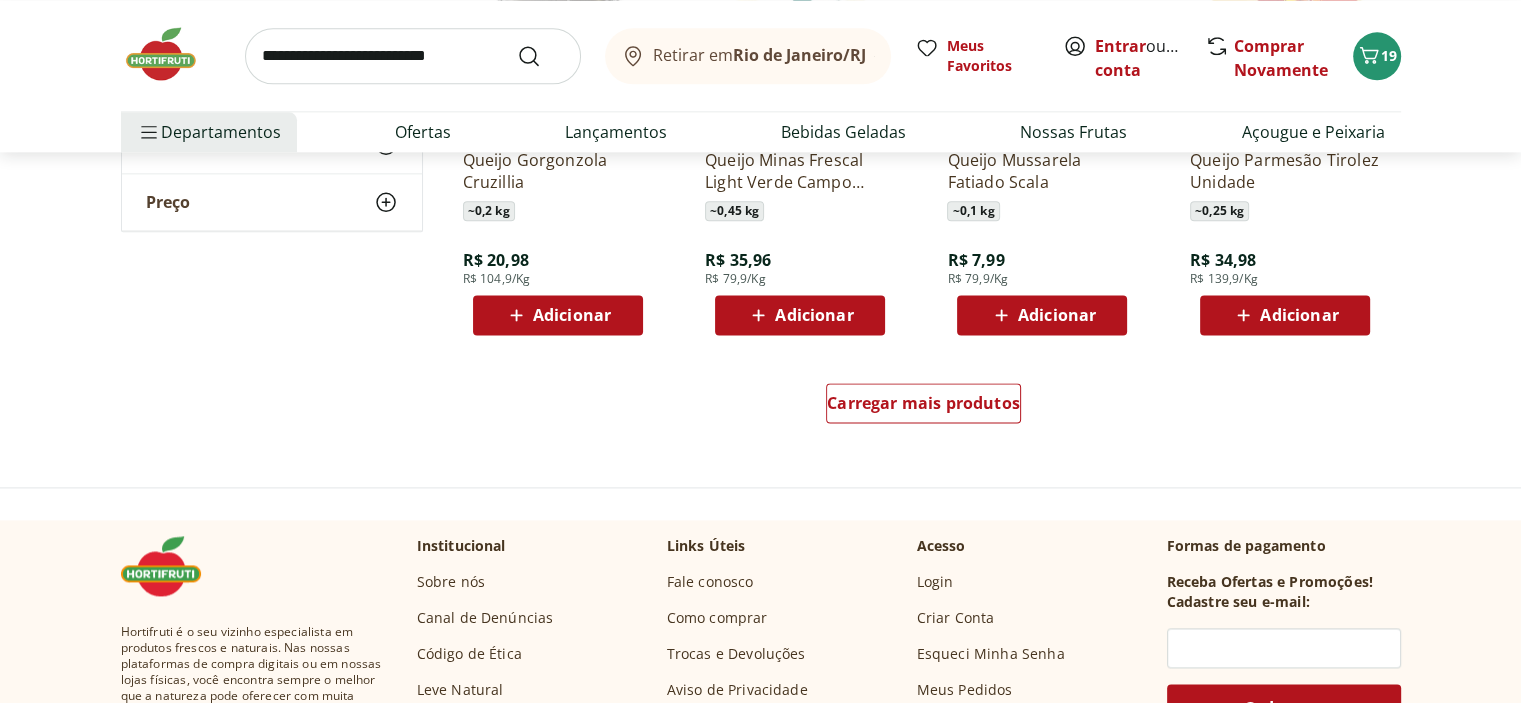 scroll, scrollTop: 2600, scrollLeft: 0, axis: vertical 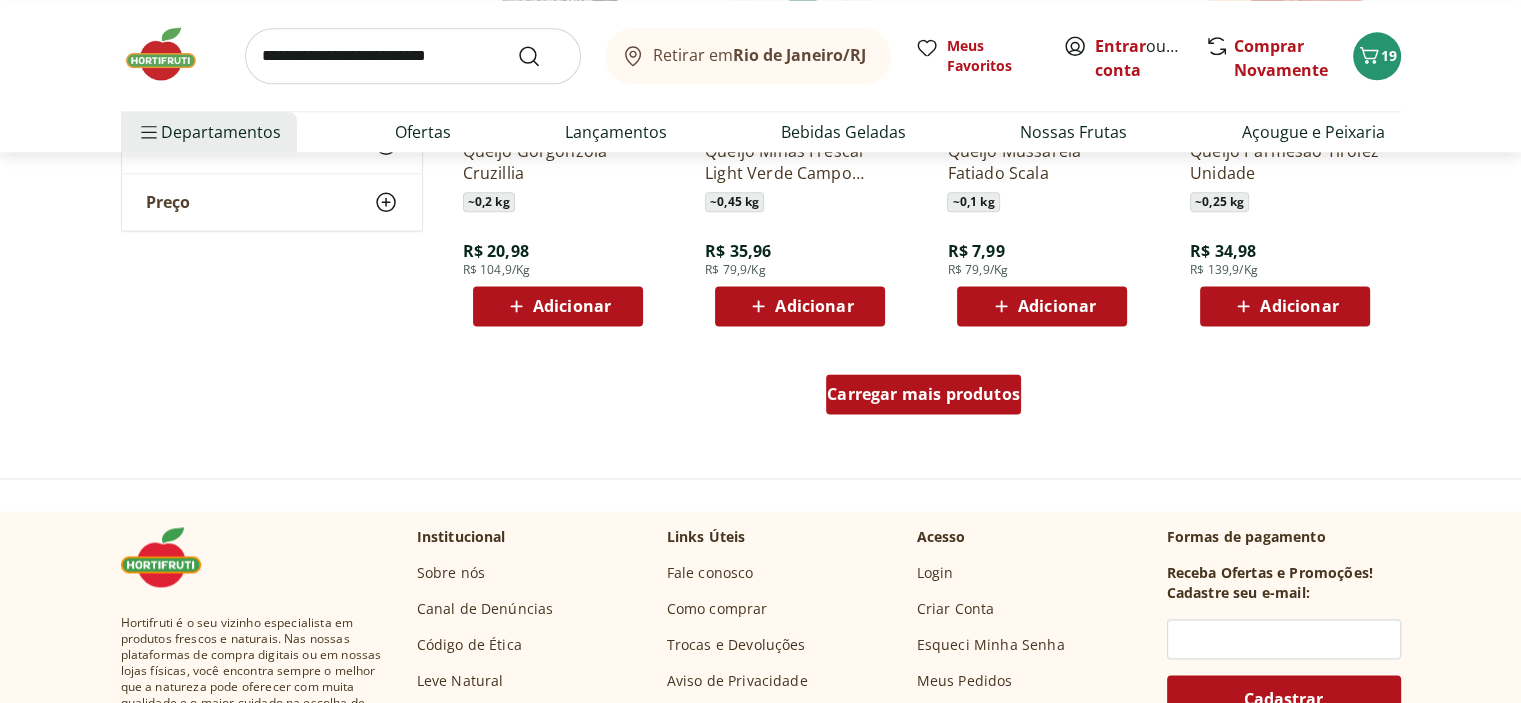 click on "Carregar mais produtos" at bounding box center [923, 394] 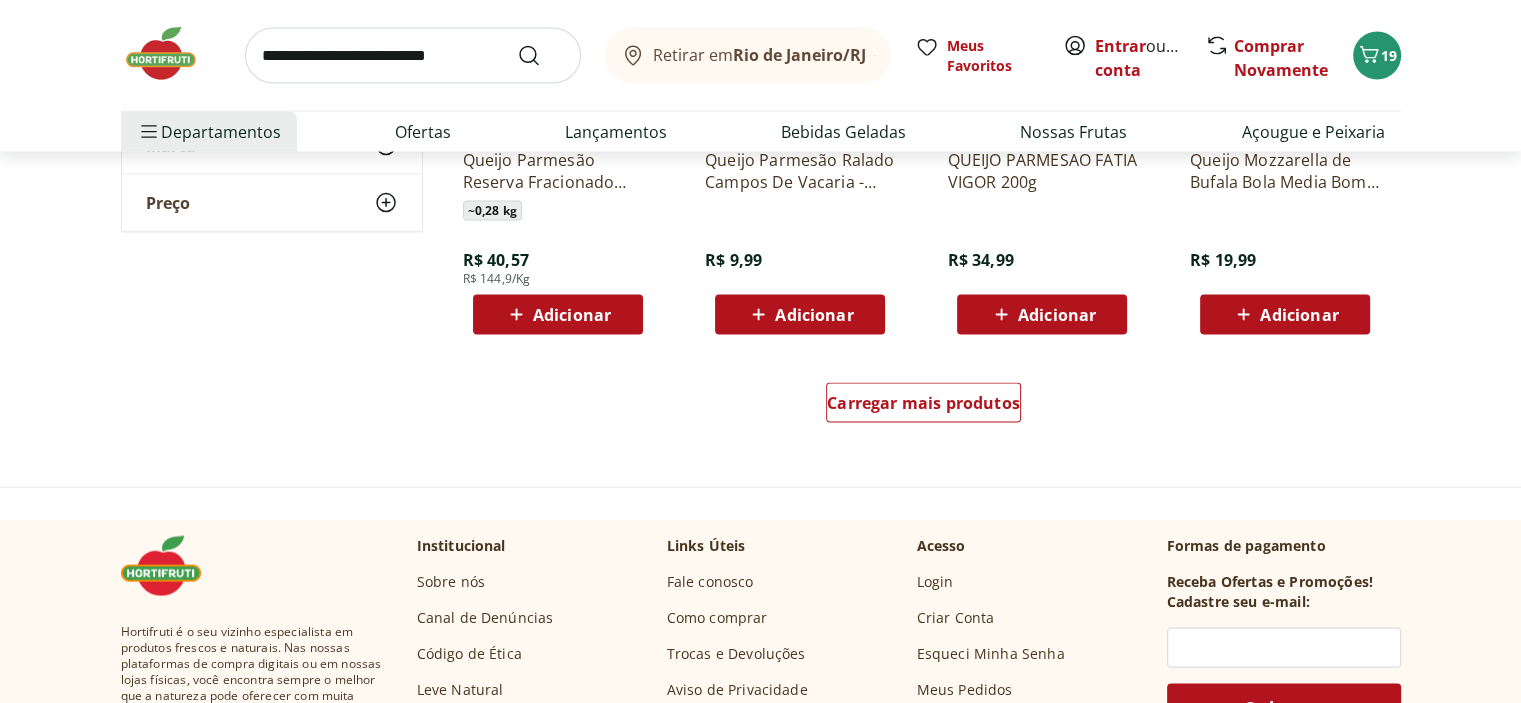 scroll, scrollTop: 3900, scrollLeft: 0, axis: vertical 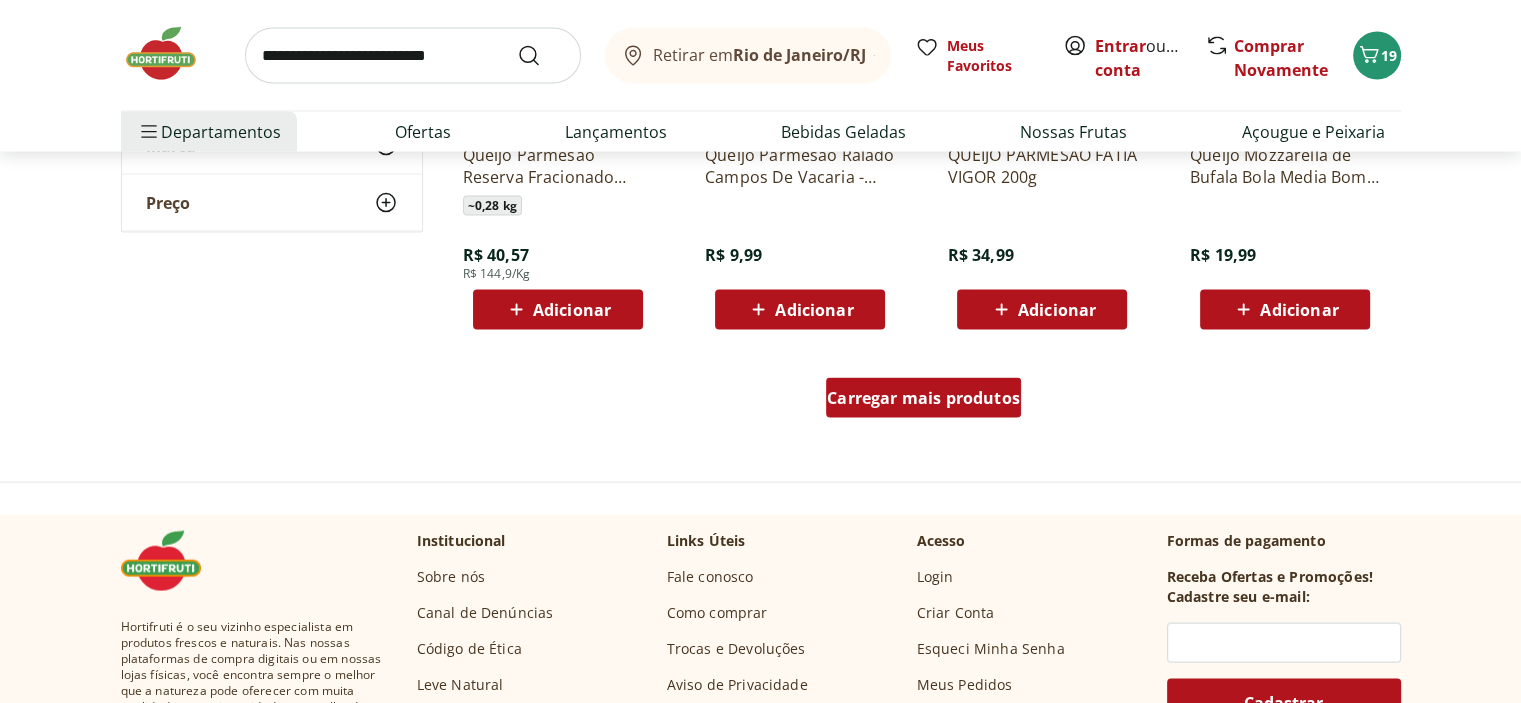 click on "Carregar mais produtos" at bounding box center [923, 398] 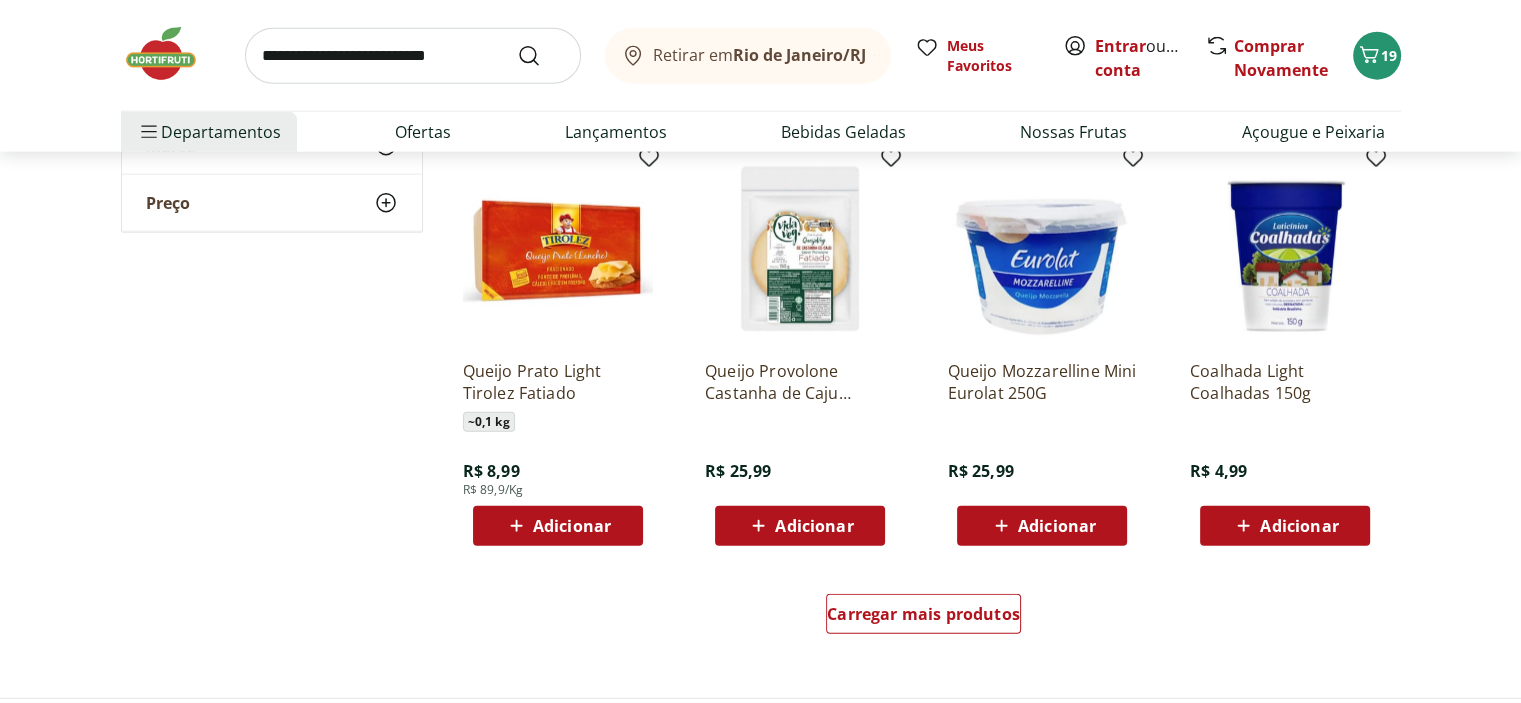 scroll, scrollTop: 5000, scrollLeft: 0, axis: vertical 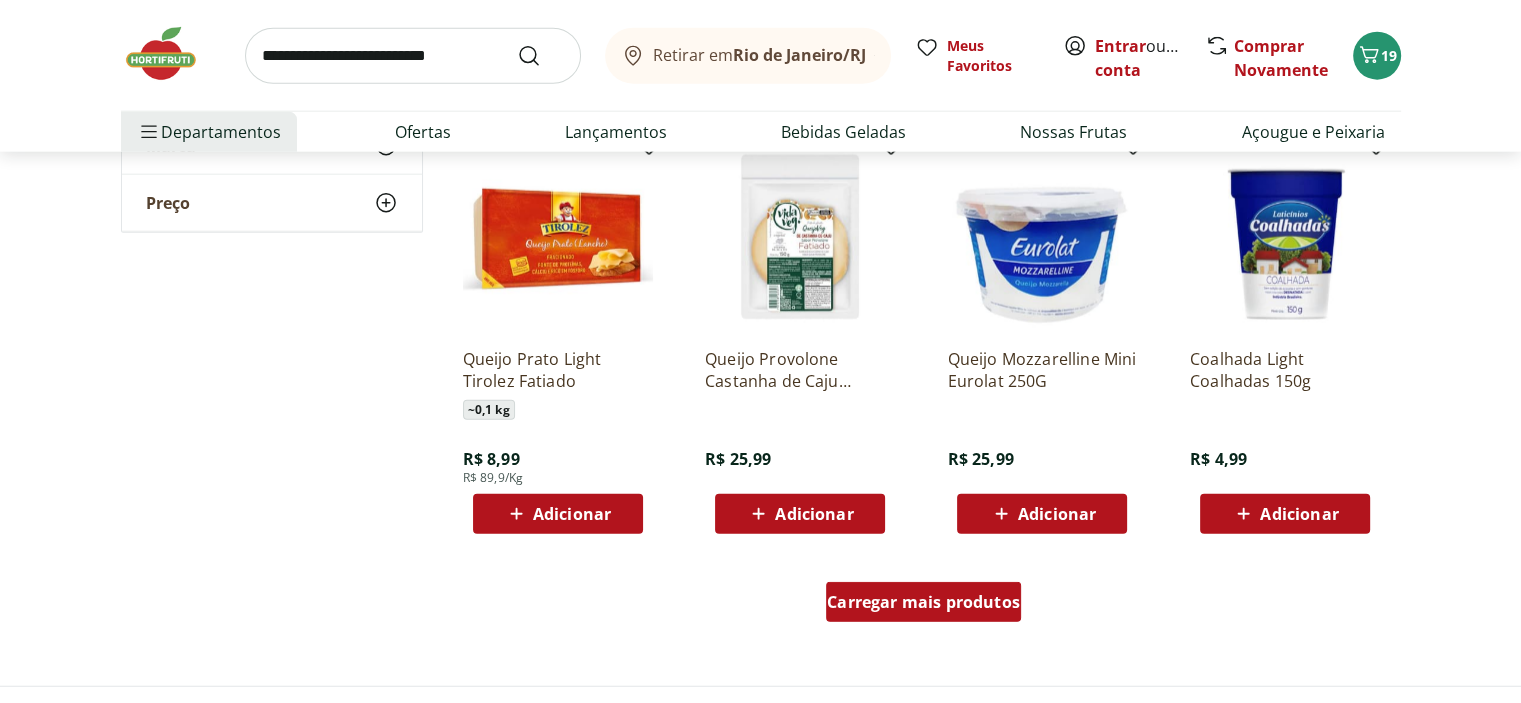 click on "Carregar mais produtos" at bounding box center (923, 602) 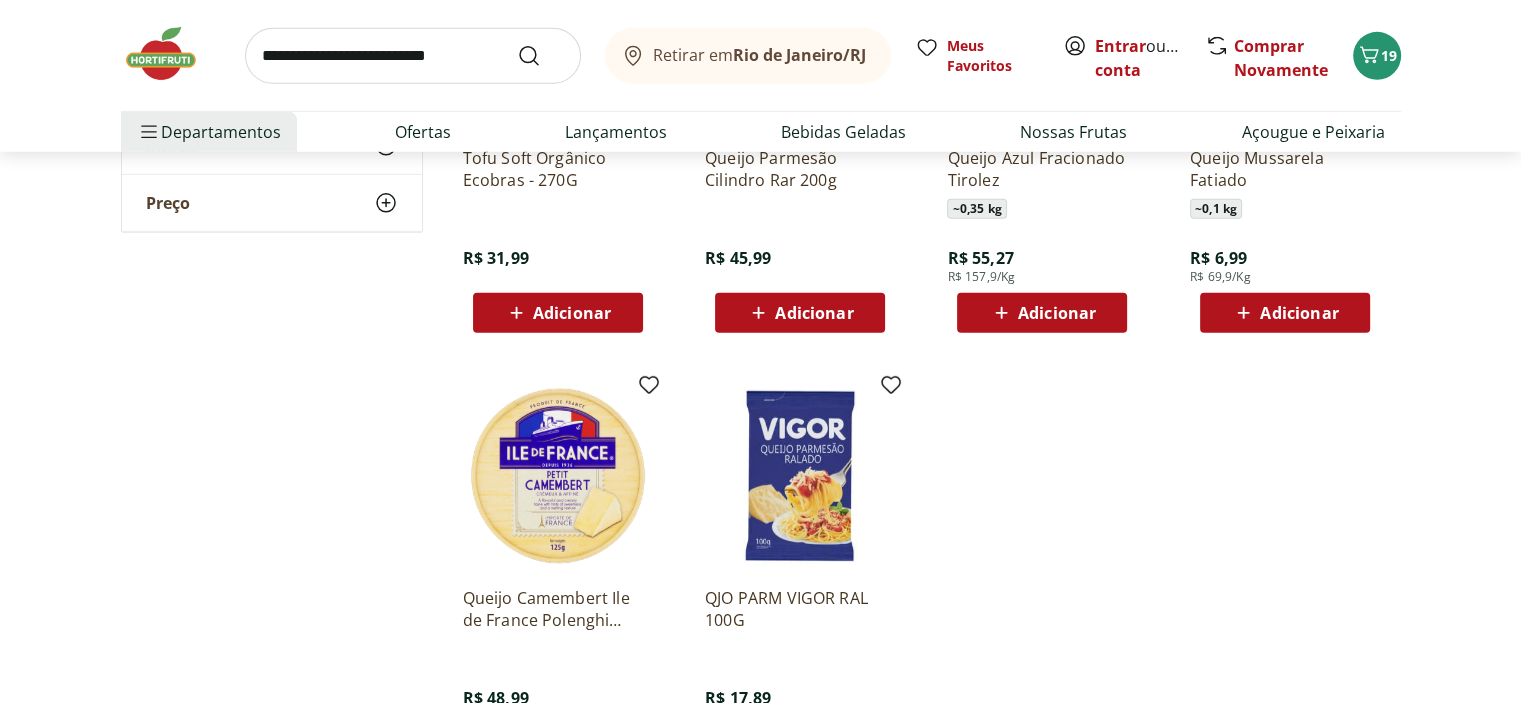 scroll, scrollTop: 6100, scrollLeft: 0, axis: vertical 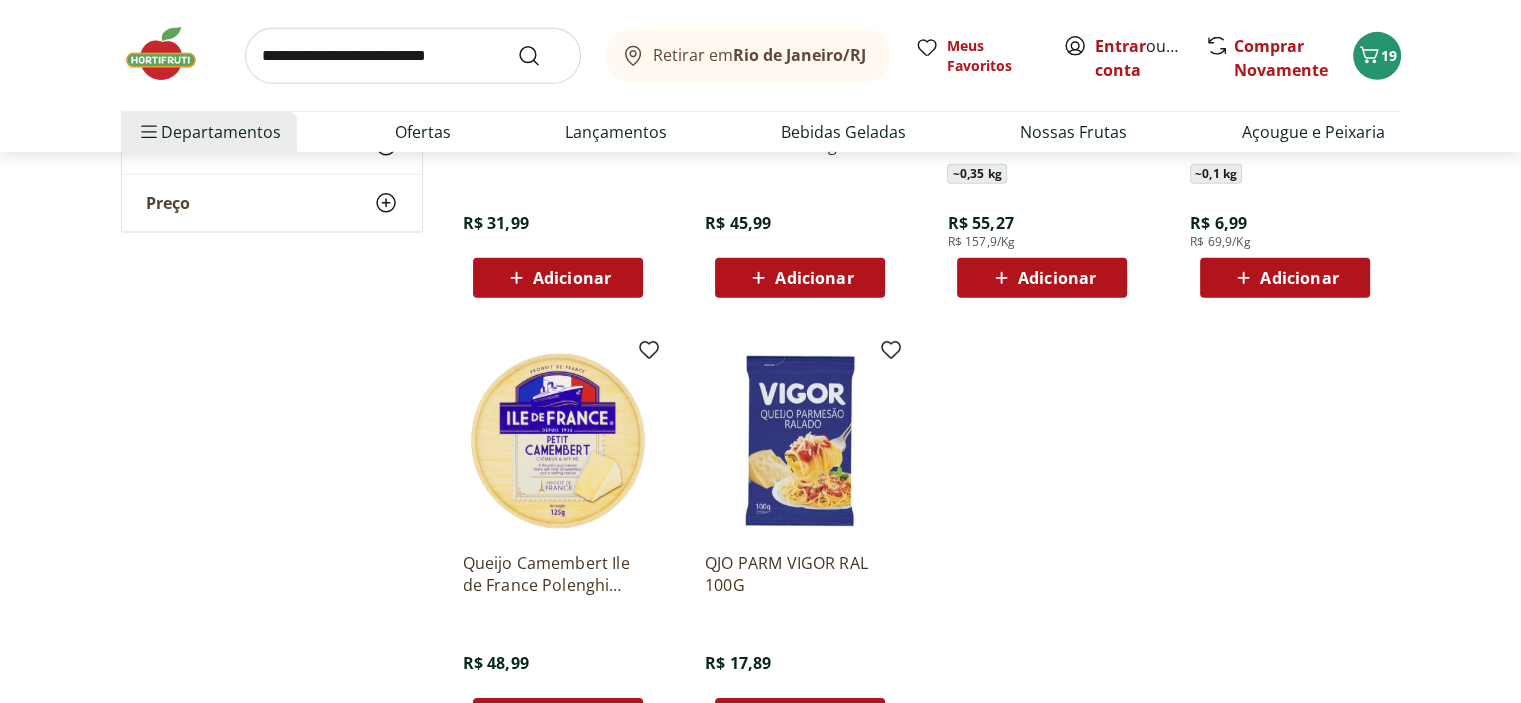 click on "Adicionar" at bounding box center [1299, 278] 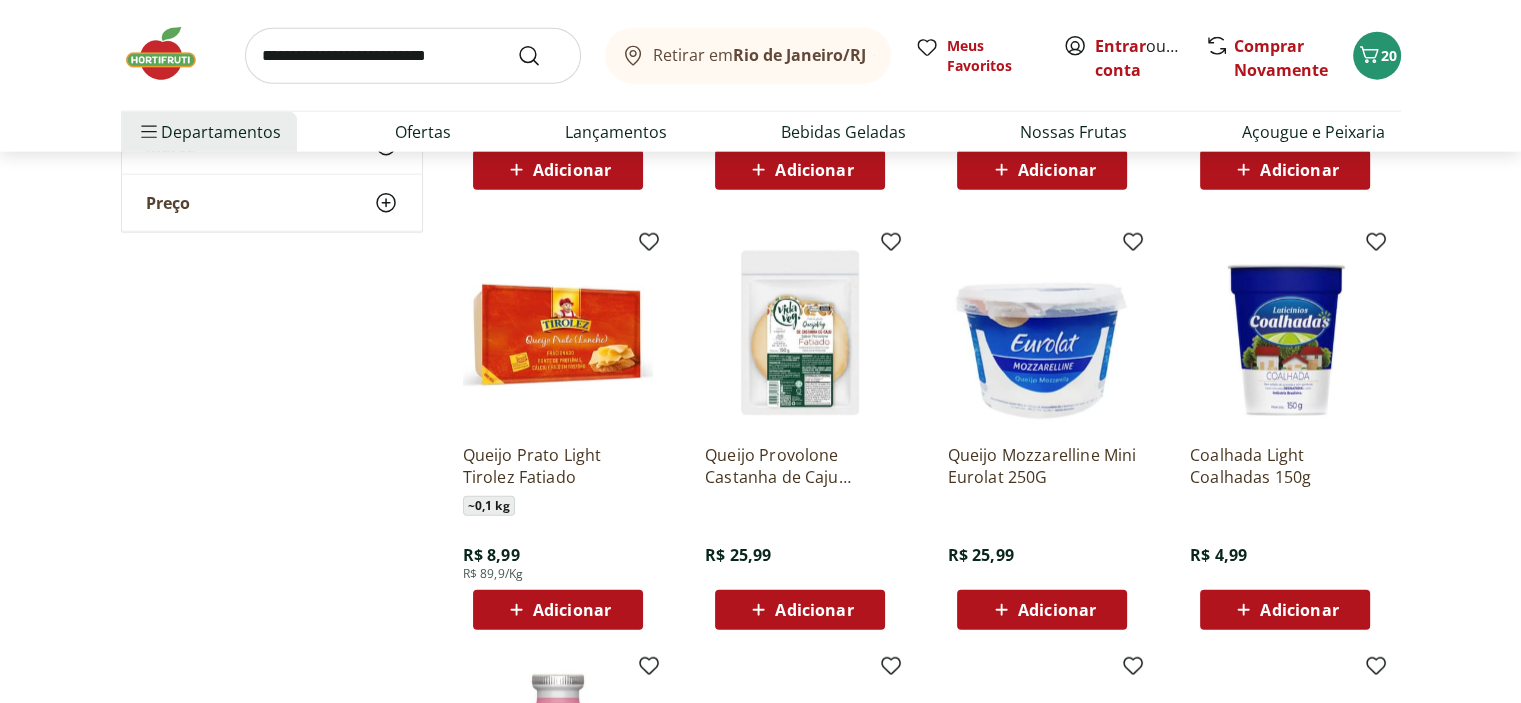 scroll, scrollTop: 4700, scrollLeft: 0, axis: vertical 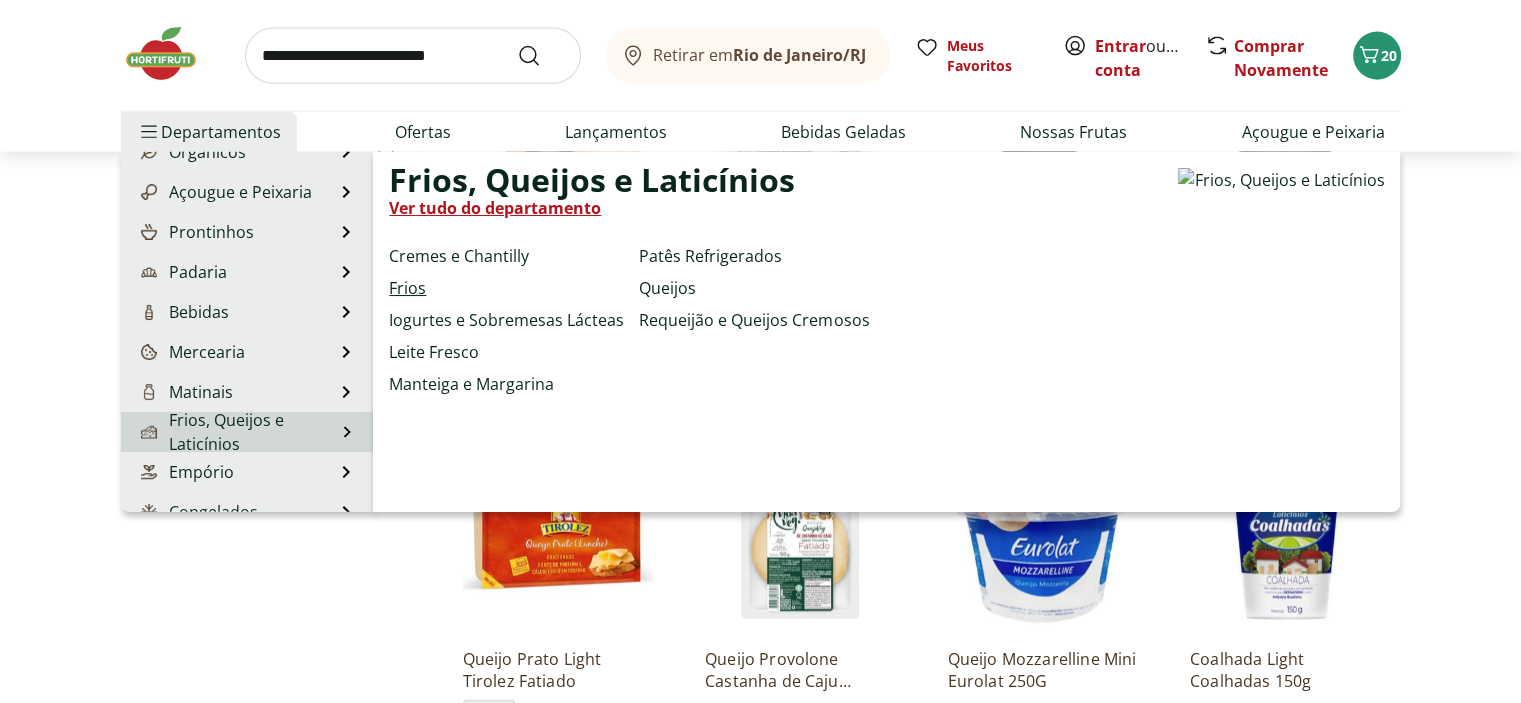 click on "Frios" at bounding box center (407, 288) 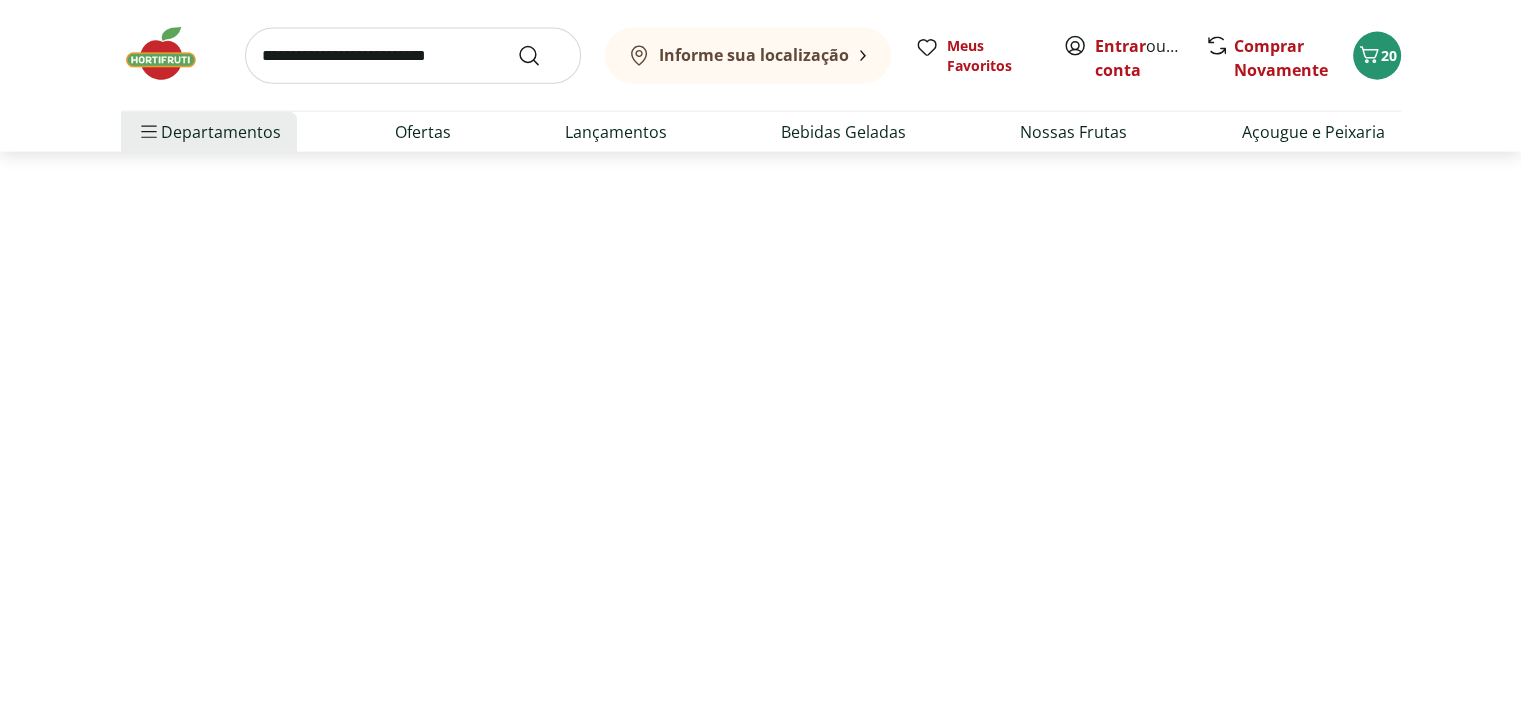 scroll, scrollTop: 0, scrollLeft: 0, axis: both 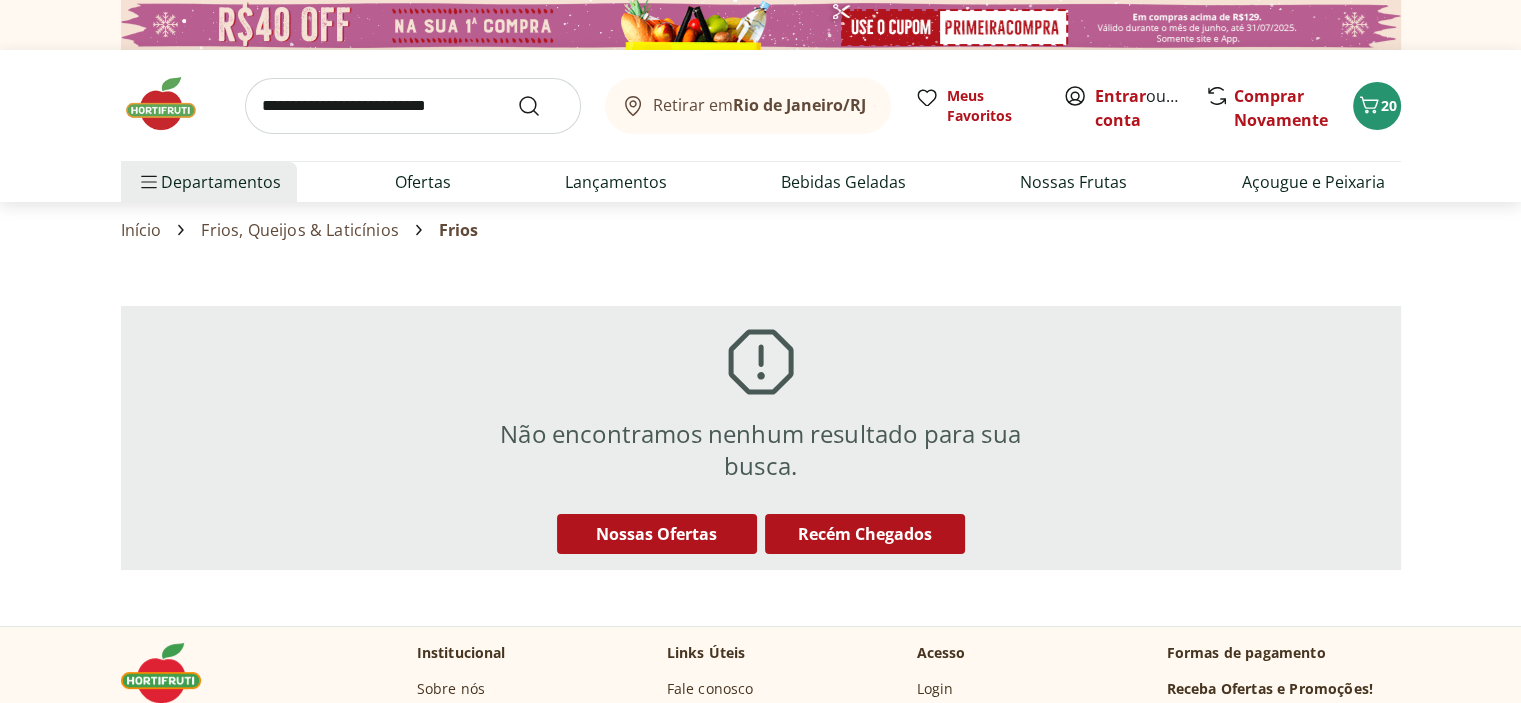 click at bounding box center [413, 106] 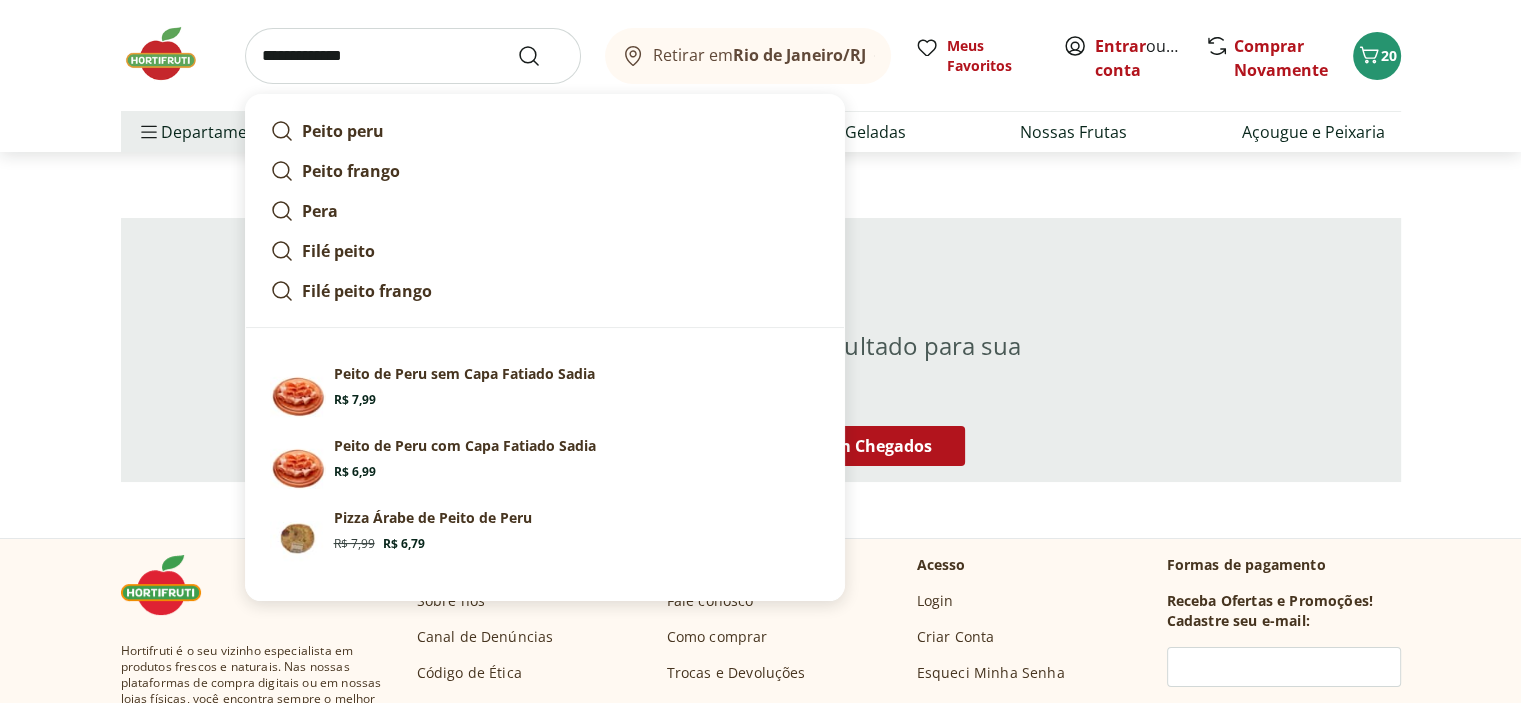 scroll, scrollTop: 100, scrollLeft: 0, axis: vertical 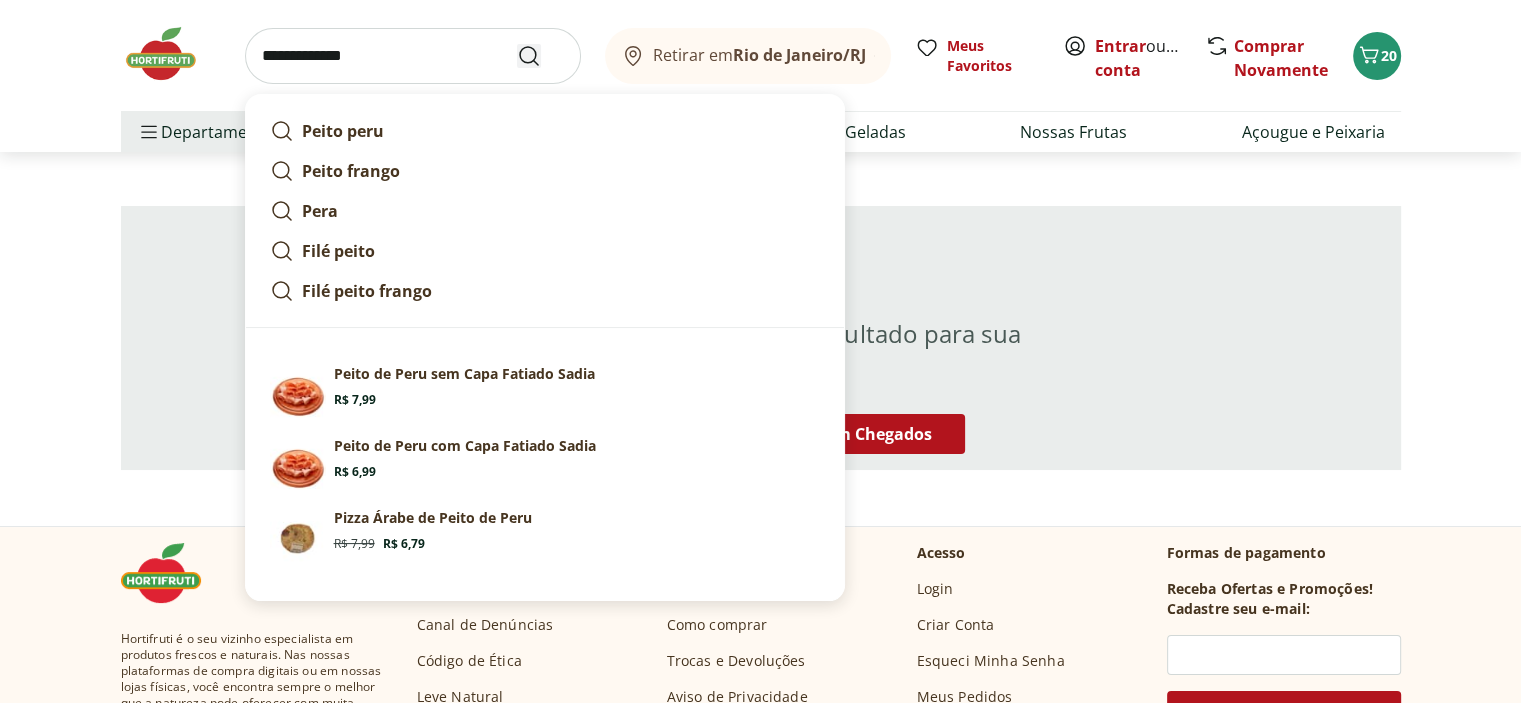 type on "**********" 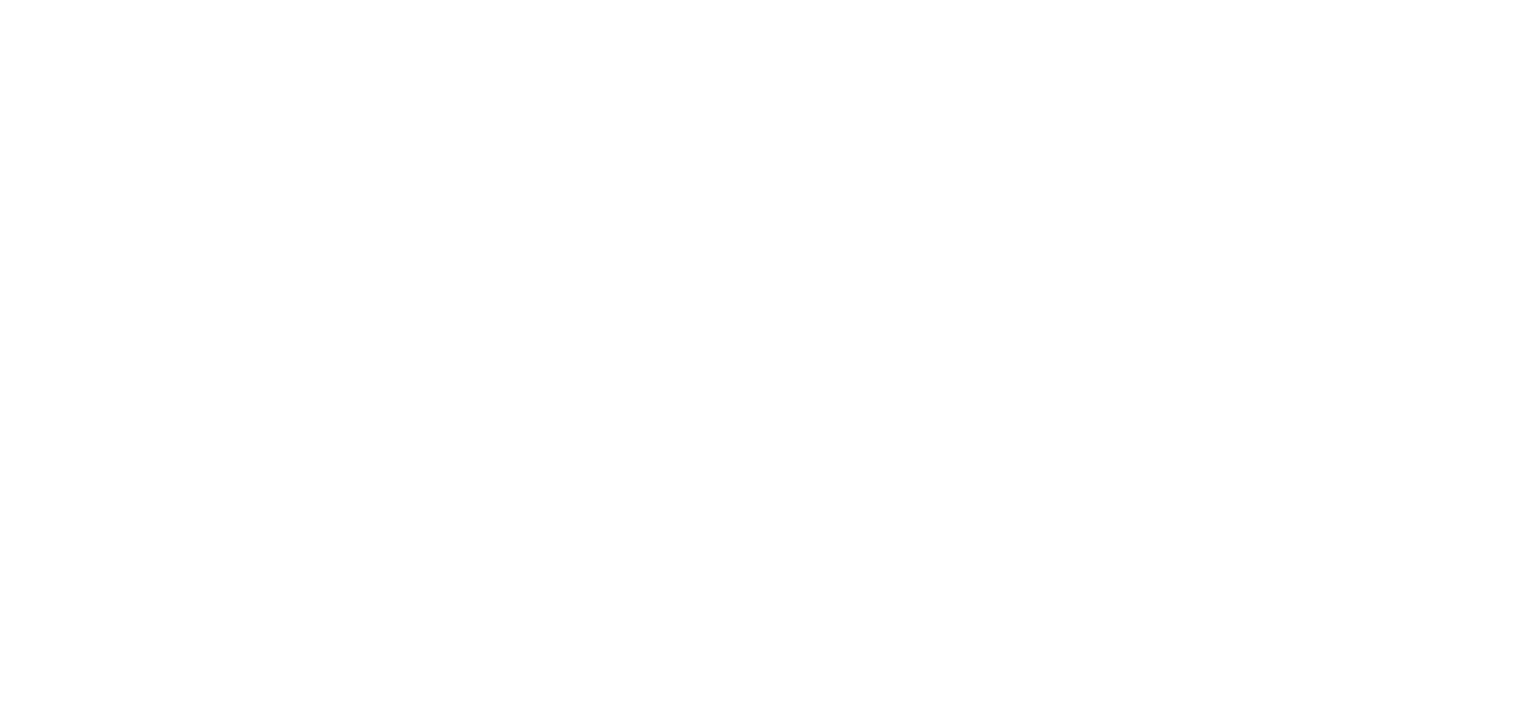 scroll, scrollTop: 0, scrollLeft: 0, axis: both 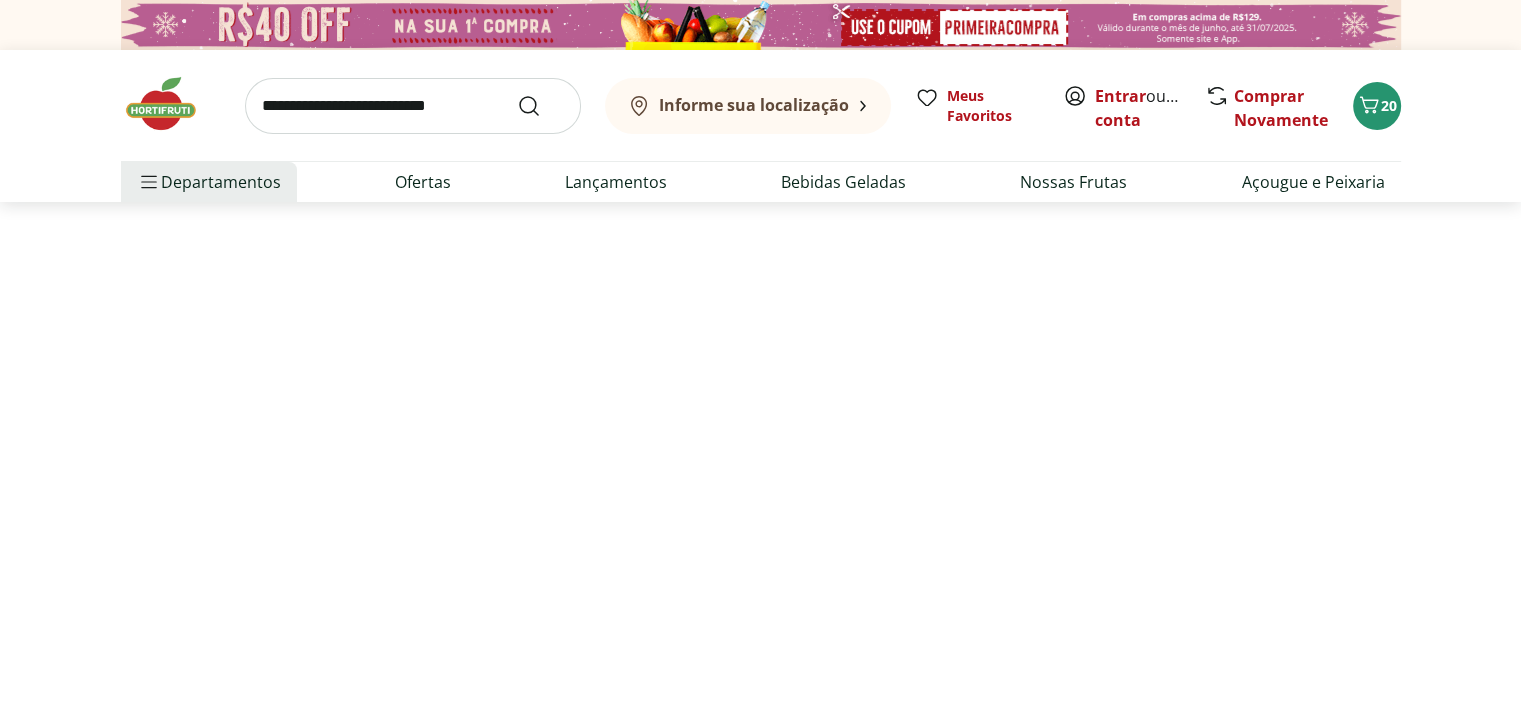 select on "**********" 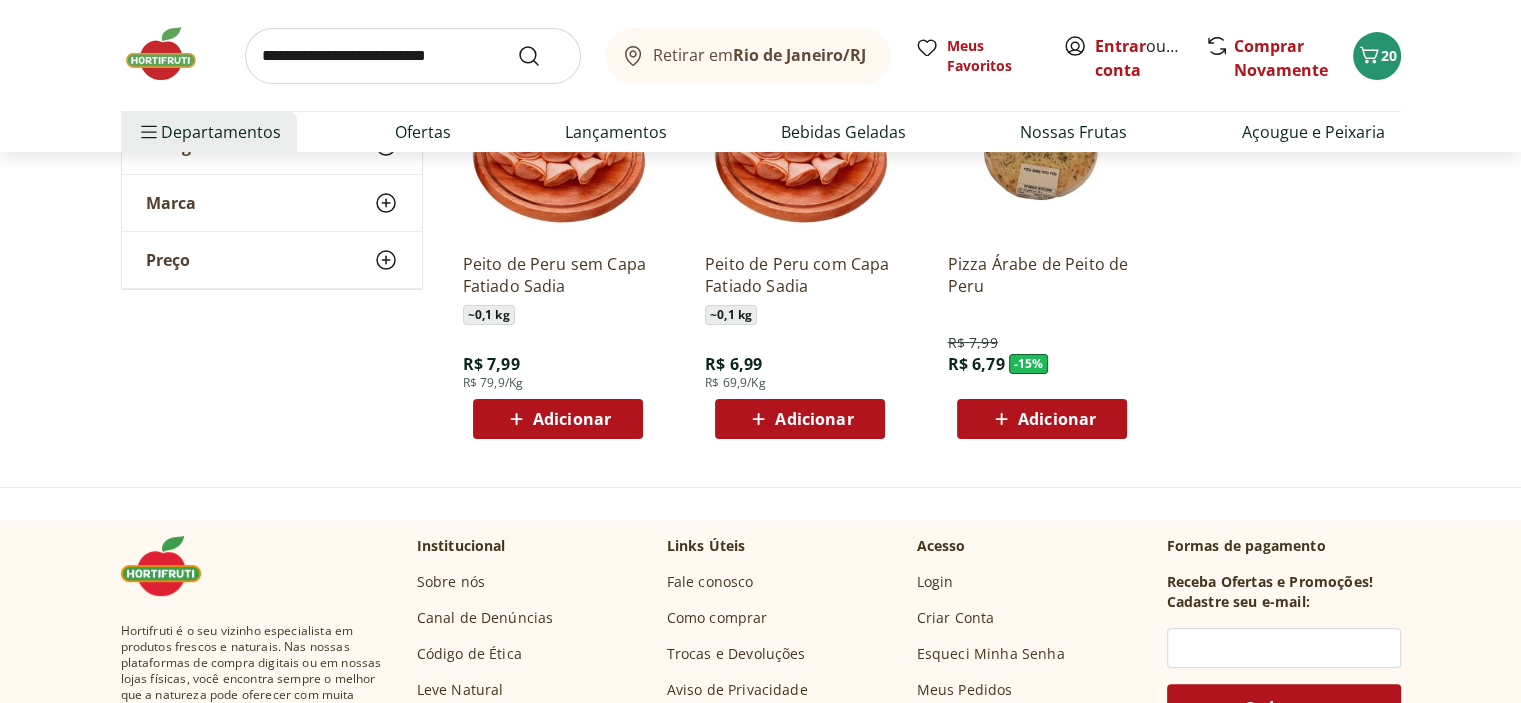 scroll, scrollTop: 400, scrollLeft: 0, axis: vertical 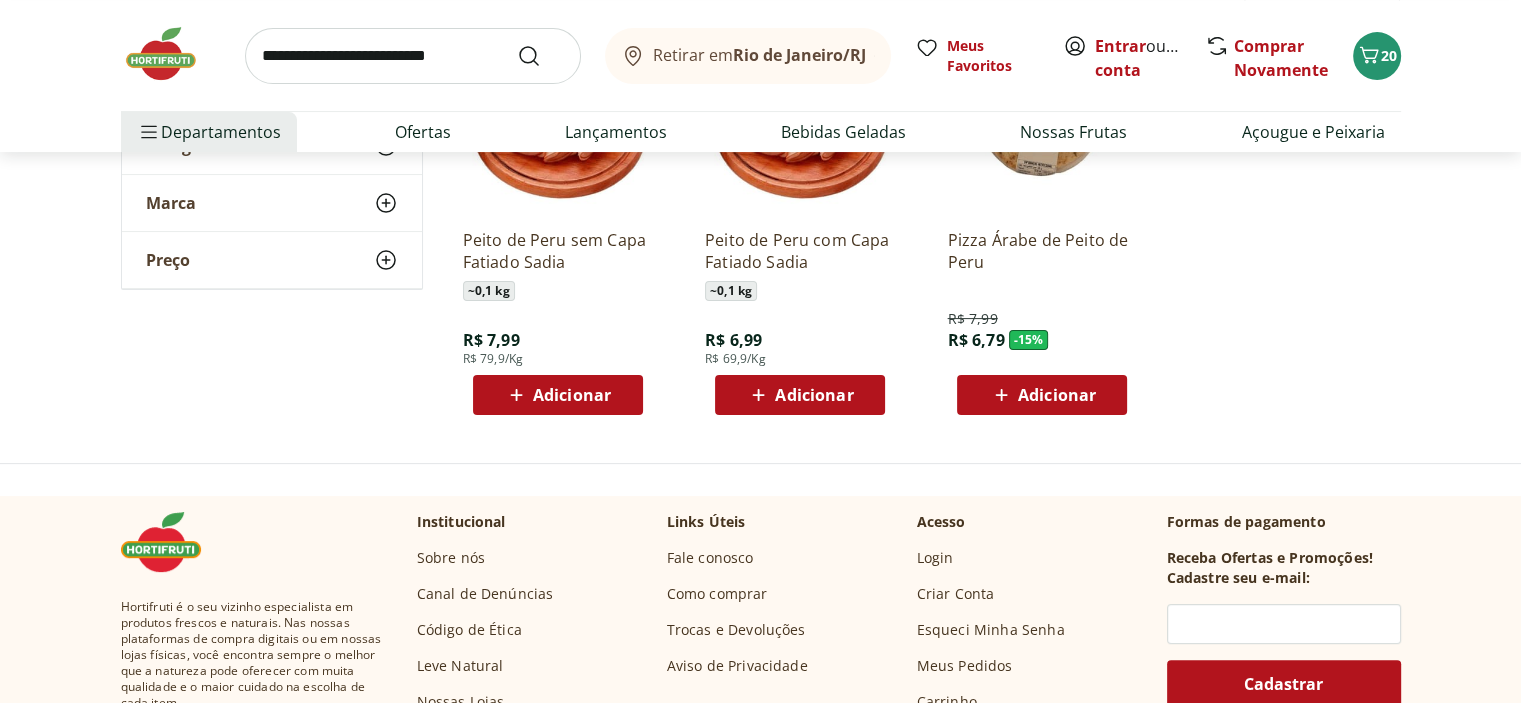 click 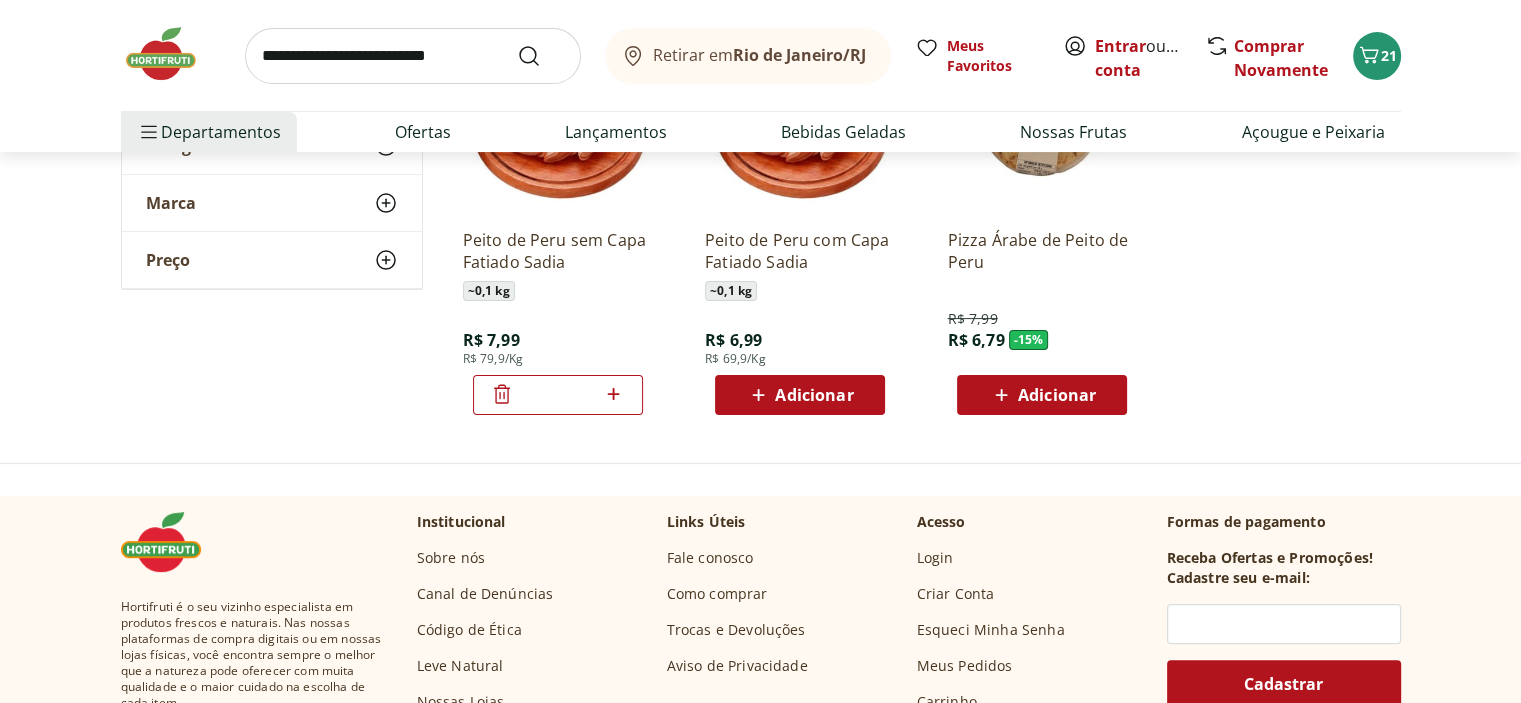 click 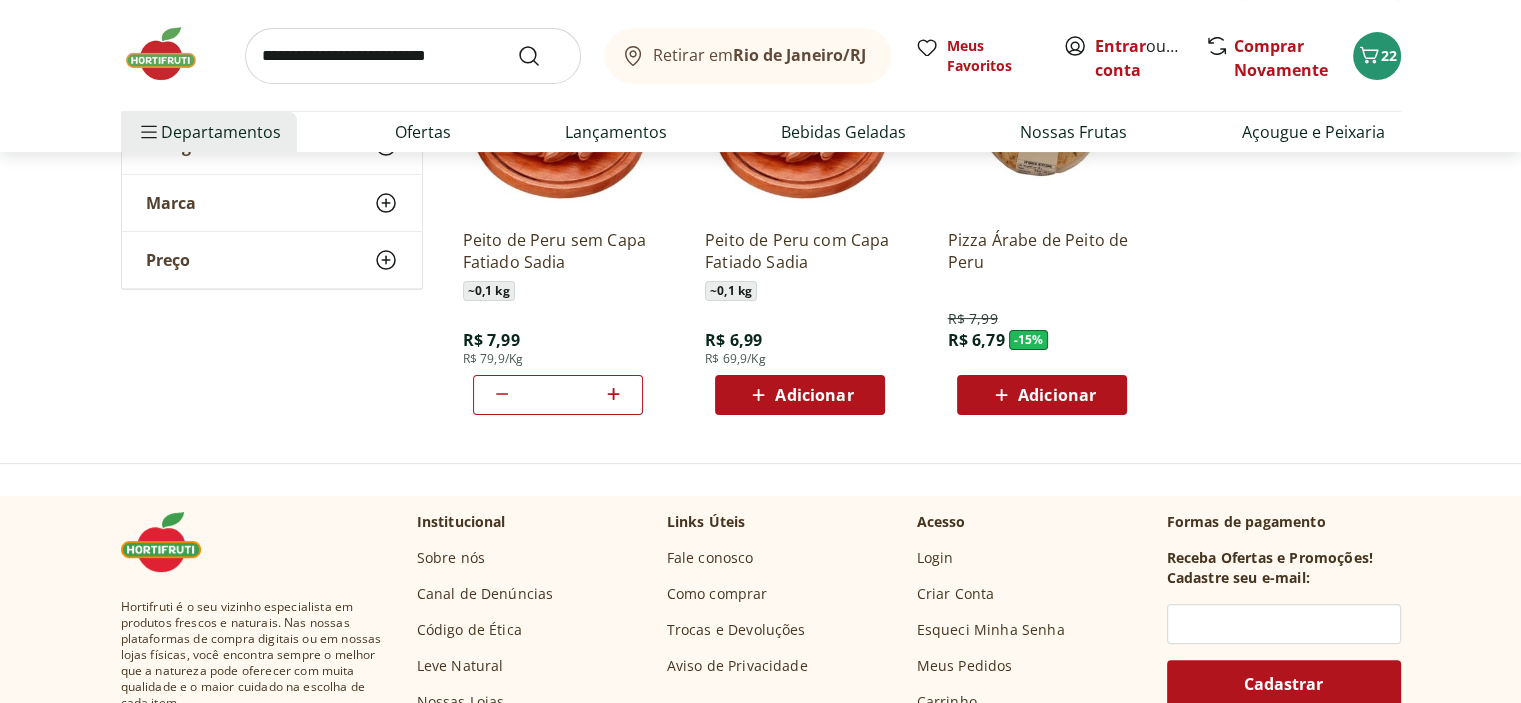 type on "*" 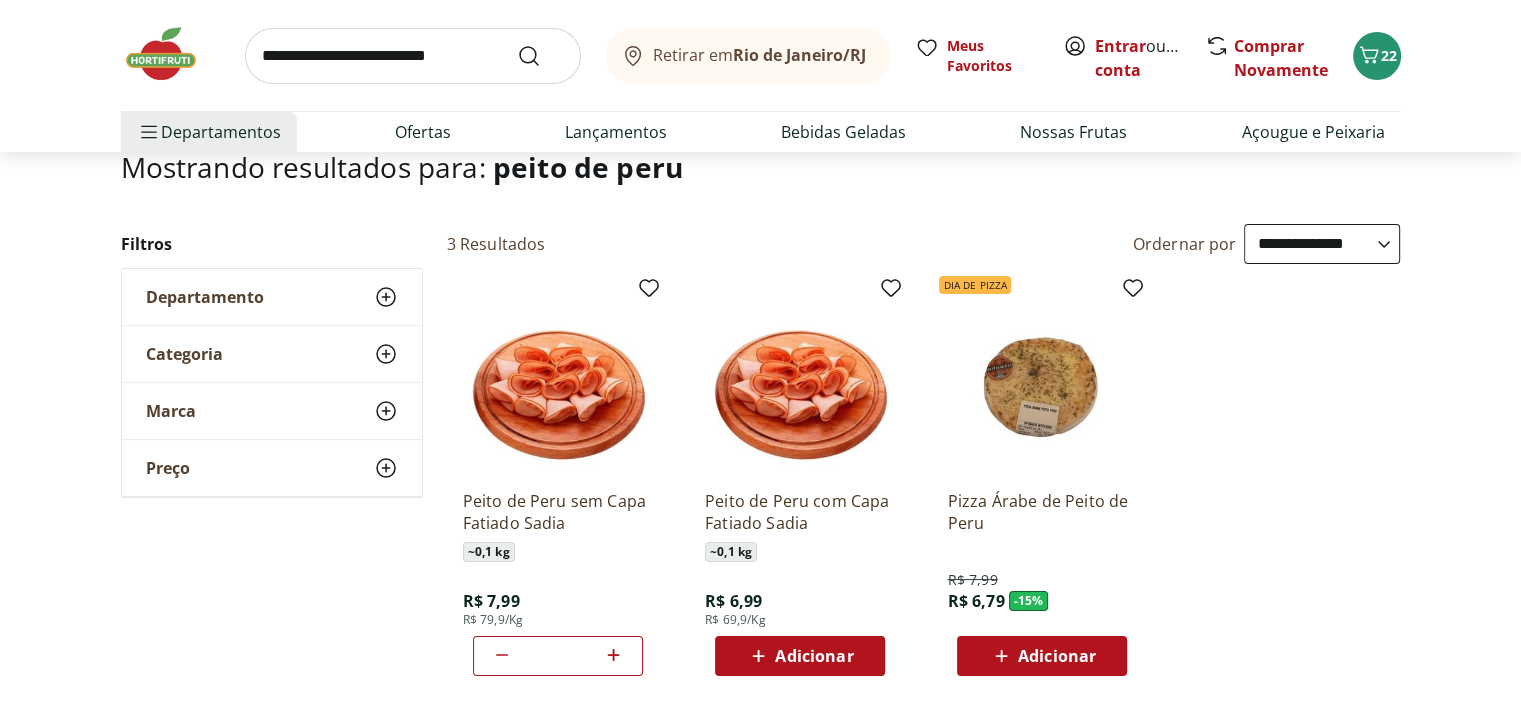 scroll, scrollTop: 100, scrollLeft: 0, axis: vertical 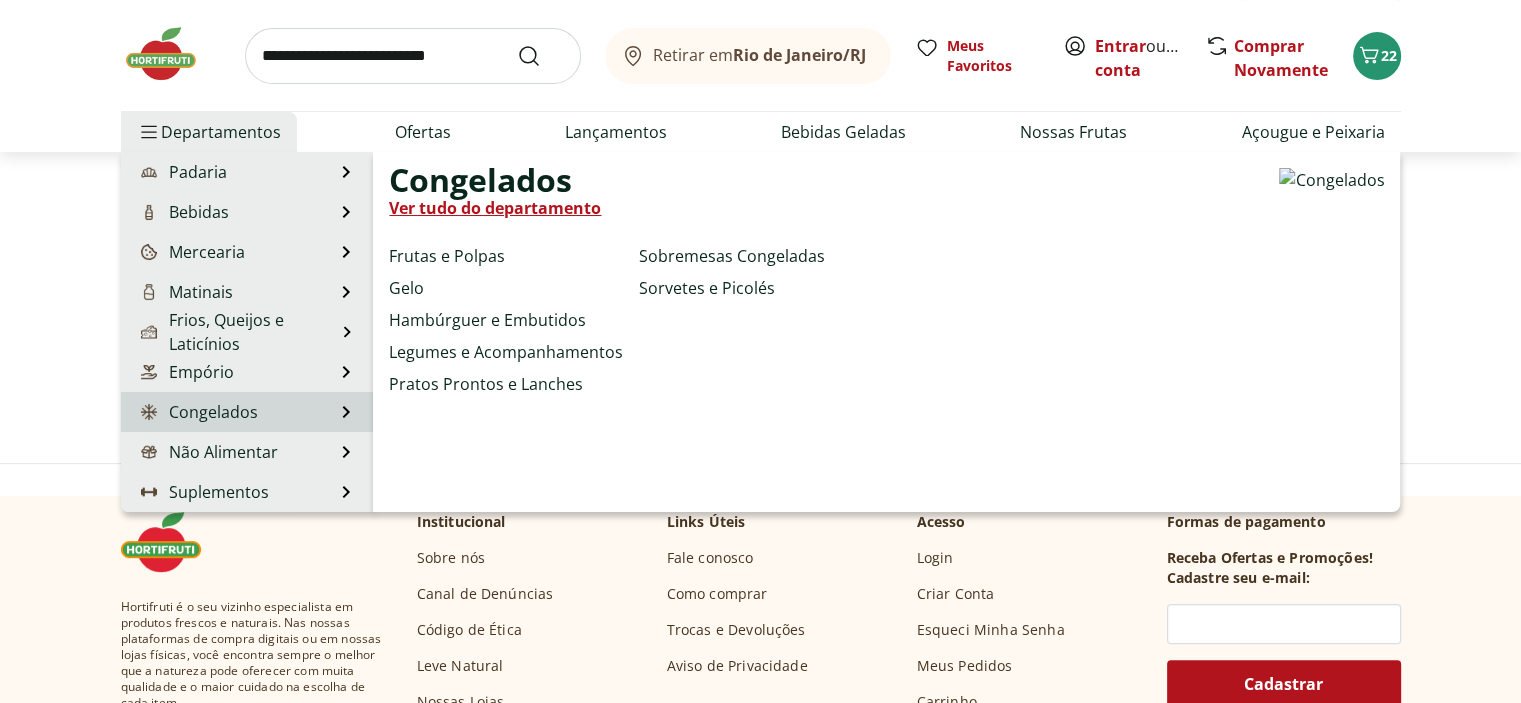 click on "Congelados" at bounding box center [197, 412] 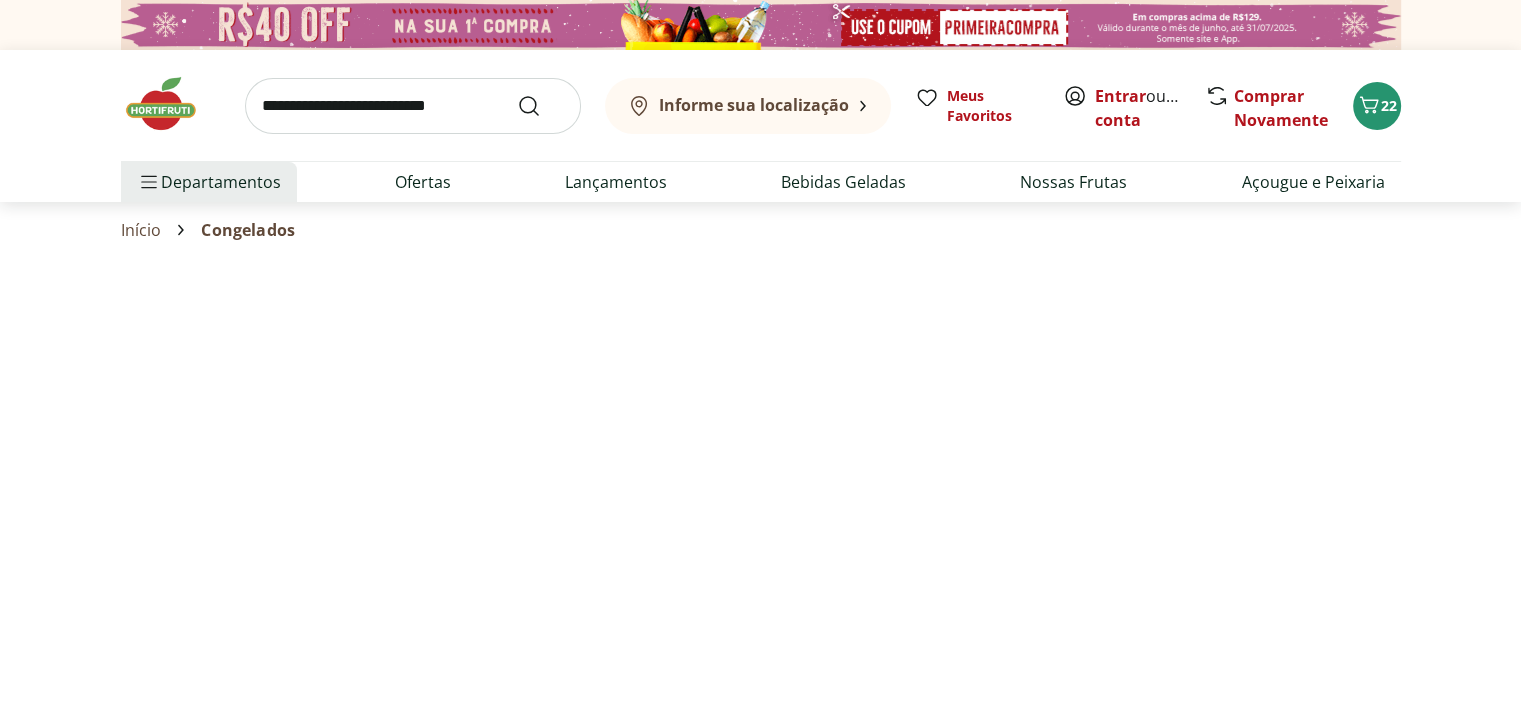 select on "**********" 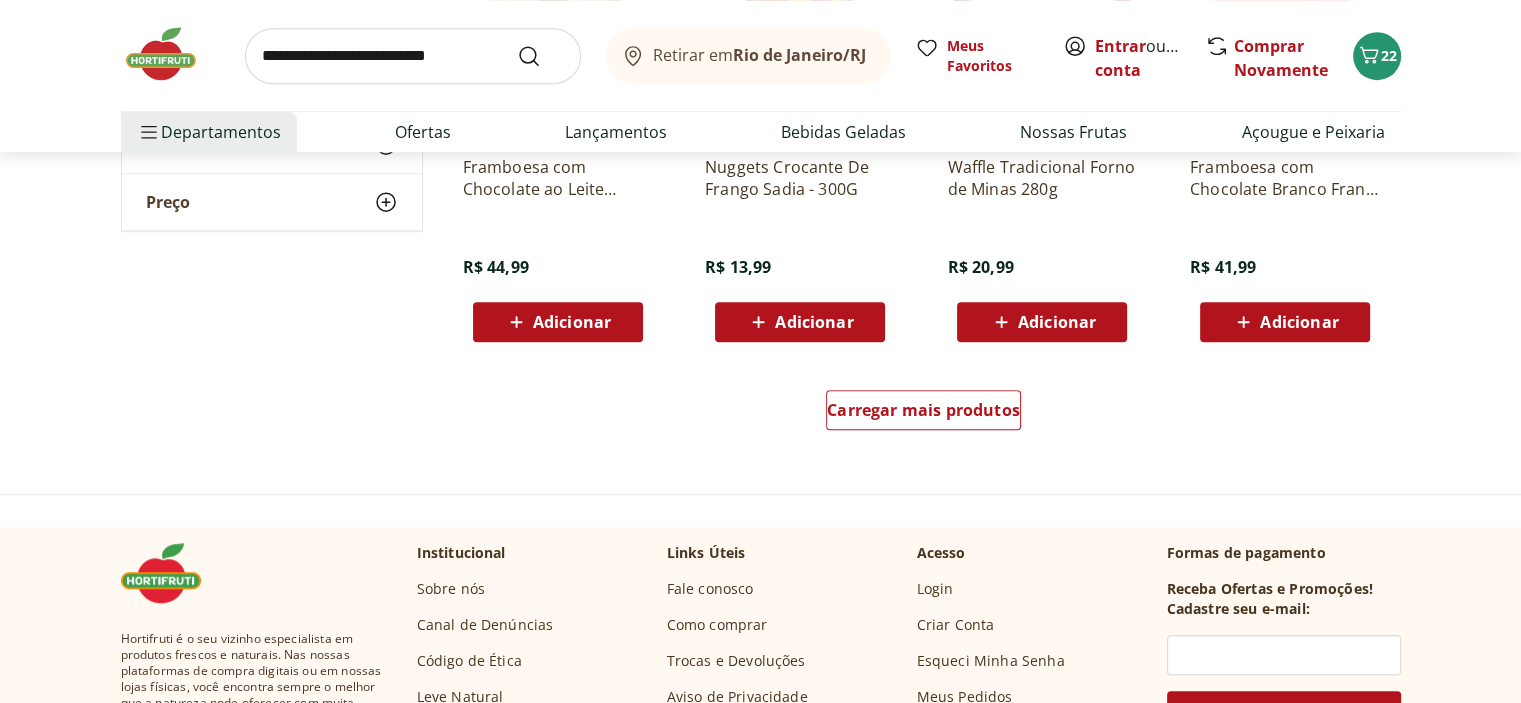scroll, scrollTop: 1300, scrollLeft: 0, axis: vertical 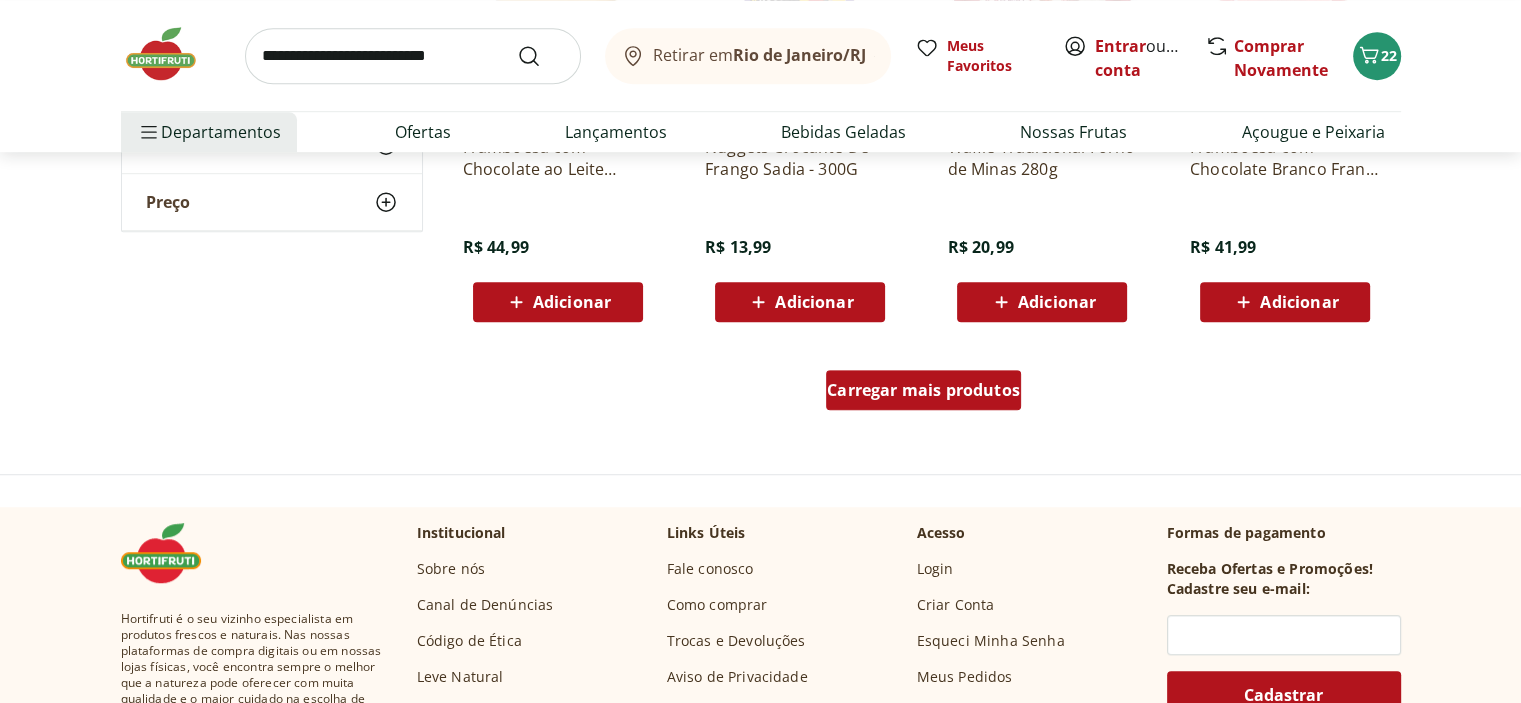 click on "Carregar mais produtos" at bounding box center (923, 390) 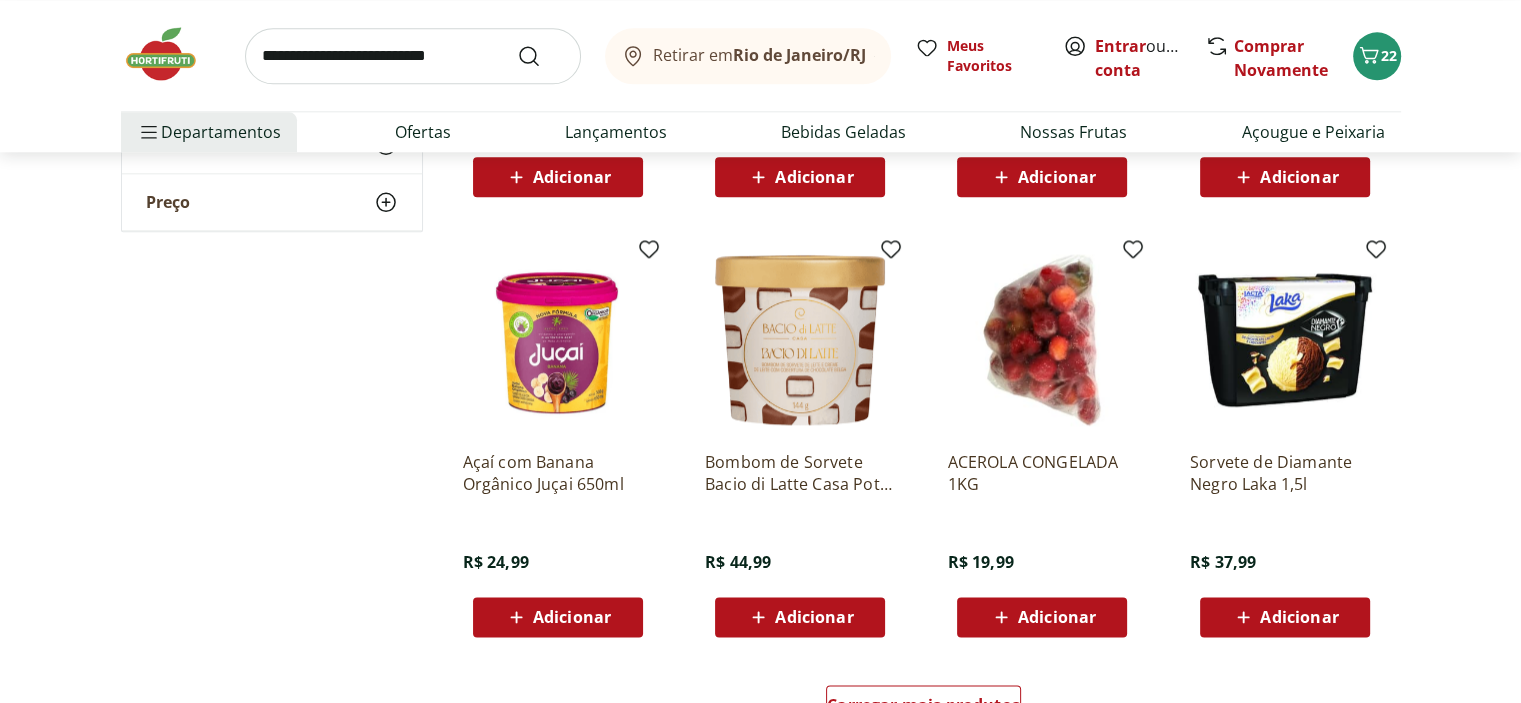 scroll, scrollTop: 2600, scrollLeft: 0, axis: vertical 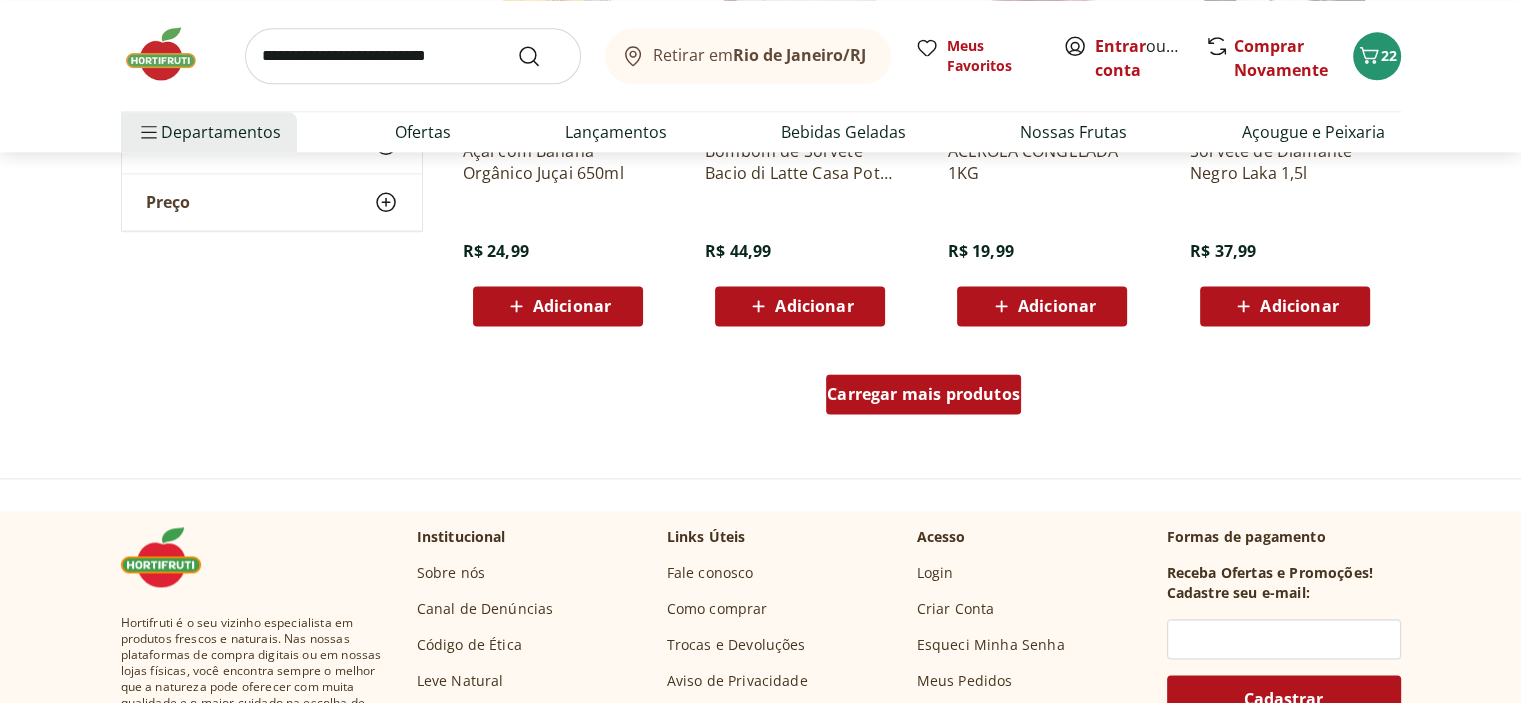 click on "Carregar mais produtos" at bounding box center (923, 394) 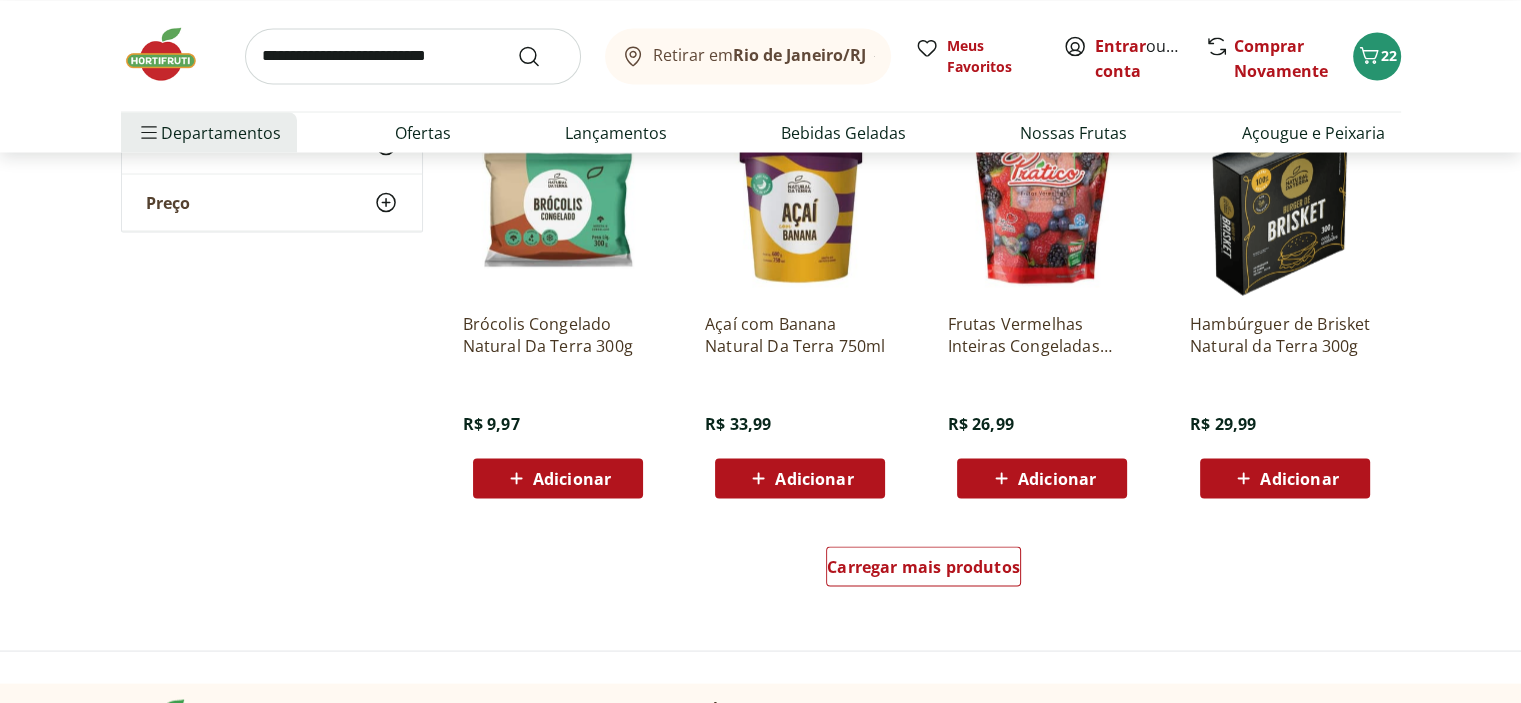 scroll, scrollTop: 3900, scrollLeft: 0, axis: vertical 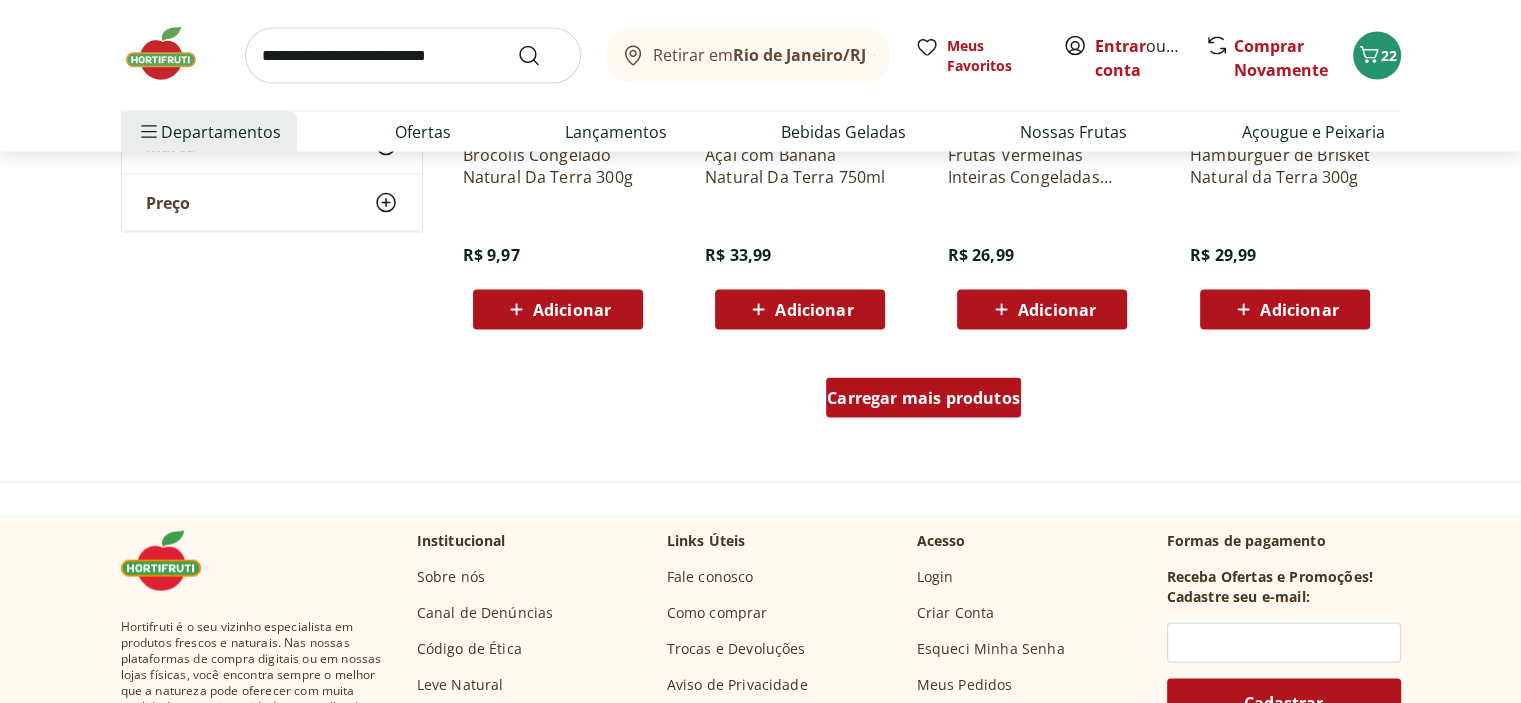 click on "Carregar mais produtos" at bounding box center (923, 398) 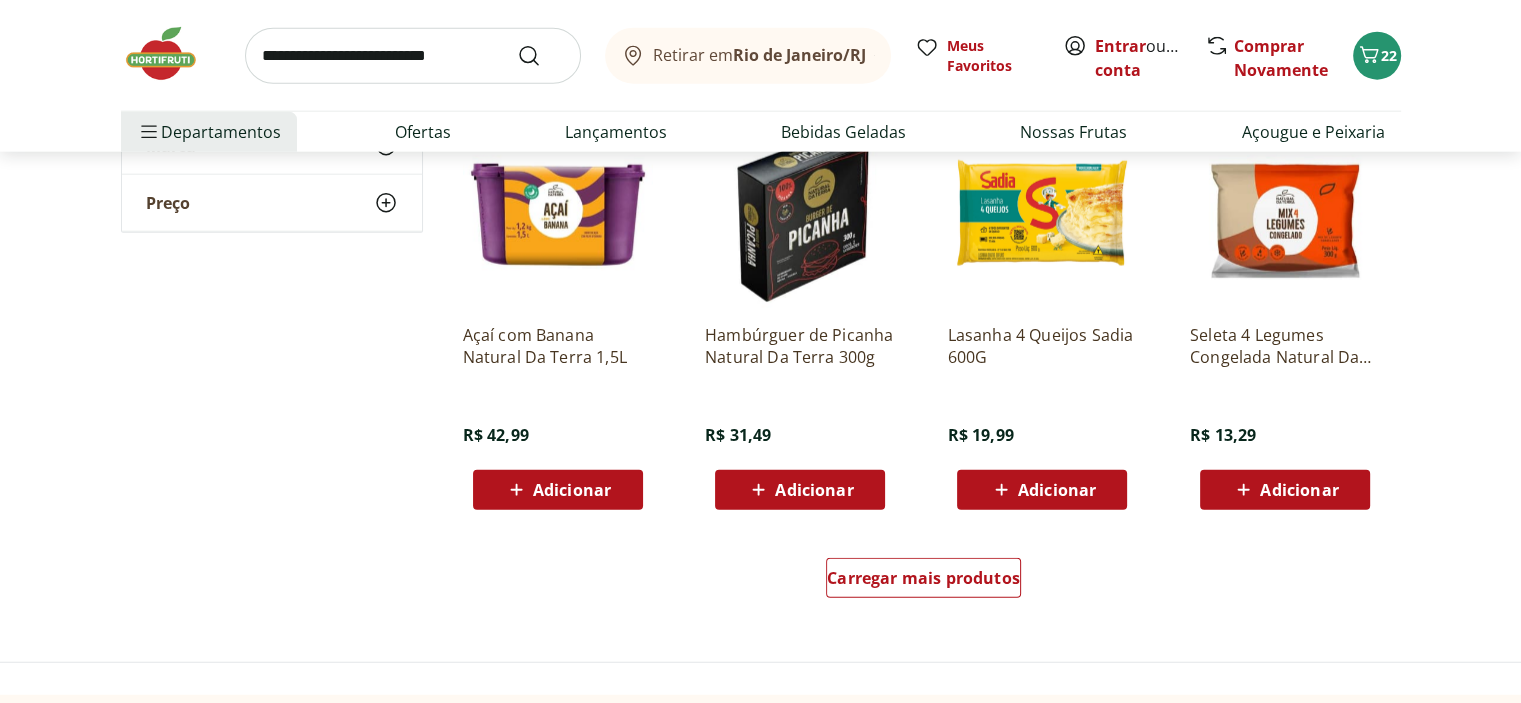 scroll, scrollTop: 5300, scrollLeft: 0, axis: vertical 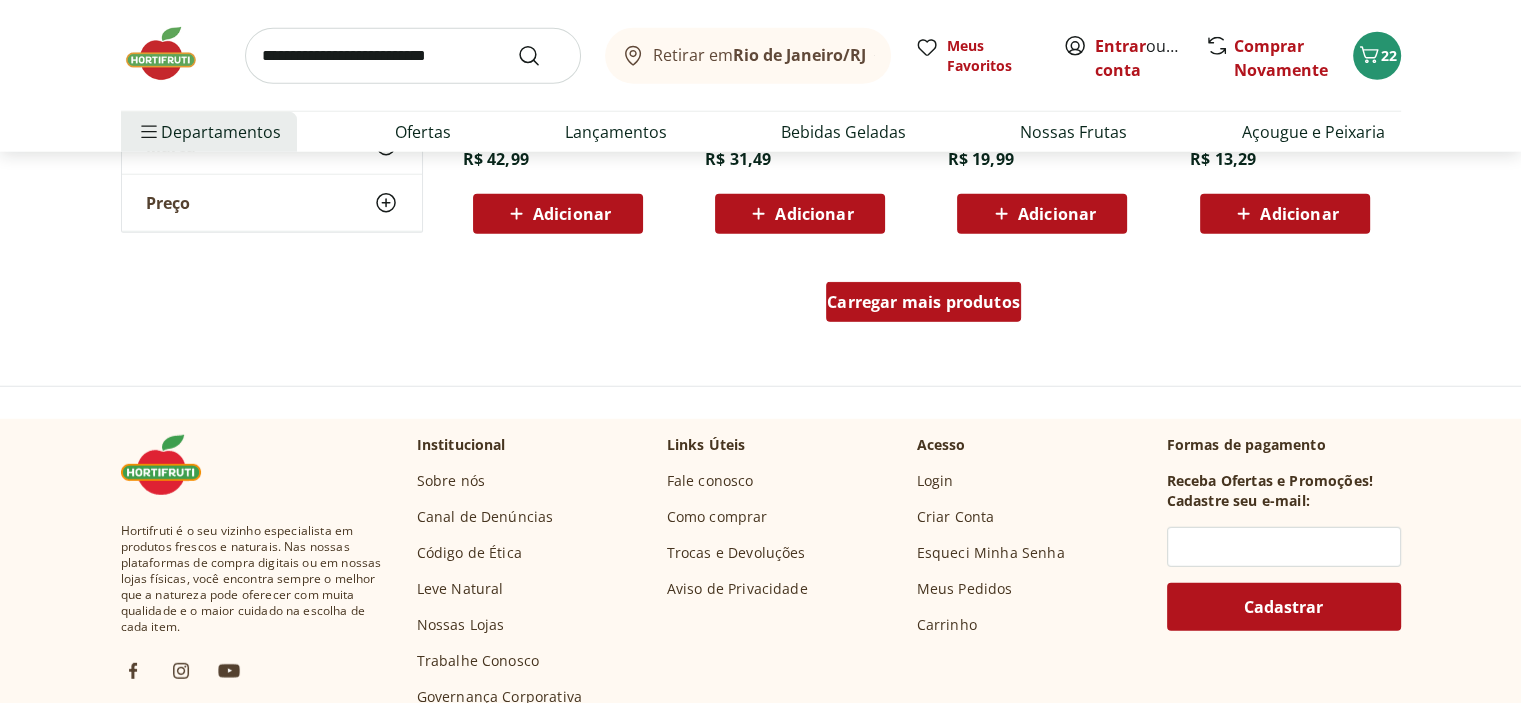 click on "Carregar mais produtos" at bounding box center [923, 302] 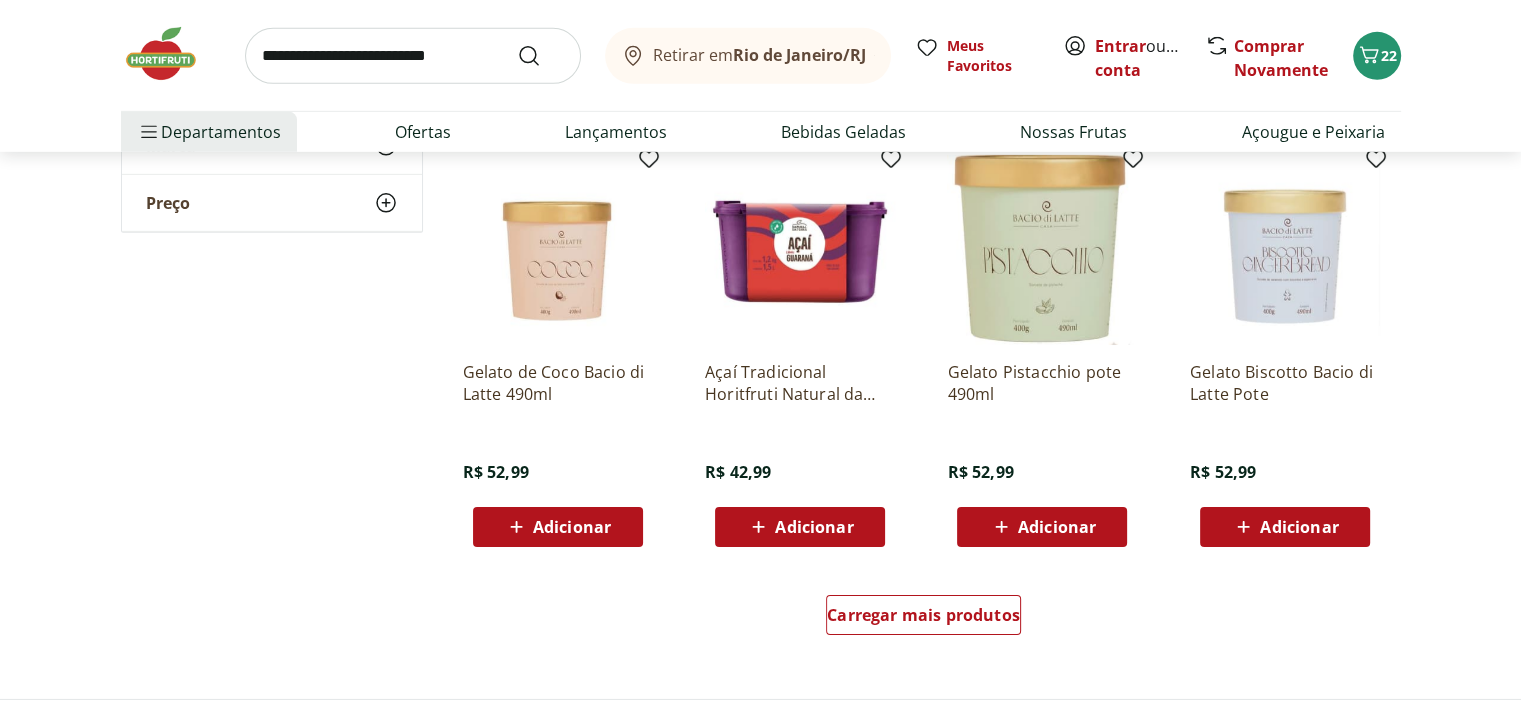 scroll, scrollTop: 6300, scrollLeft: 0, axis: vertical 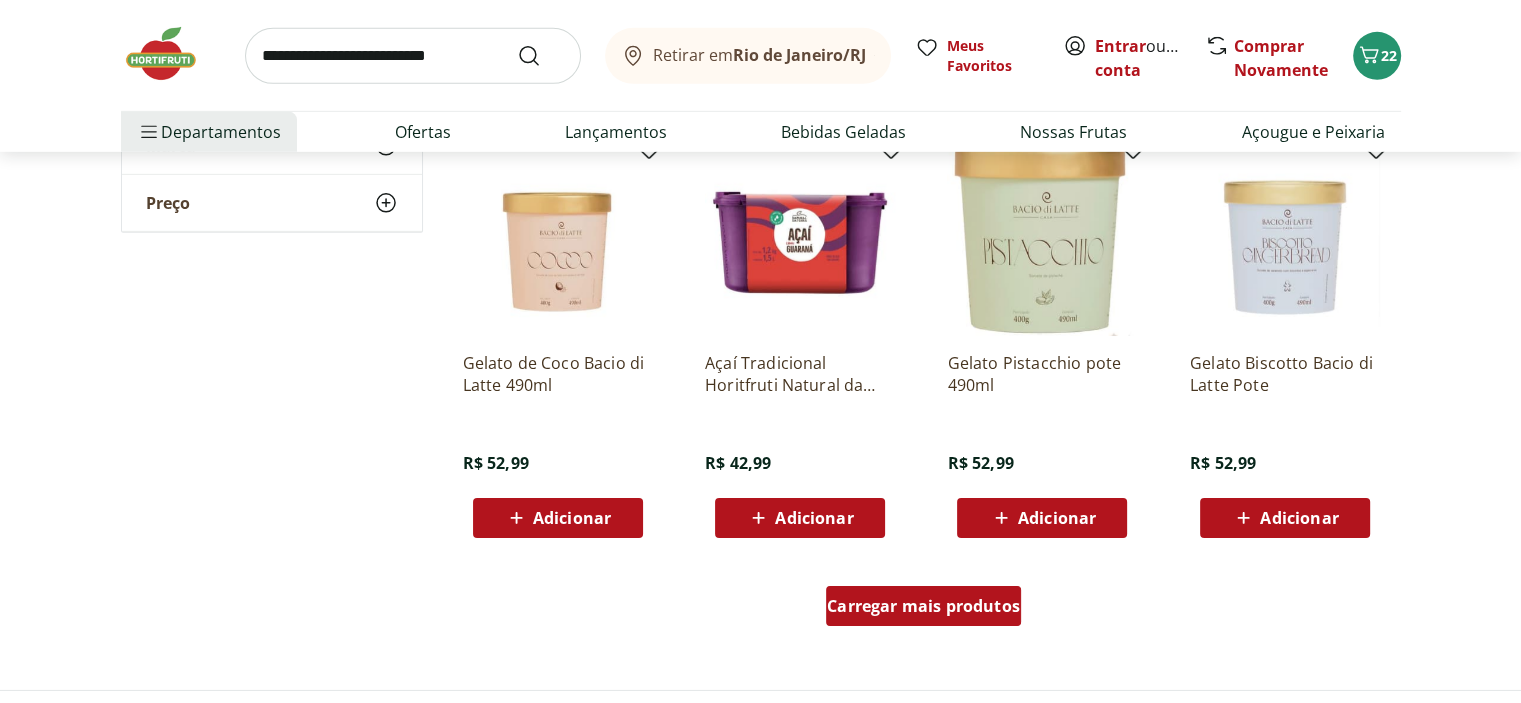 click on "Carregar mais produtos" at bounding box center [923, 606] 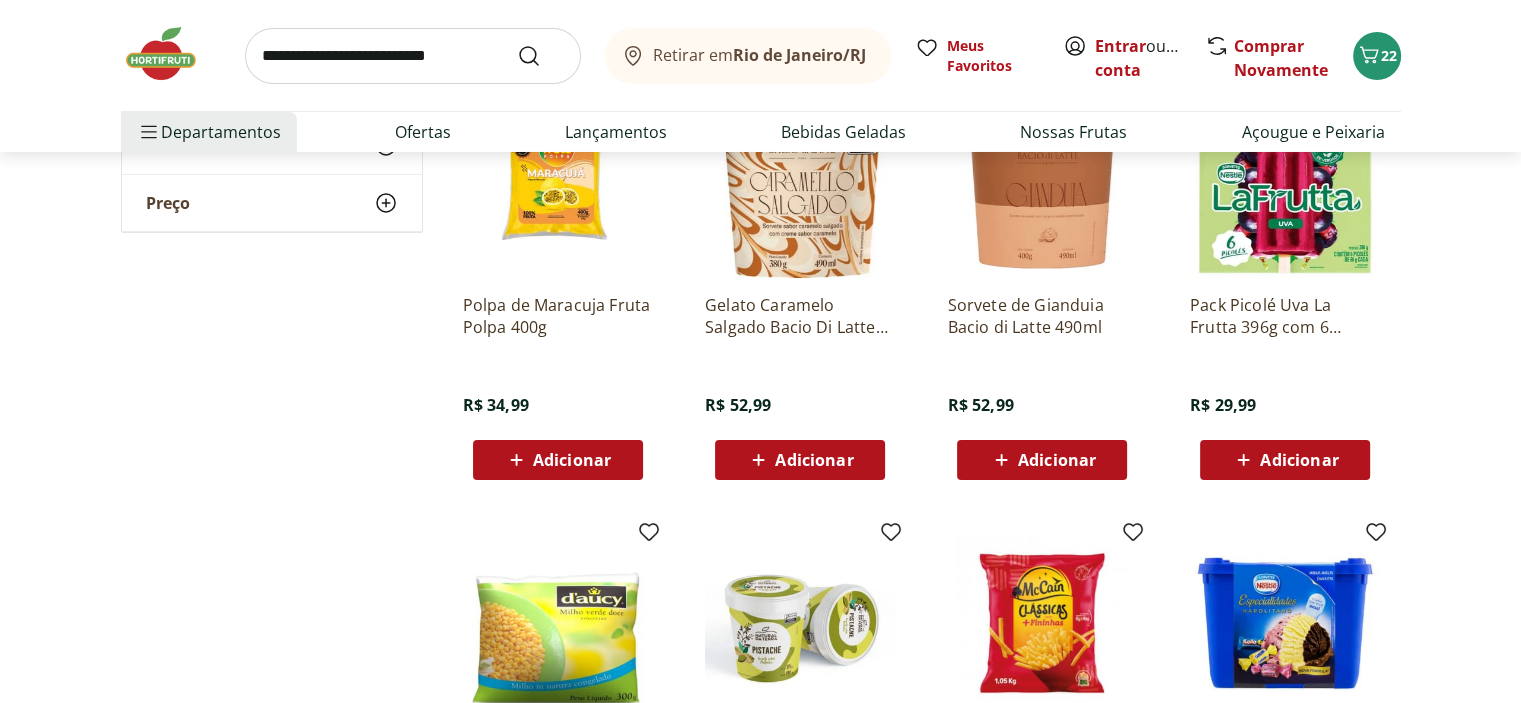 scroll, scrollTop: 7000, scrollLeft: 0, axis: vertical 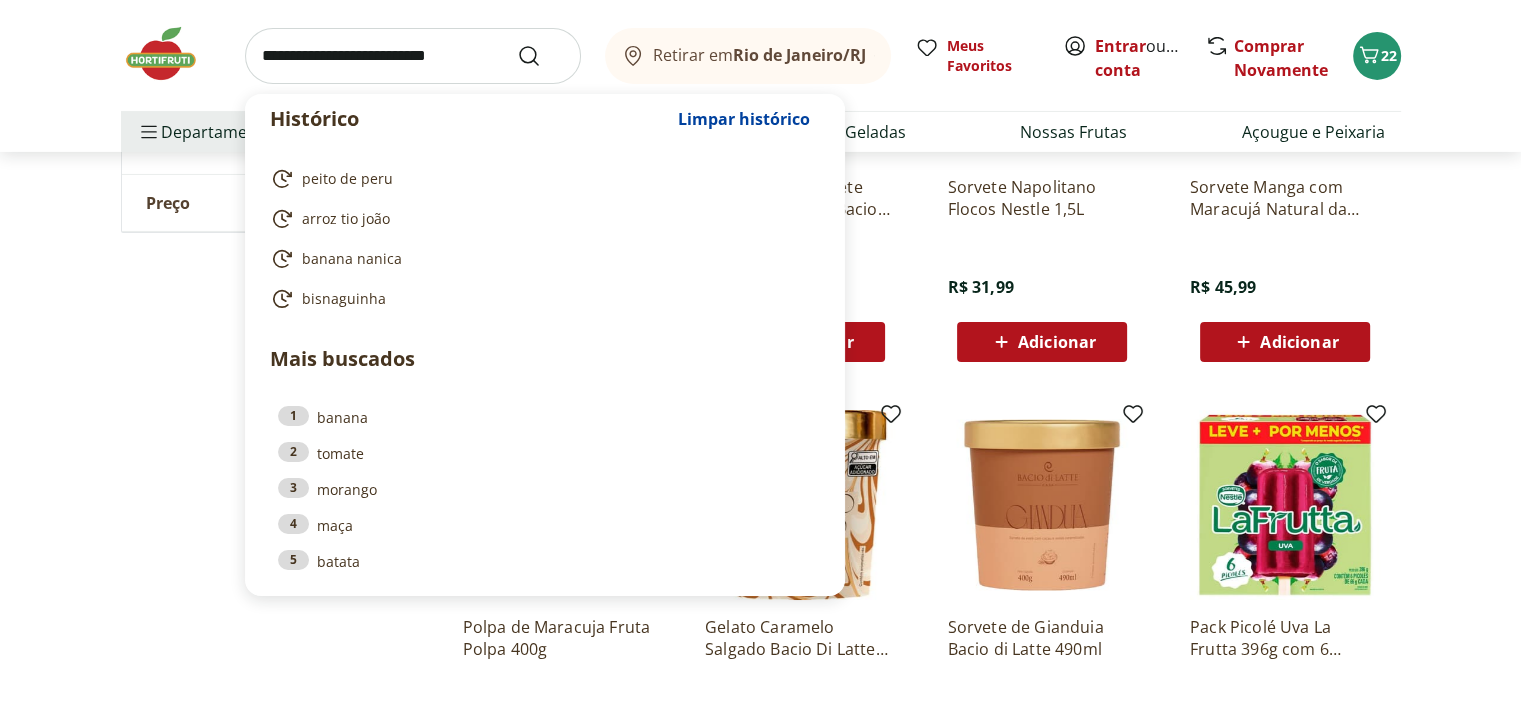 click at bounding box center [413, 56] 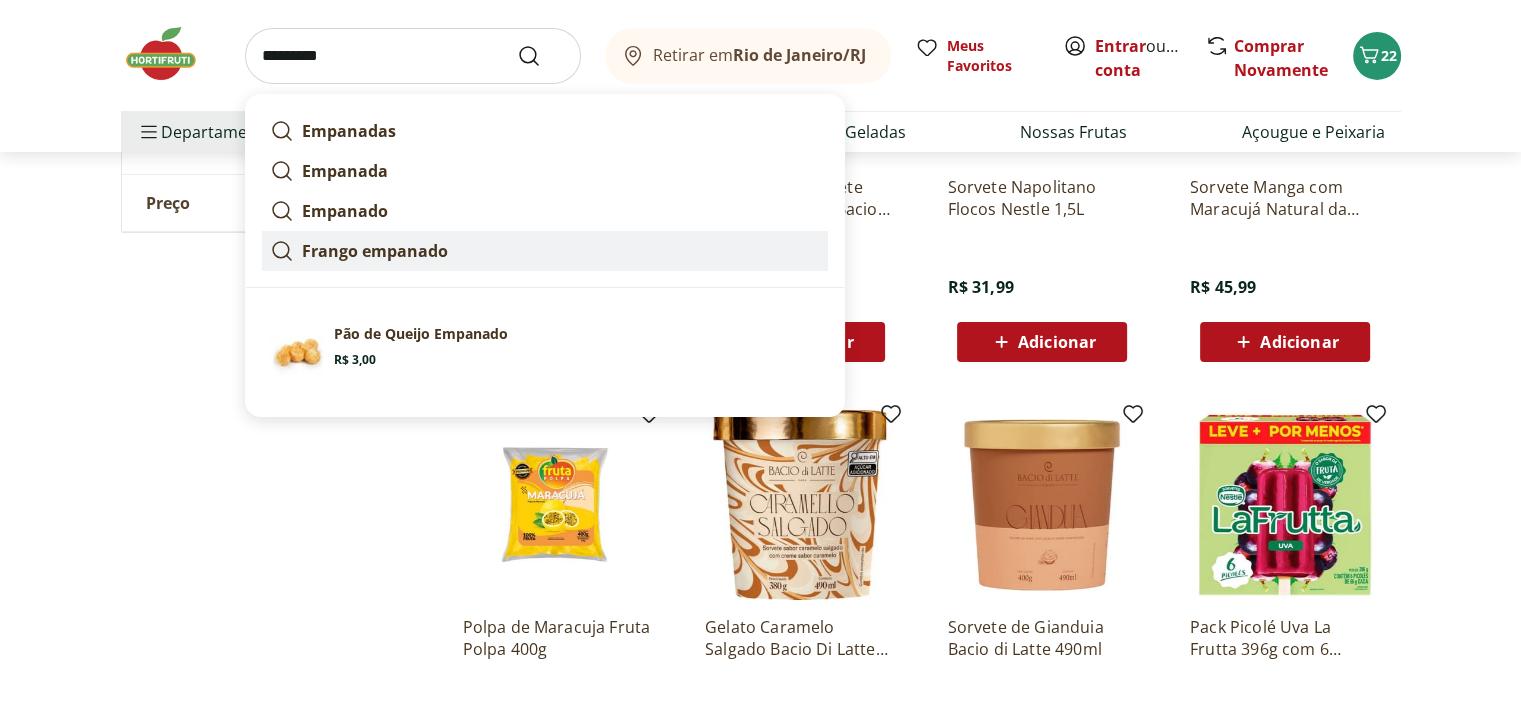 click on "Frango empanado" at bounding box center [375, 251] 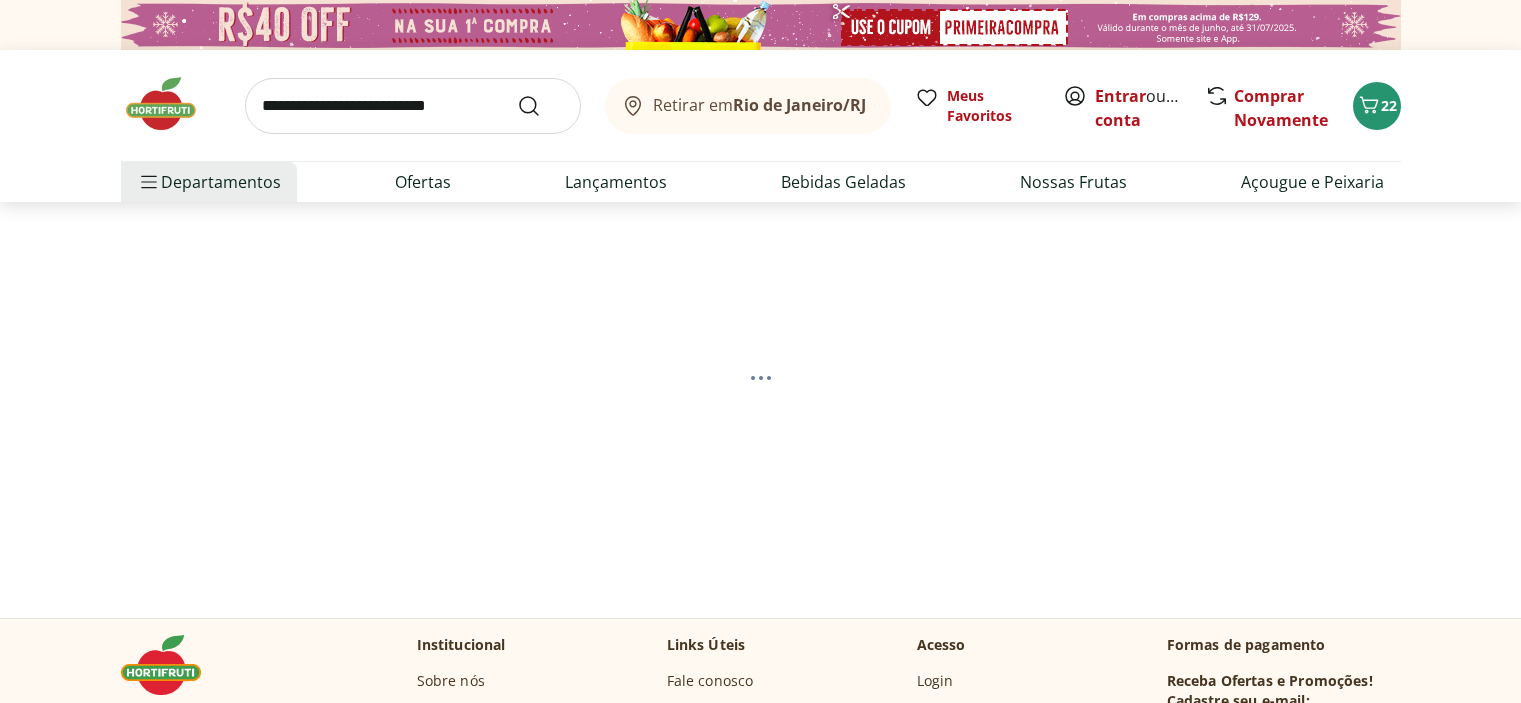 scroll, scrollTop: 0, scrollLeft: 0, axis: both 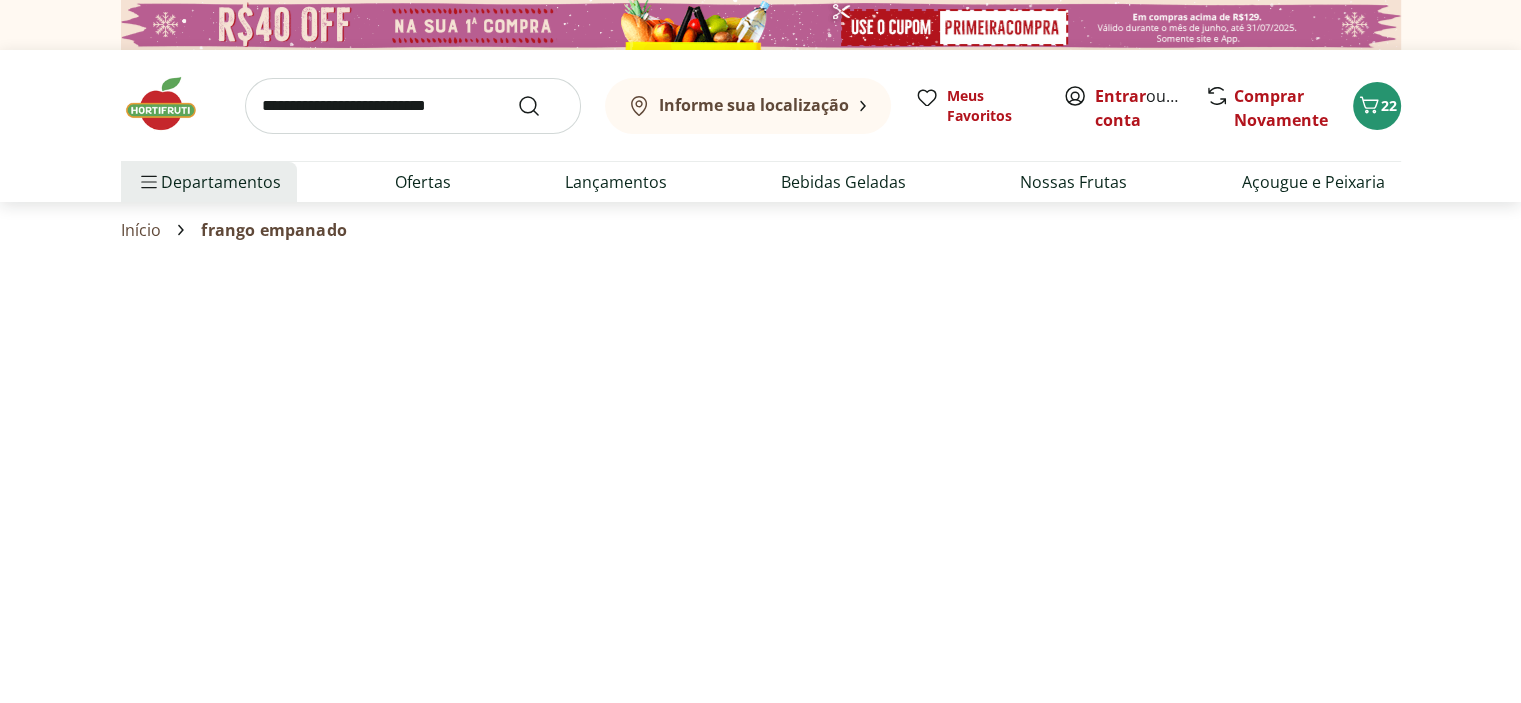 select on "**********" 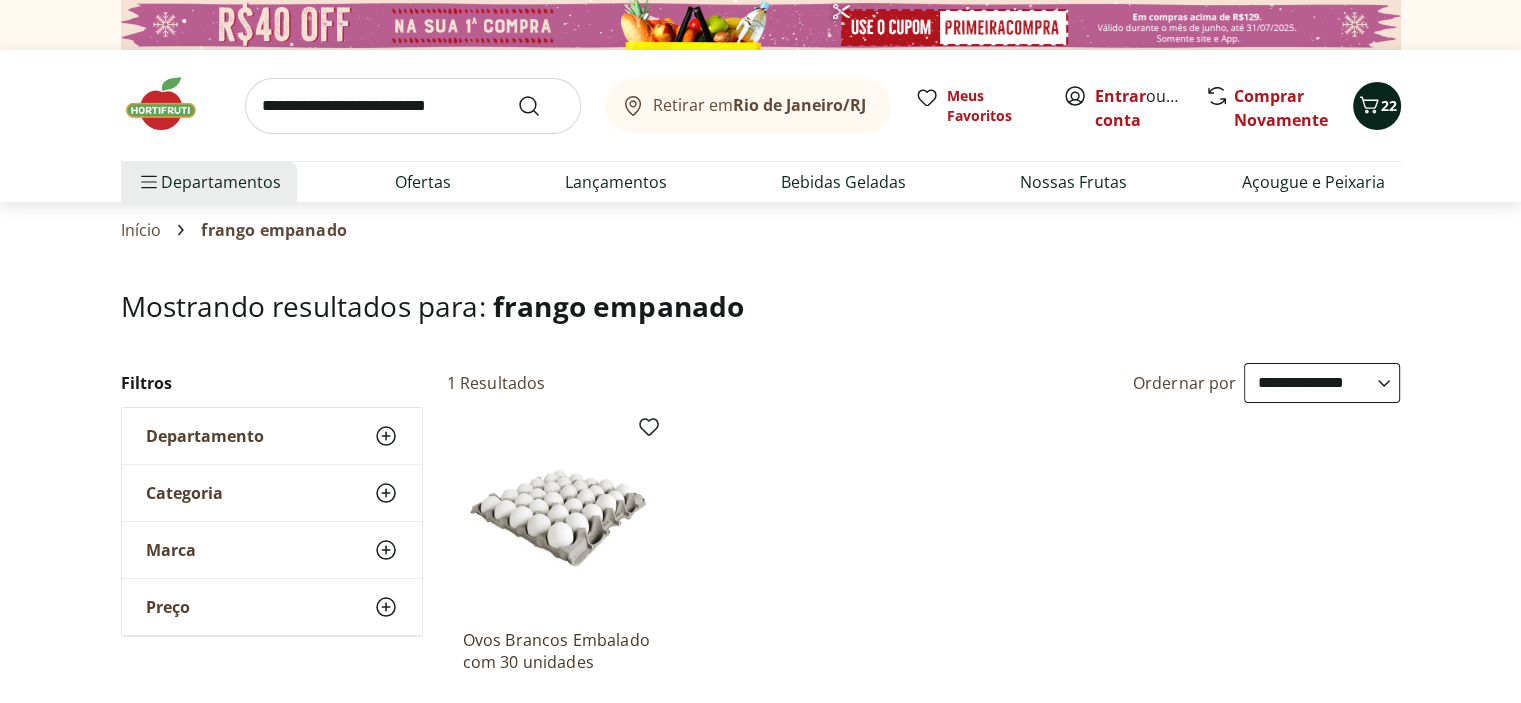 click 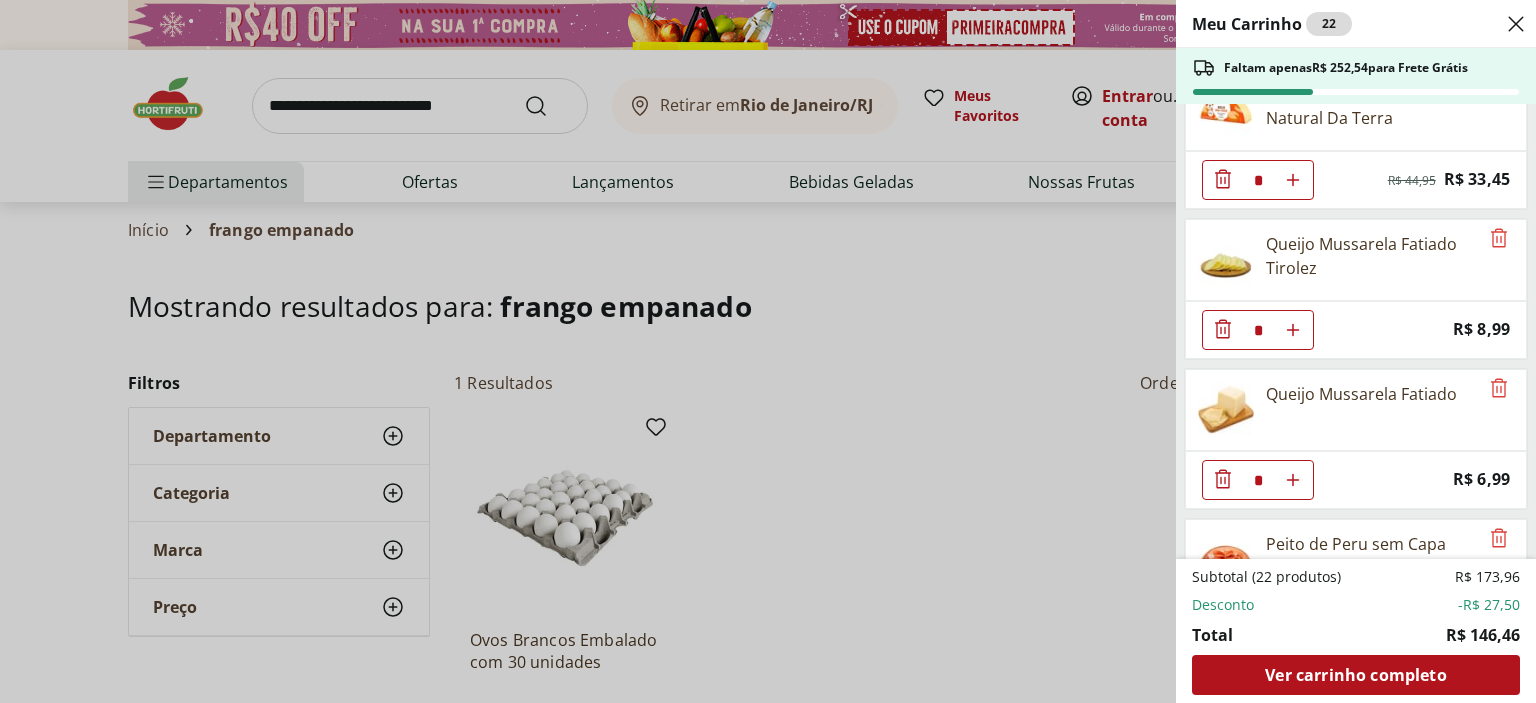 scroll, scrollTop: 1100, scrollLeft: 0, axis: vertical 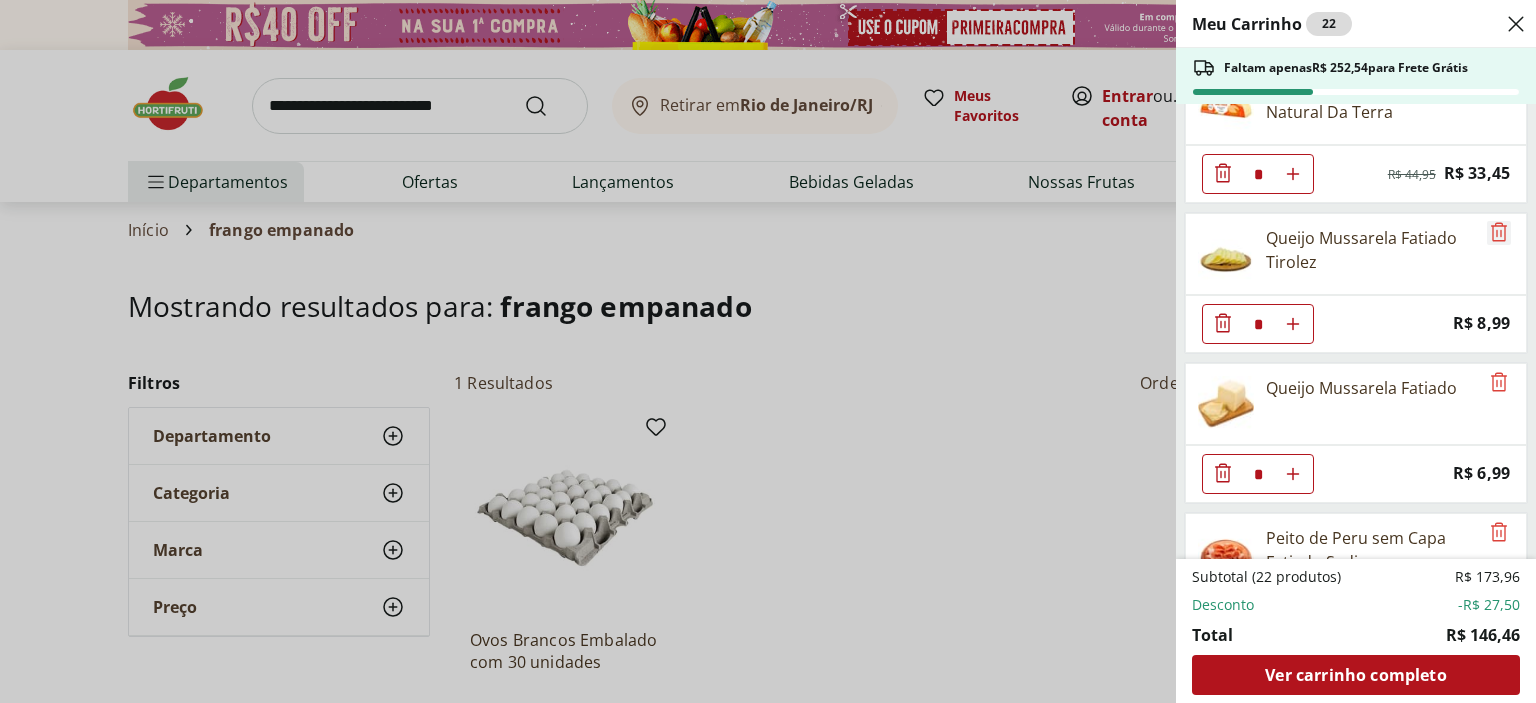 click 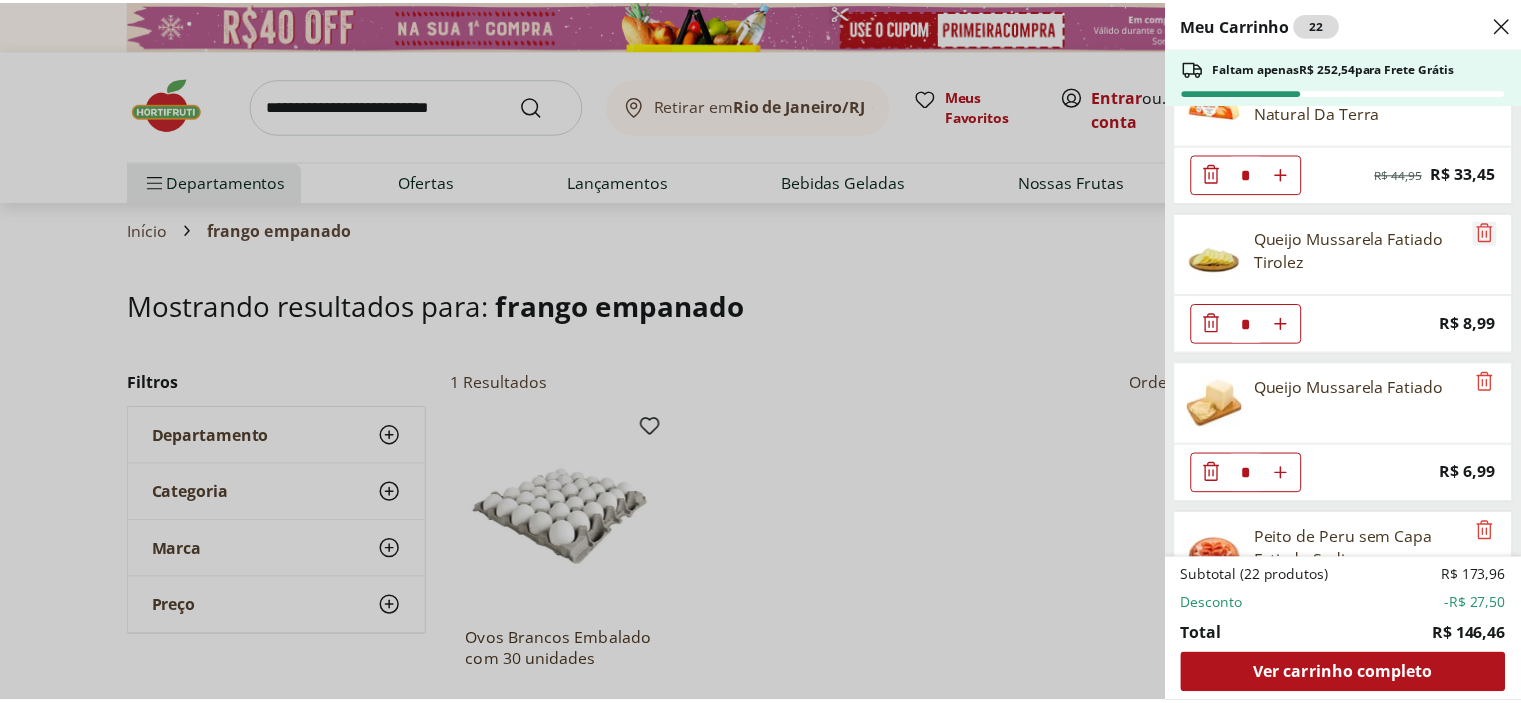 scroll, scrollTop: 1040, scrollLeft: 0, axis: vertical 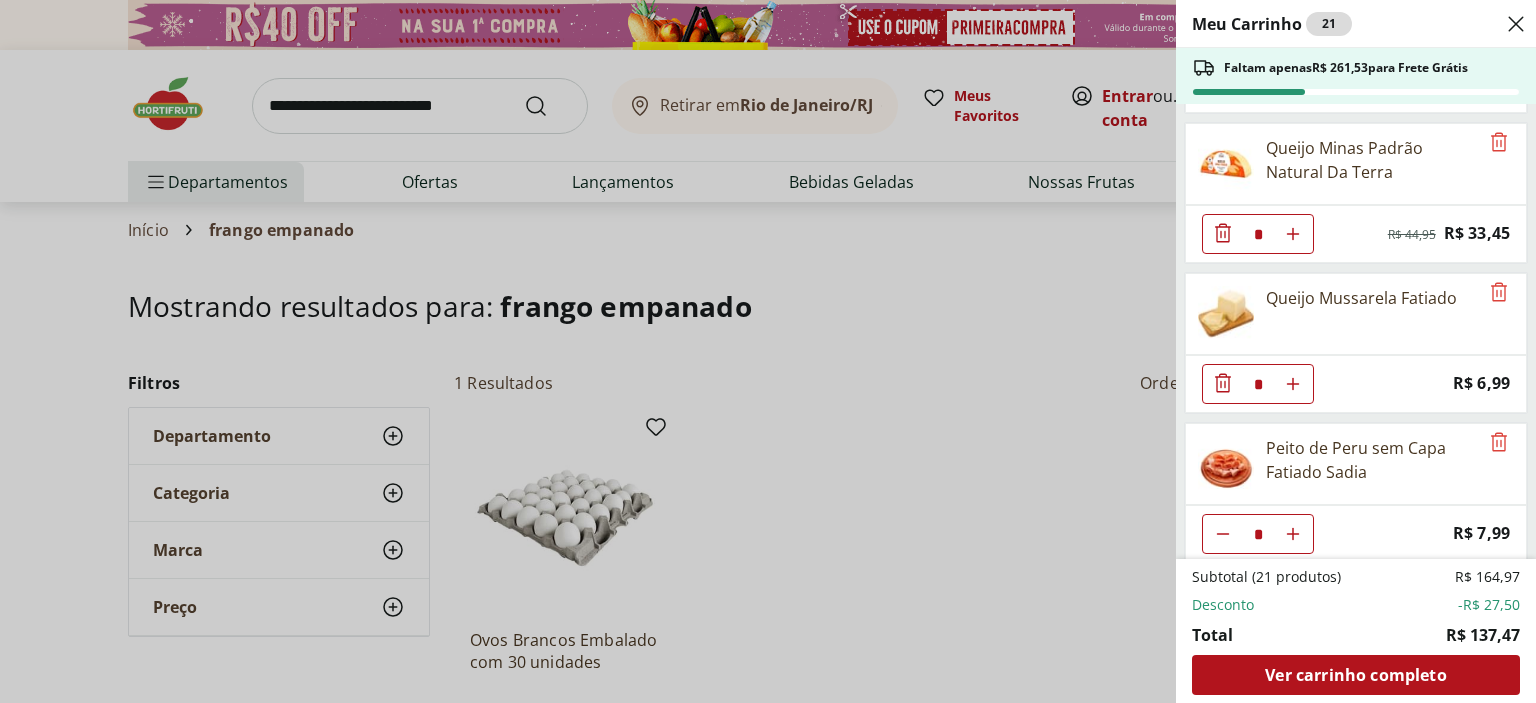 click on "Meu Carrinho 21 Faltam apenas  R$ 261,53  para Frete Grátis Sobrecoxa de Frango Resfriado Light * Original price: R$ 14,94 Price: R$ 11,94 Batata Pringles Churrasco 109g * Original price: R$ 15,99 Price: R$ 10,99 Banana Nanica Unidade * Price: R$ 1,47 Atemoia Unidade * Price: R$ 10,35 Berinjela Unidade * Price: R$ 1,95 Cenoura Unidade * Price: R$ 0,77 Chuchu Unidade * Price: R$ 1,09 Queijo Minas Padrão Natural Da Terra * Original price: R$ 44,95 Price: R$ 33,45 Queijo Mussarela Fatiado * Price: R$ 6,99 Peito de Peru sem Capa Fatiado Sadia * Price: R$ 7,99 Subtotal (21 produtos) R$ 164,97 Desconto -R$ 27,50 Total R$ 137,47 Ver carrinho completo" at bounding box center (768, 351) 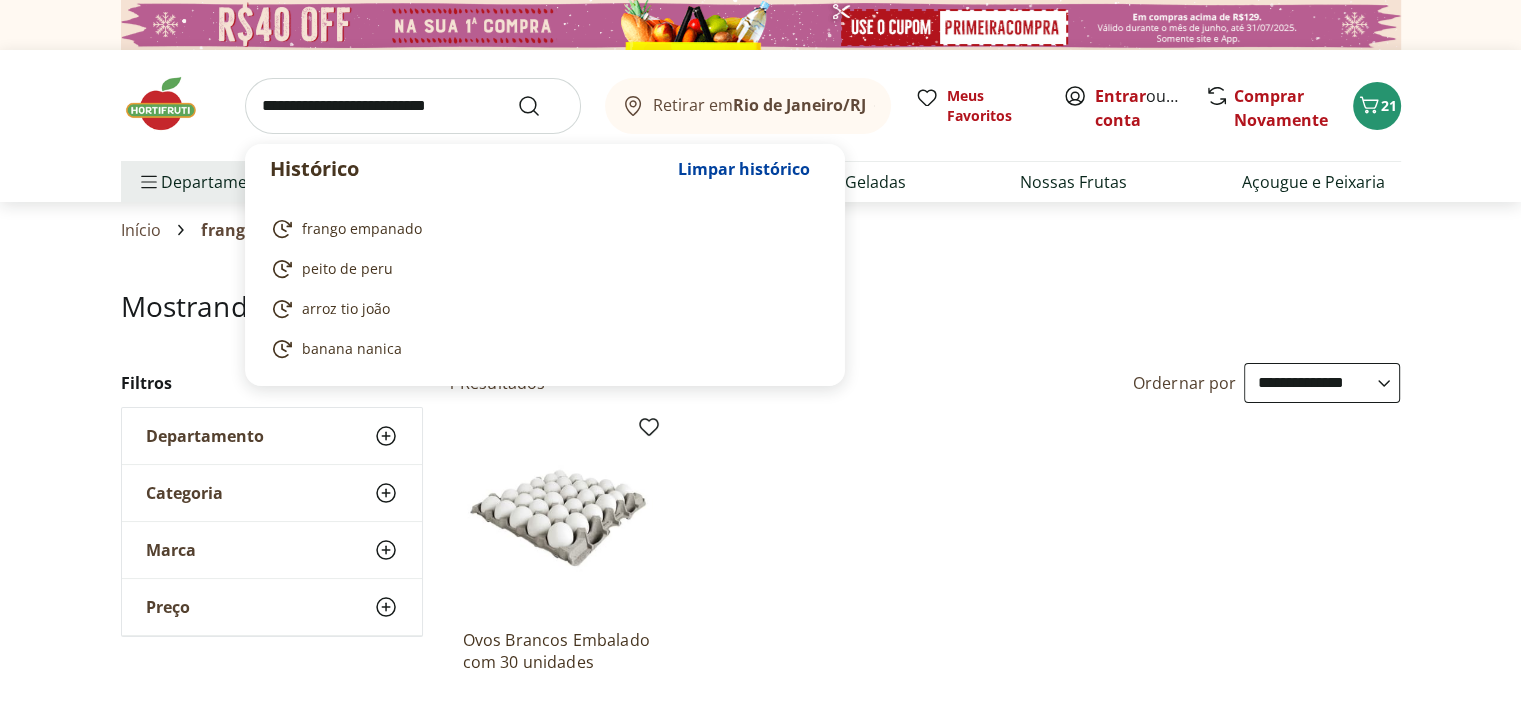 click at bounding box center [413, 106] 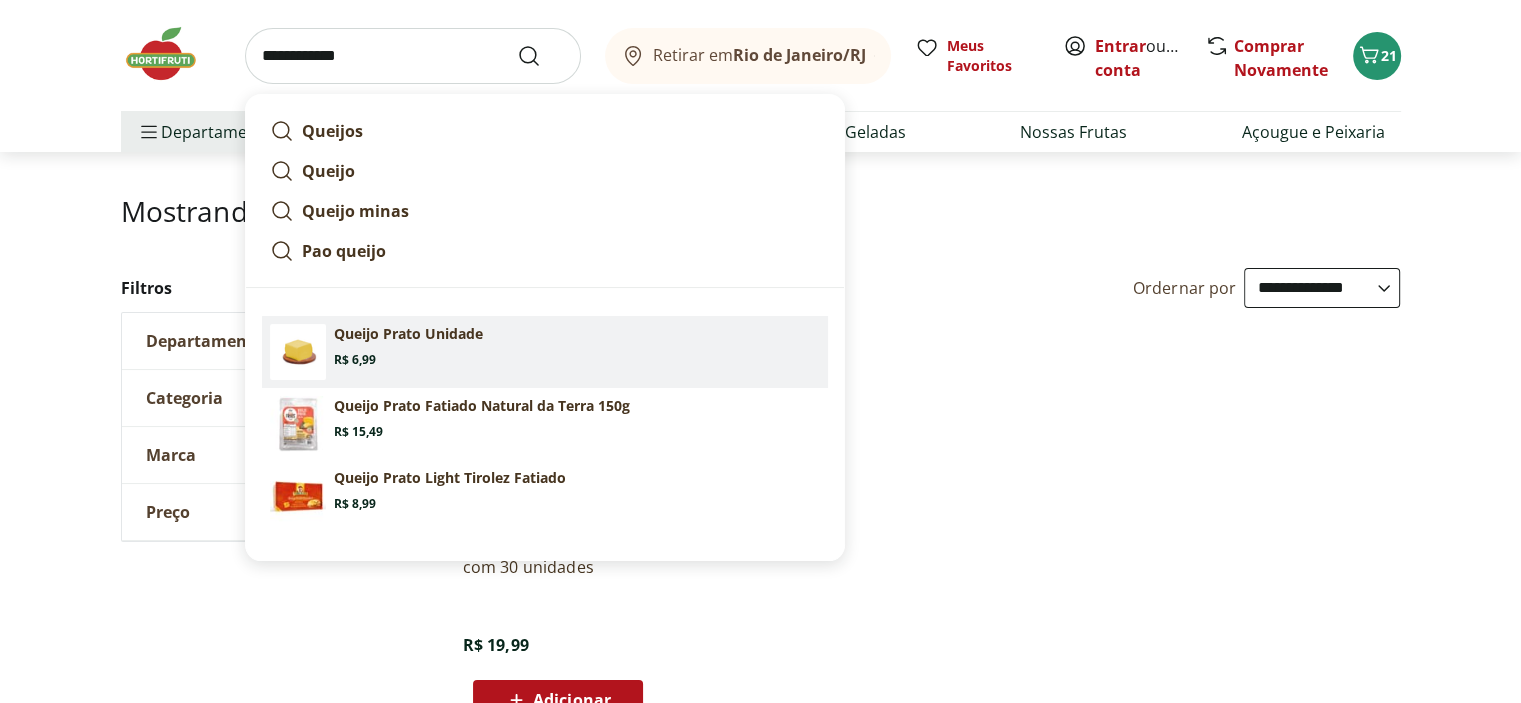 scroll, scrollTop: 100, scrollLeft: 0, axis: vertical 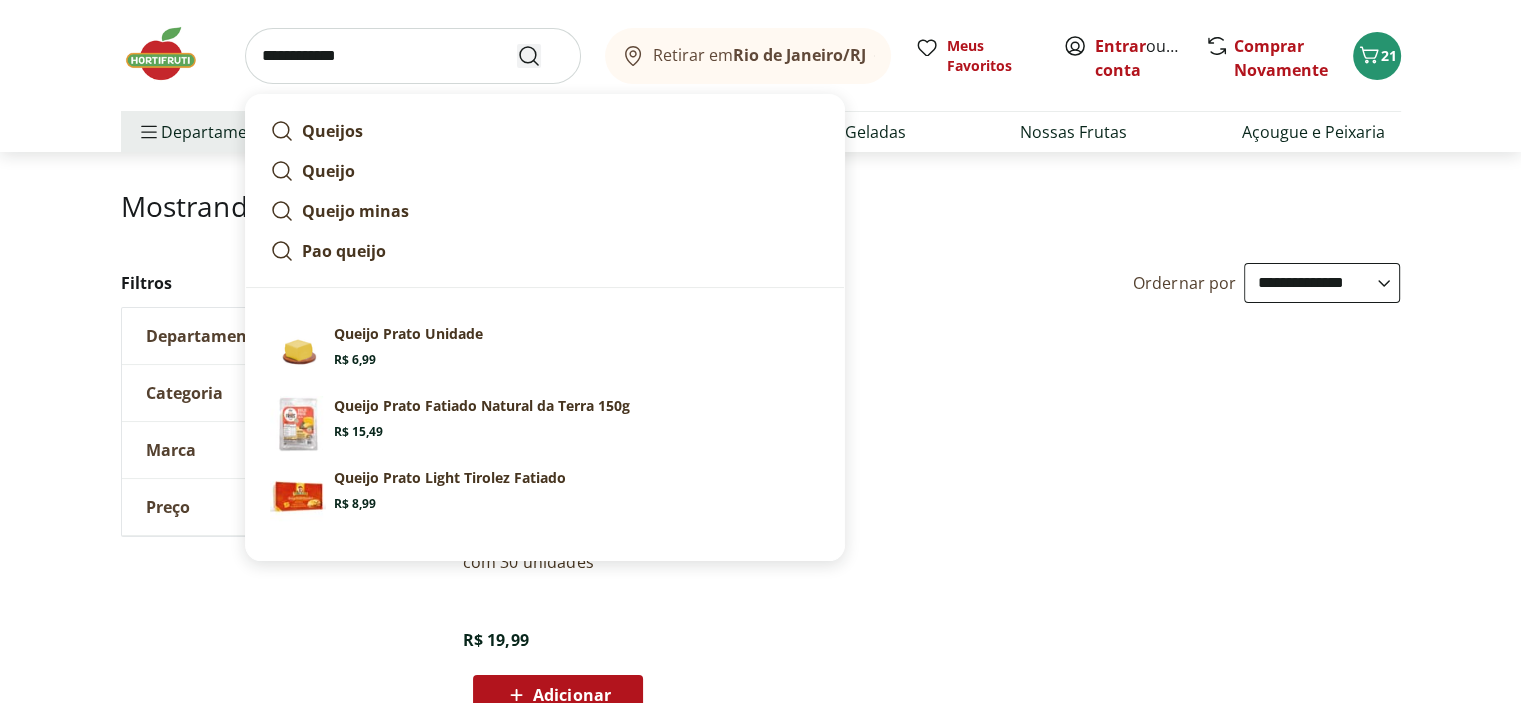 type on "**********" 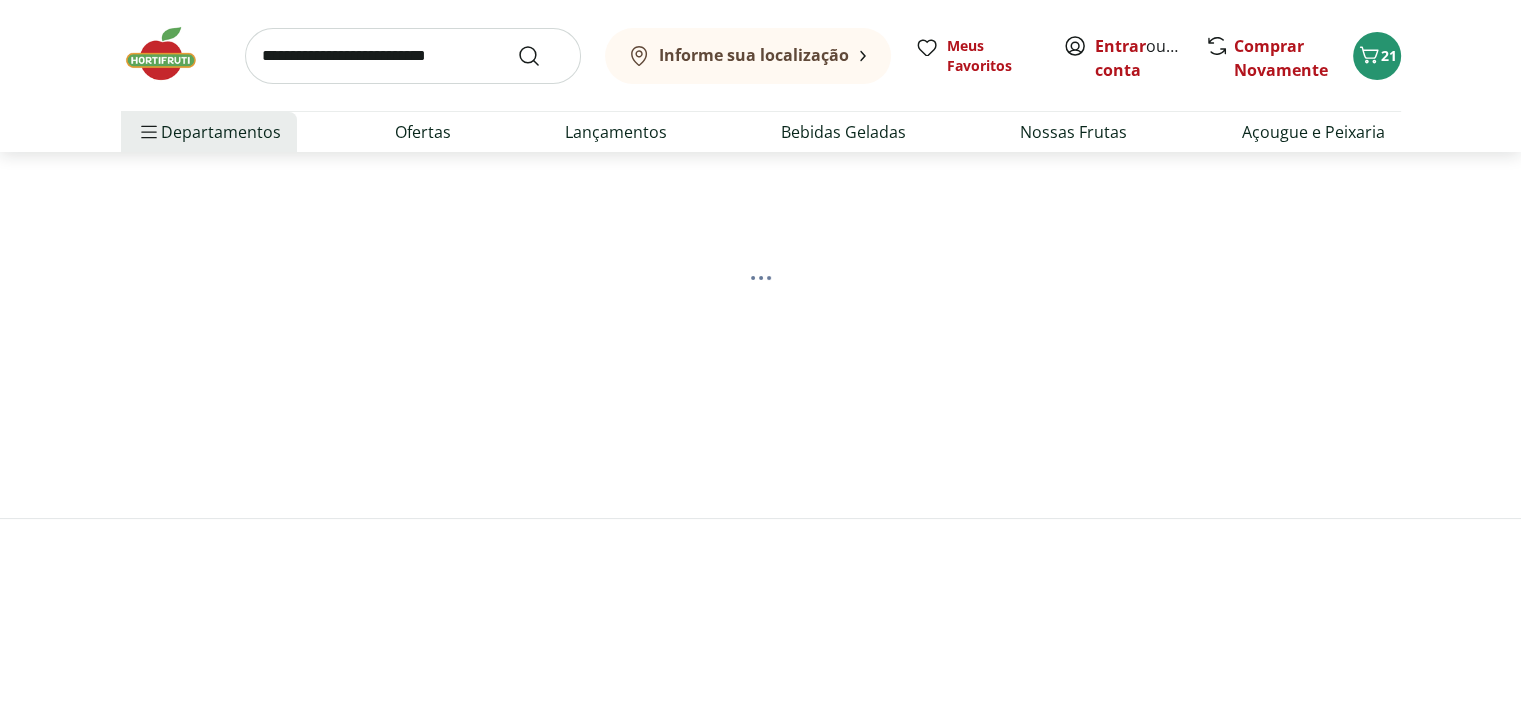 scroll, scrollTop: 0, scrollLeft: 0, axis: both 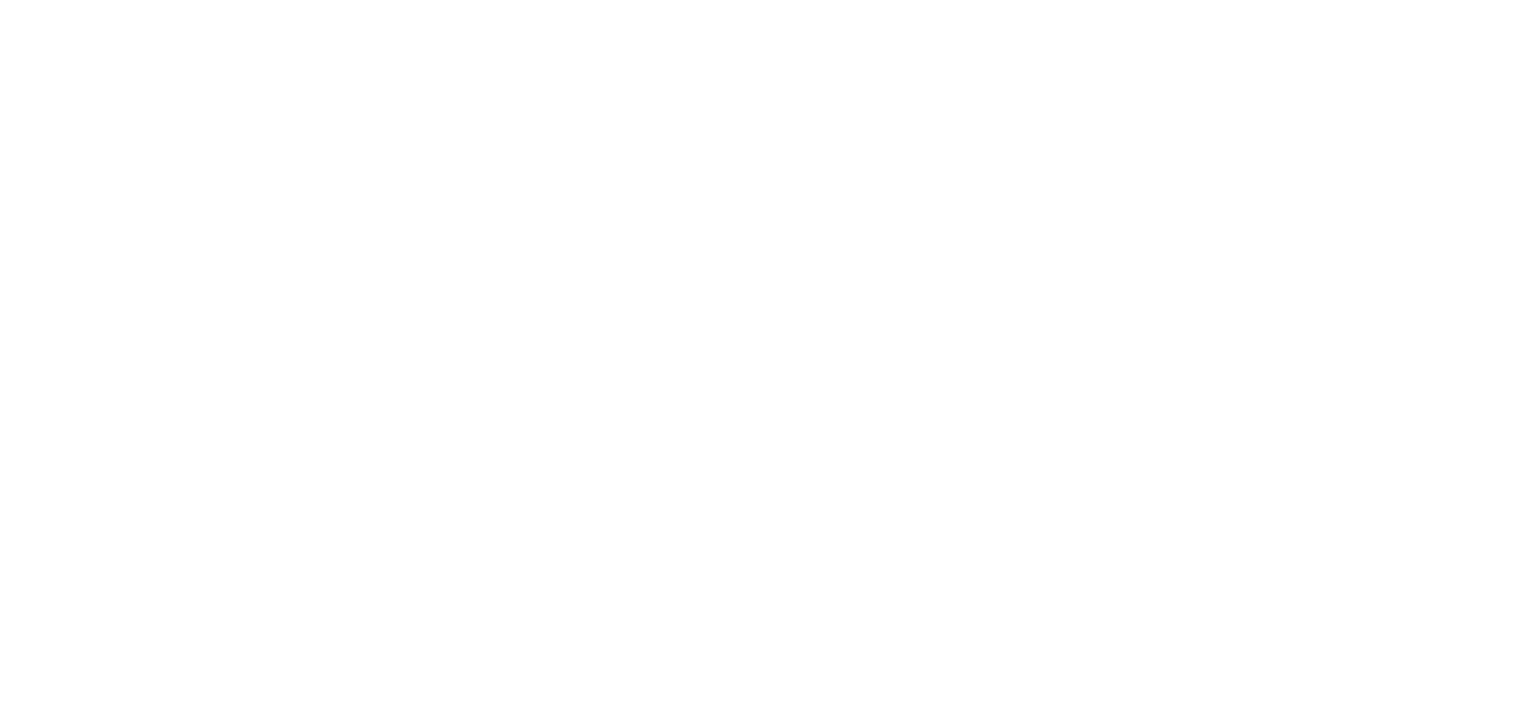 select on "**********" 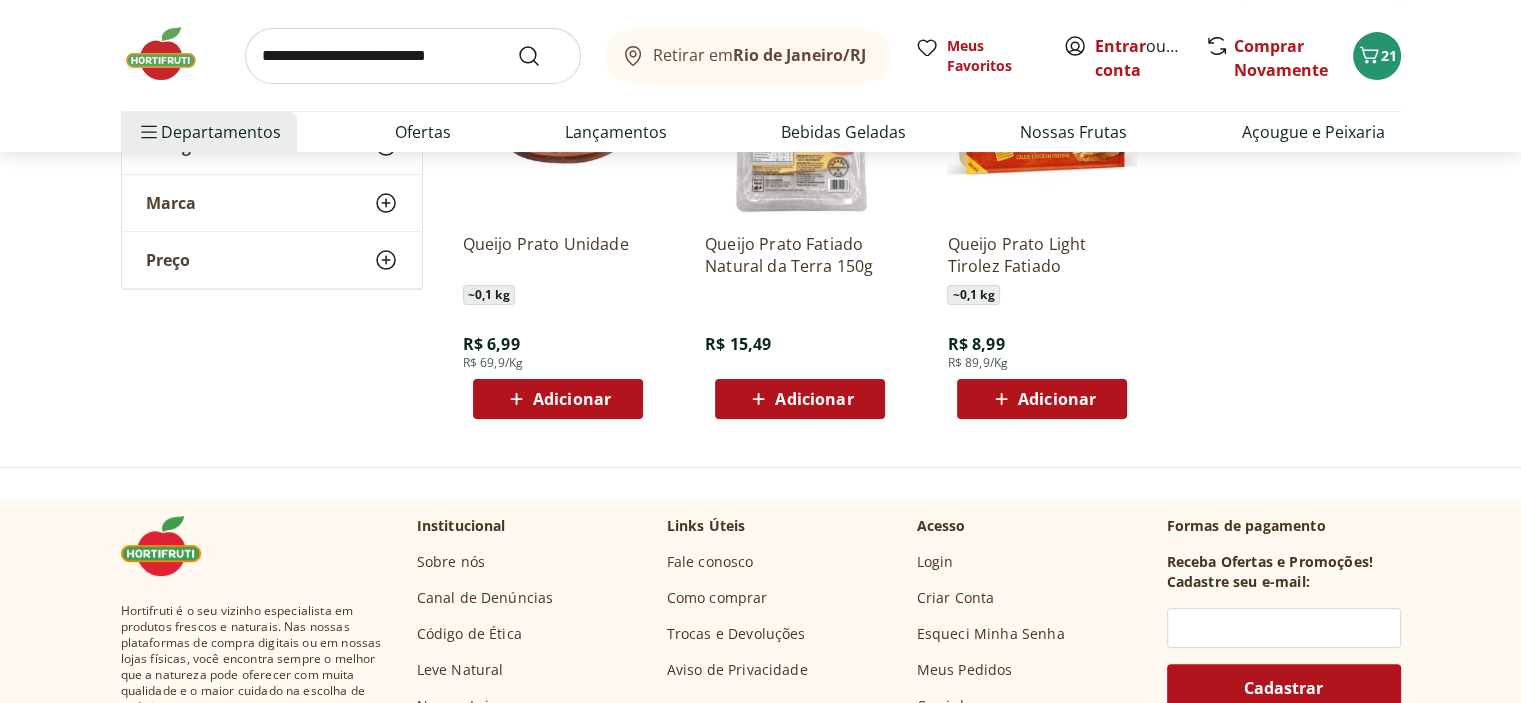 scroll, scrollTop: 200, scrollLeft: 0, axis: vertical 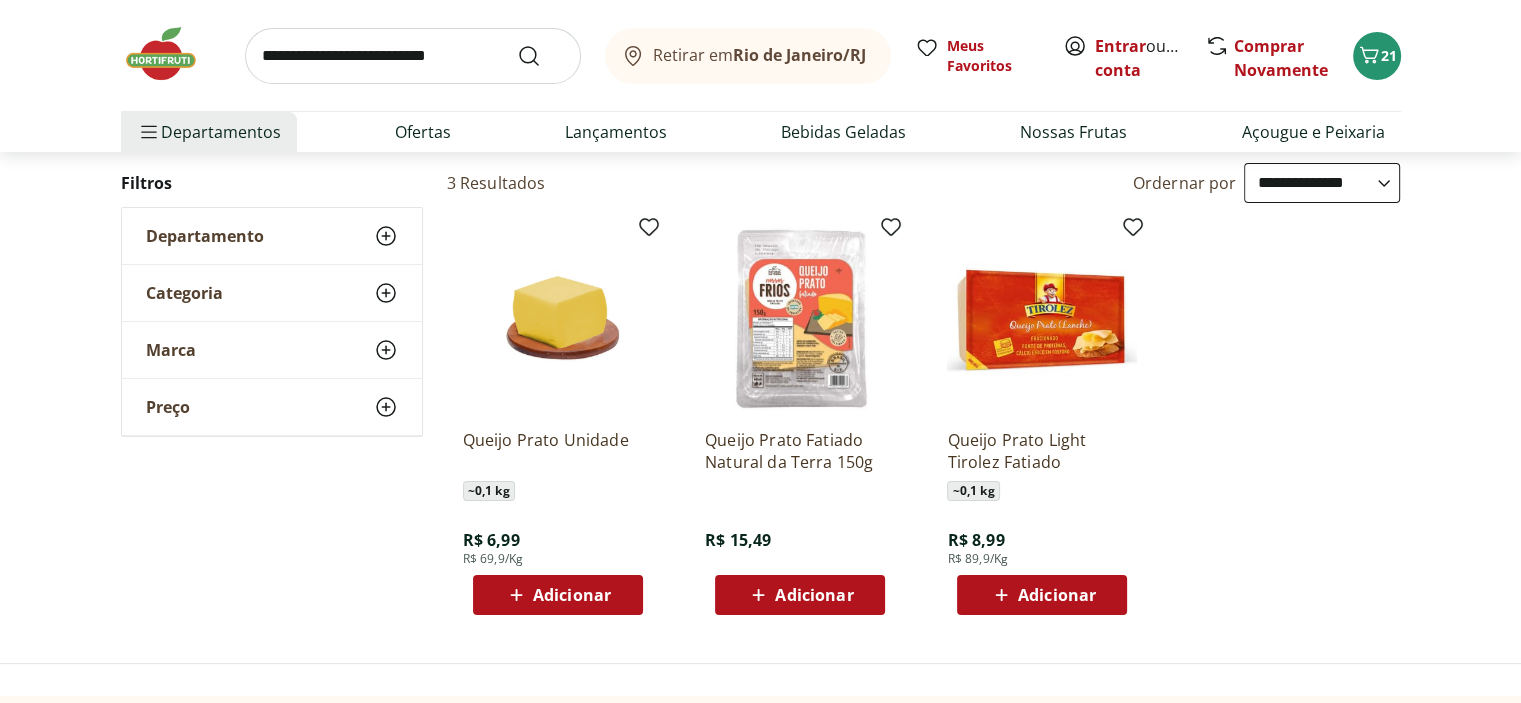 click on "Adicionar" at bounding box center (572, 595) 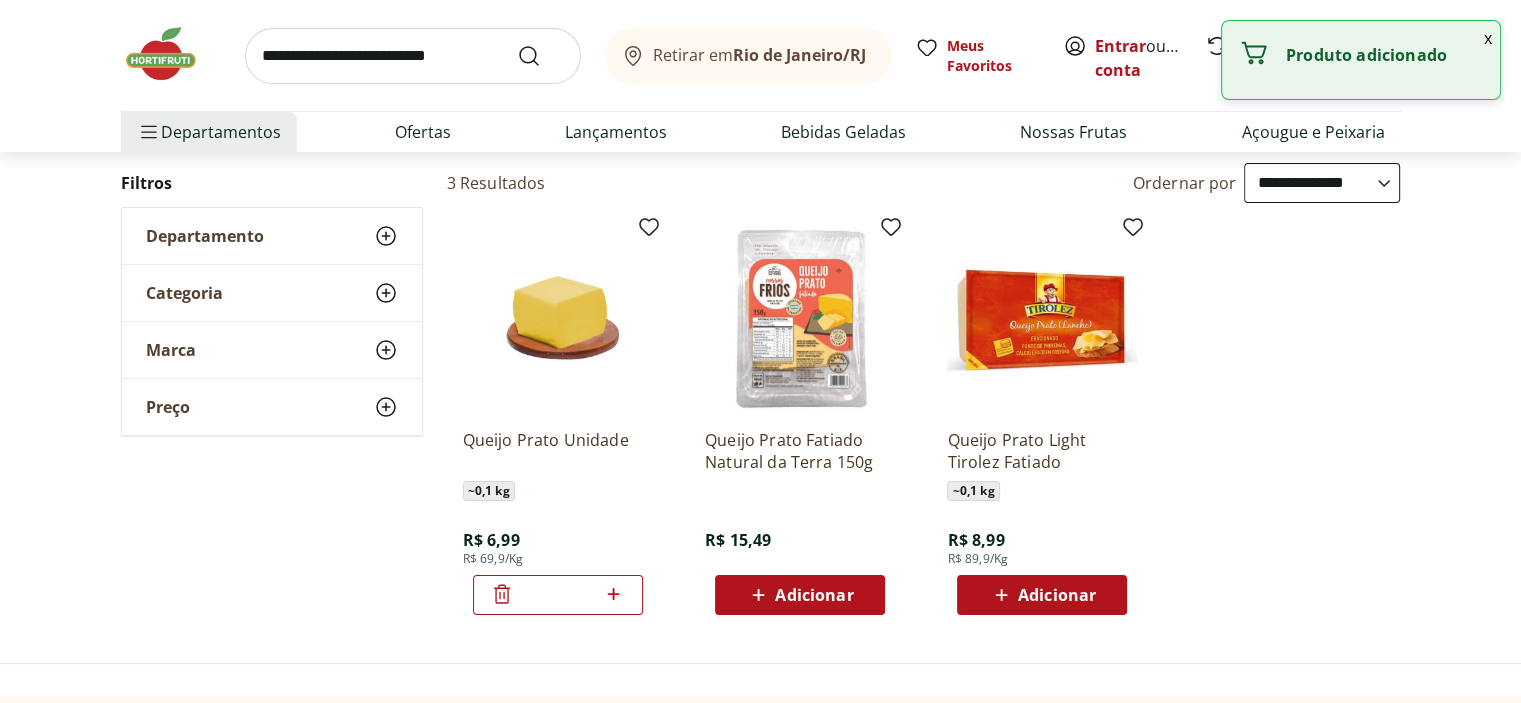 click 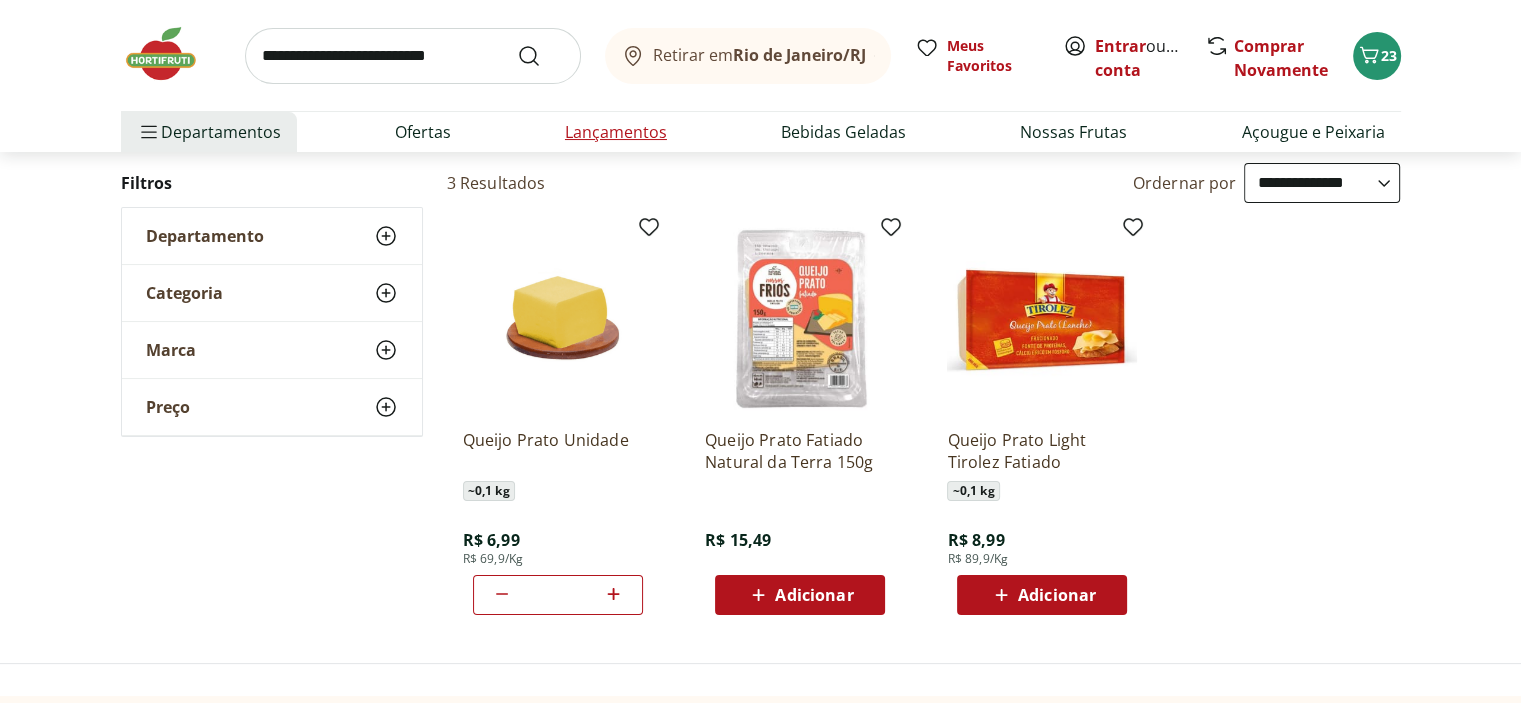 click on "Lançamentos" at bounding box center (616, 132) 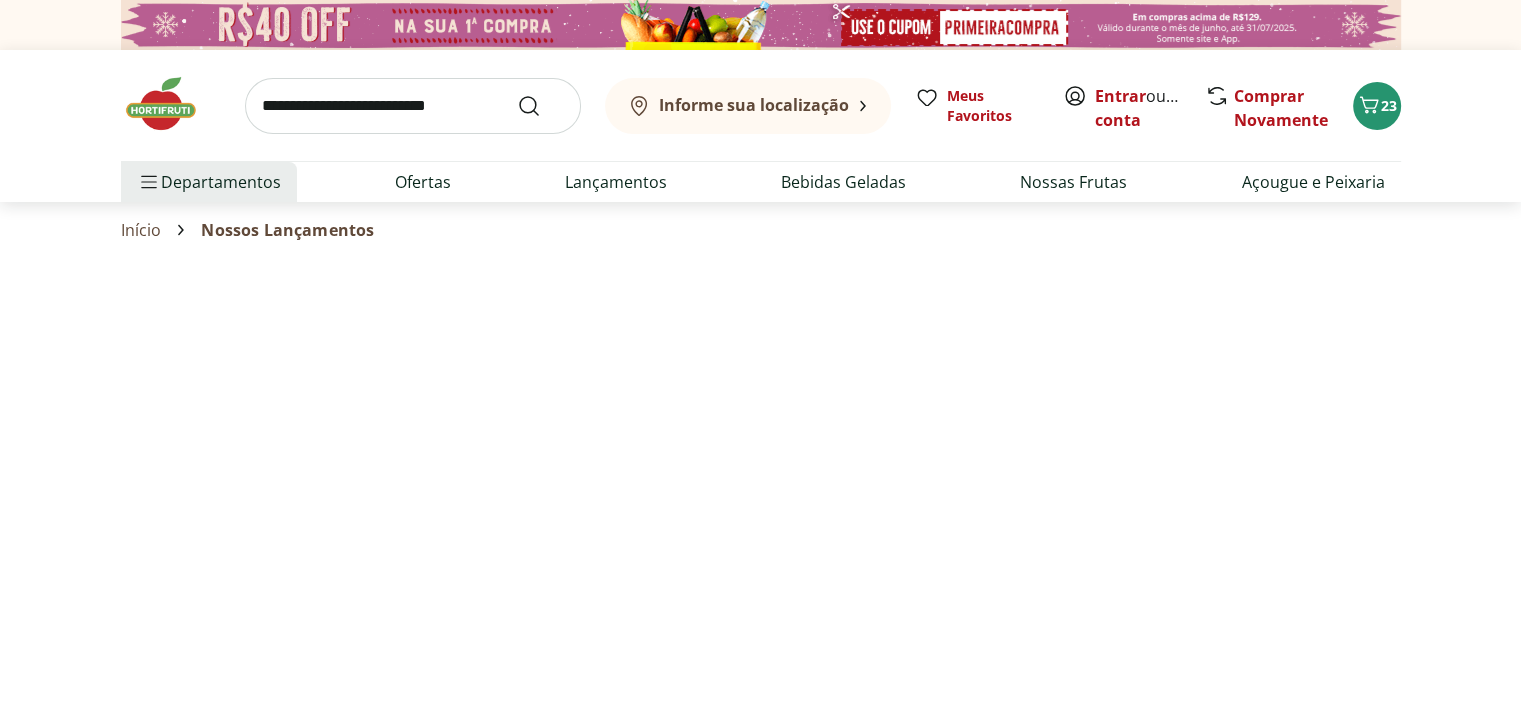select on "**********" 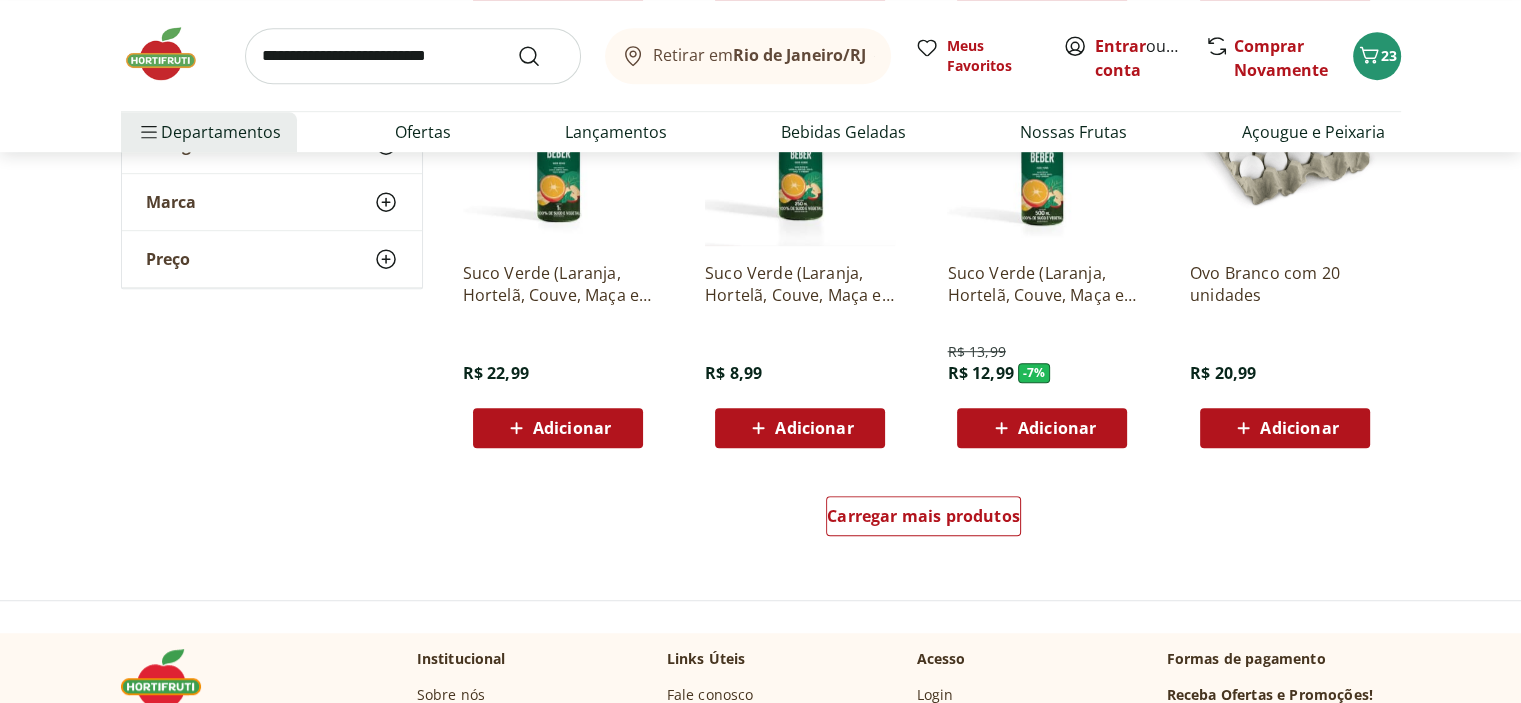 scroll, scrollTop: 1200, scrollLeft: 0, axis: vertical 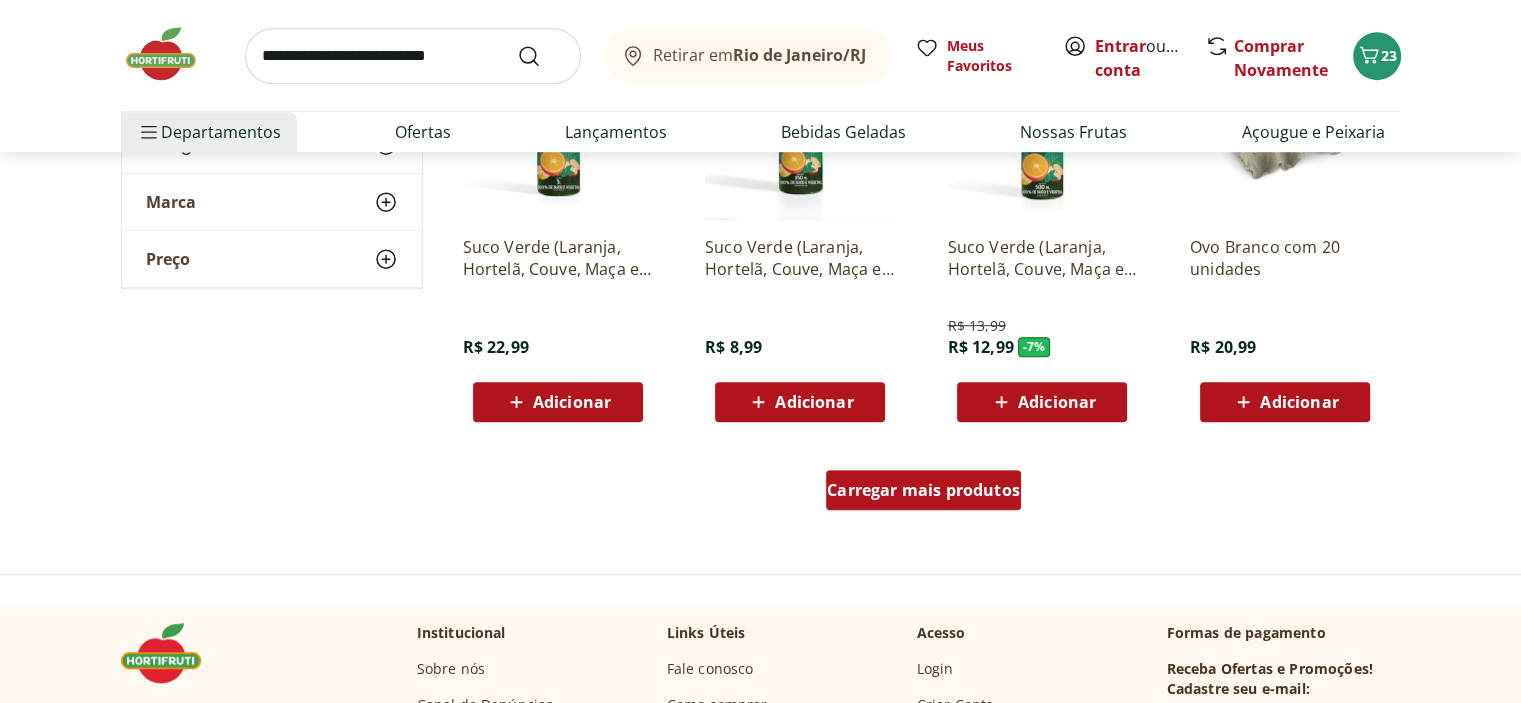 click on "Carregar mais produtos" at bounding box center (923, 490) 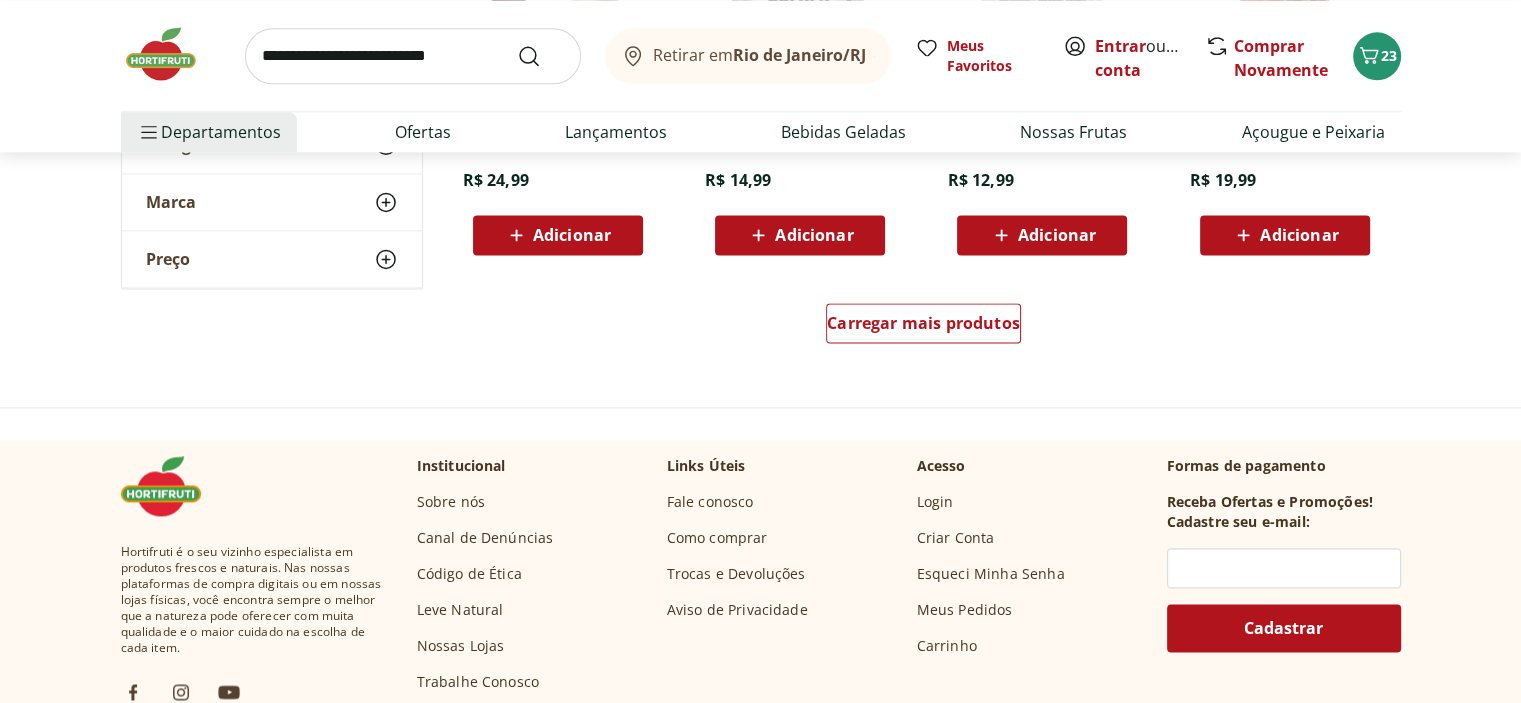 scroll, scrollTop: 2700, scrollLeft: 0, axis: vertical 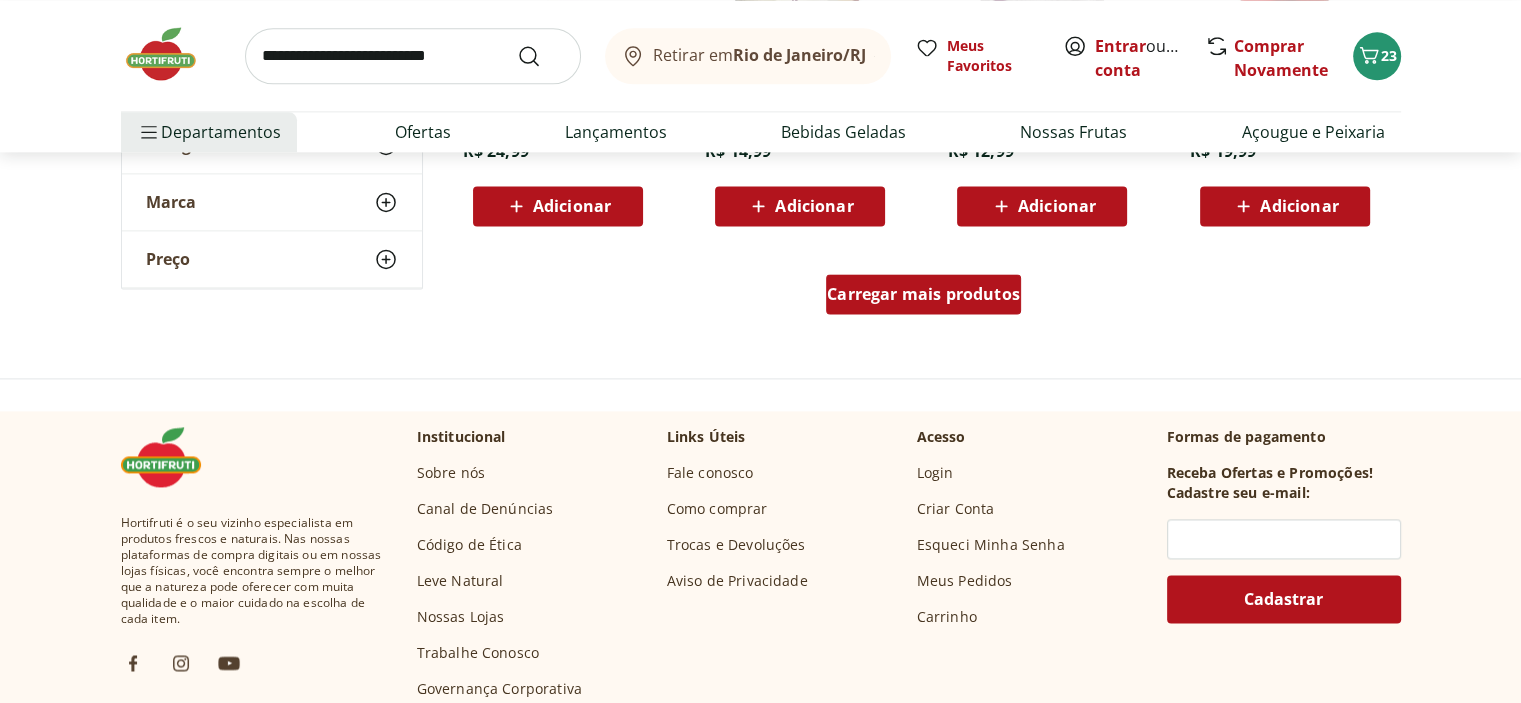 click on "Carregar mais produtos" at bounding box center (923, 294) 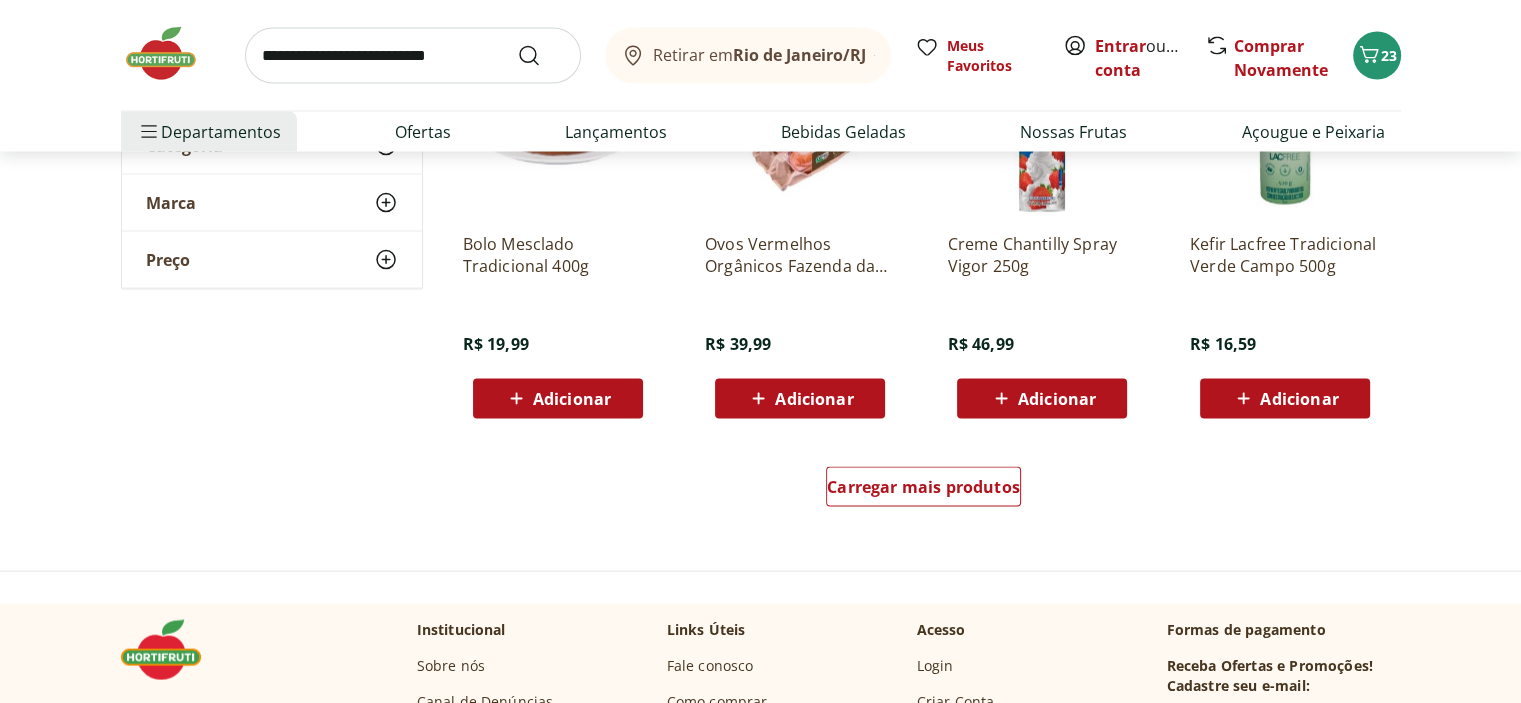 scroll, scrollTop: 3900, scrollLeft: 0, axis: vertical 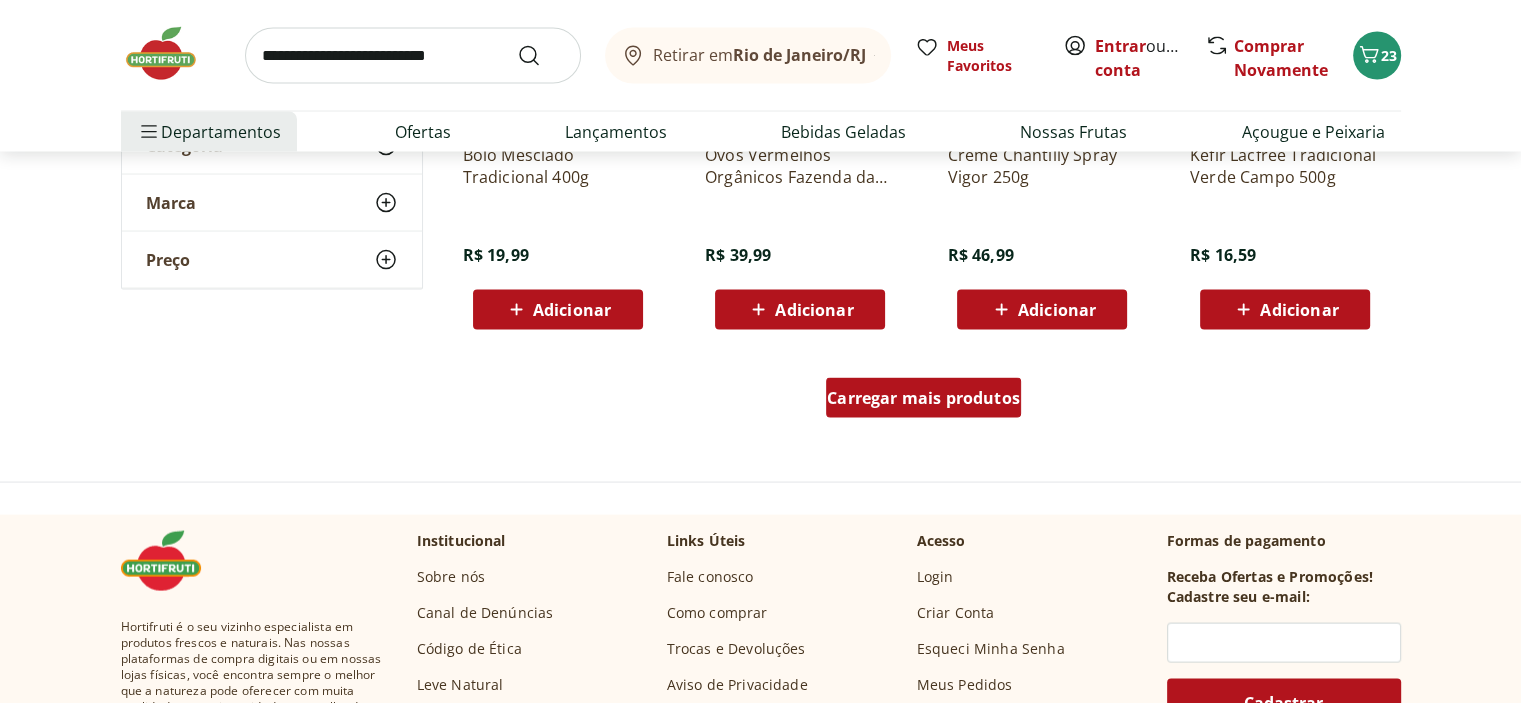 click on "Carregar mais produtos" at bounding box center (923, 398) 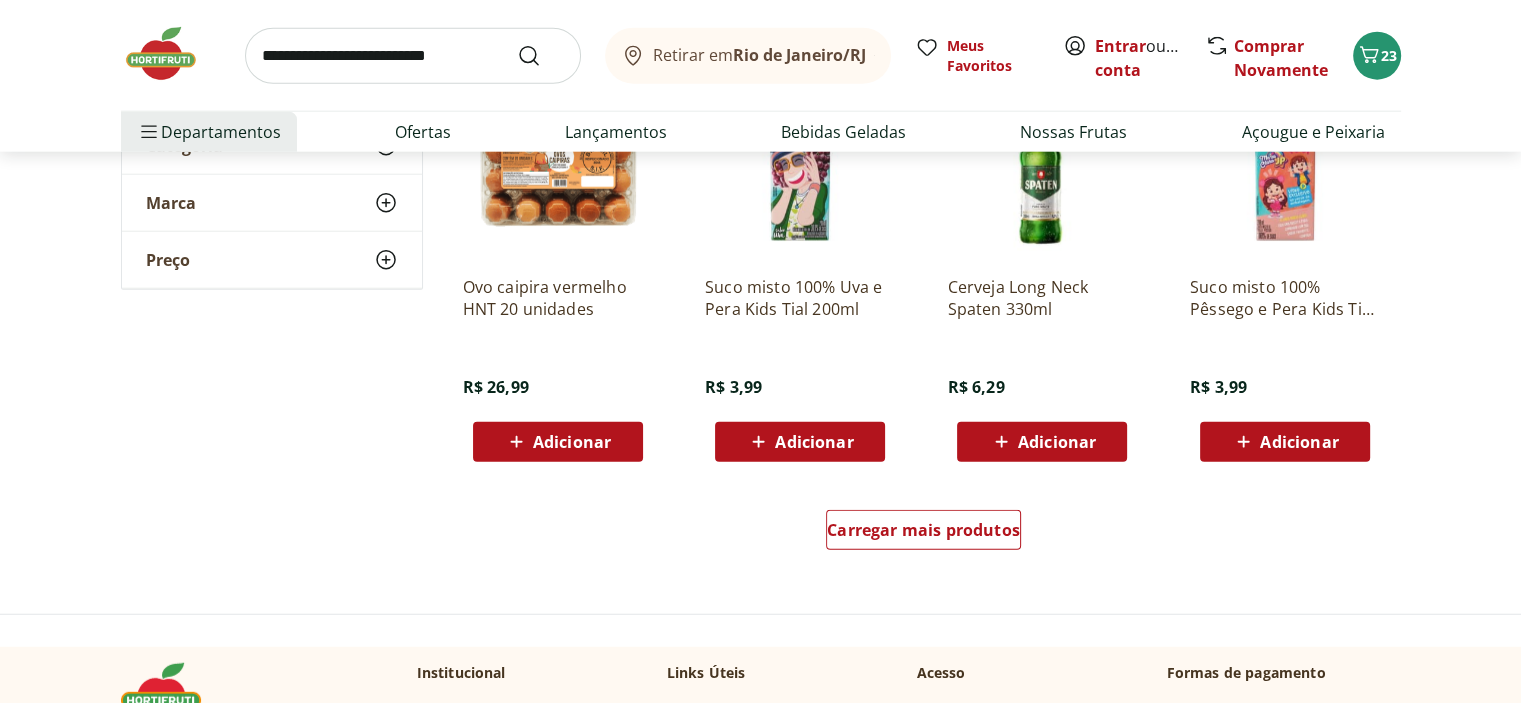 scroll, scrollTop: 5100, scrollLeft: 0, axis: vertical 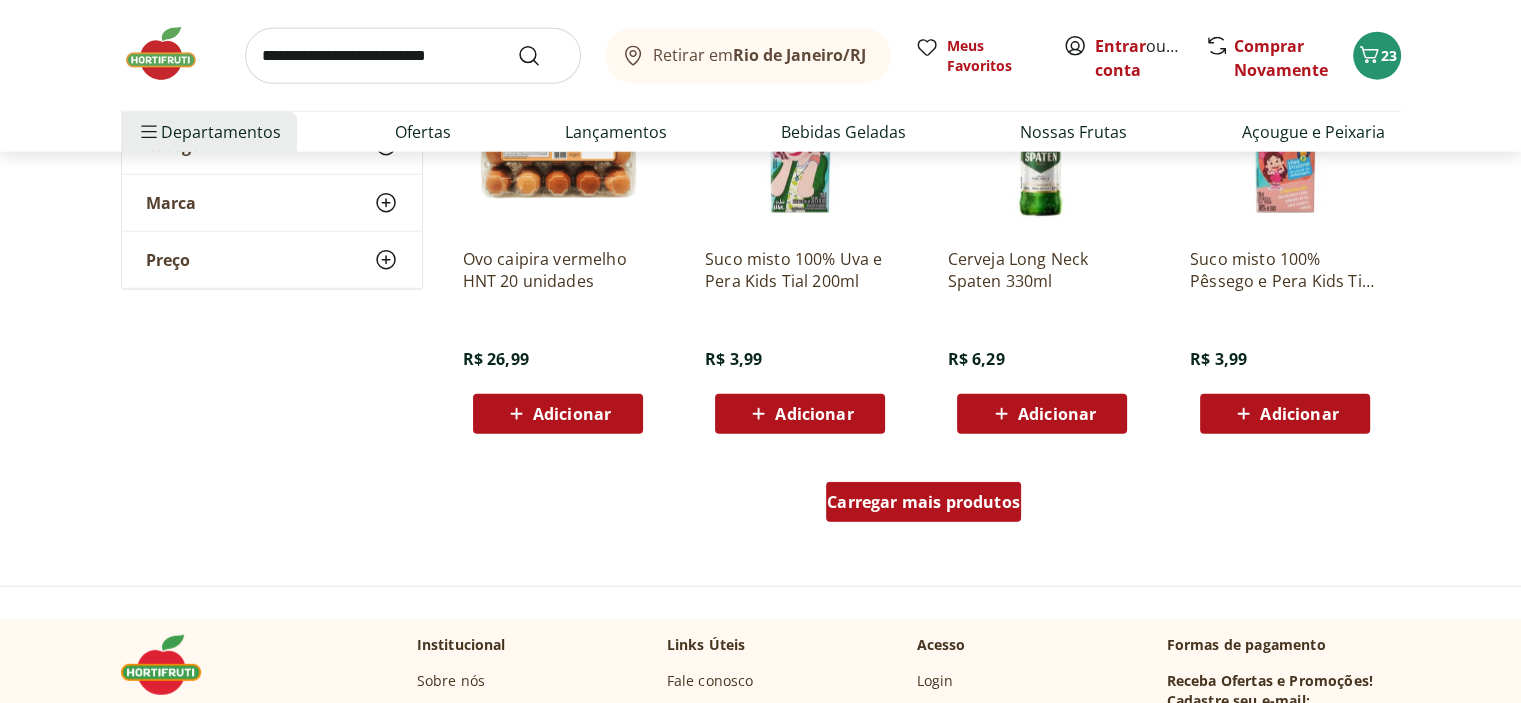 click on "Carregar mais produtos" at bounding box center (923, 502) 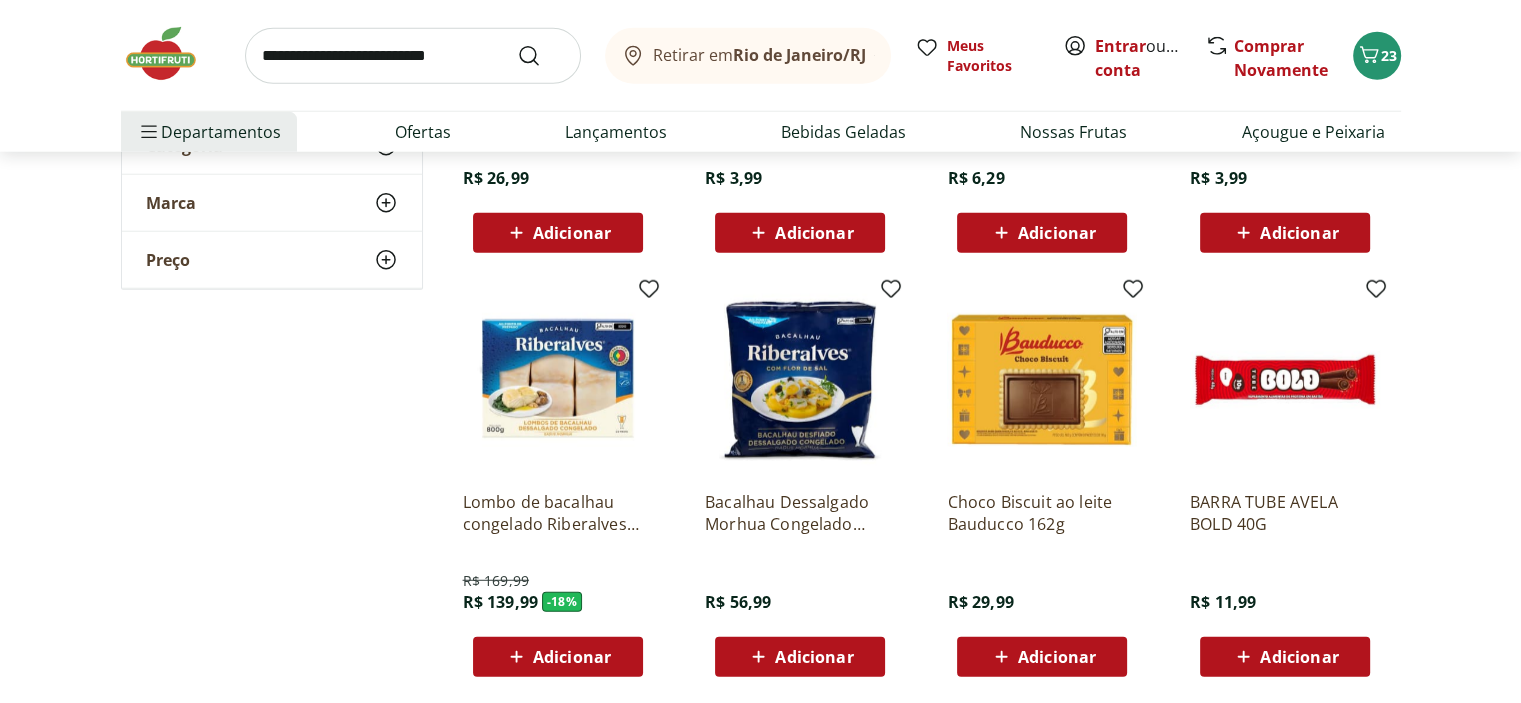scroll, scrollTop: 5300, scrollLeft: 0, axis: vertical 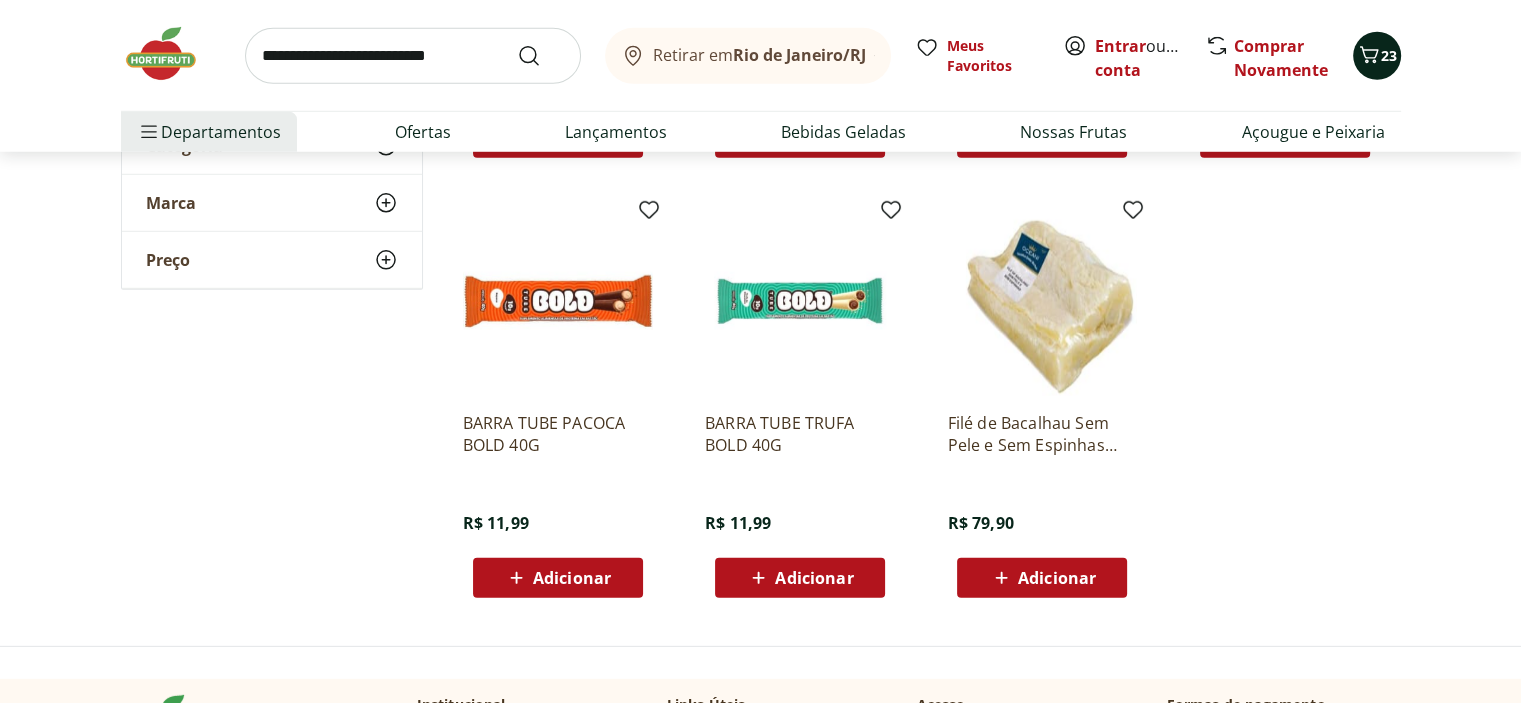 click 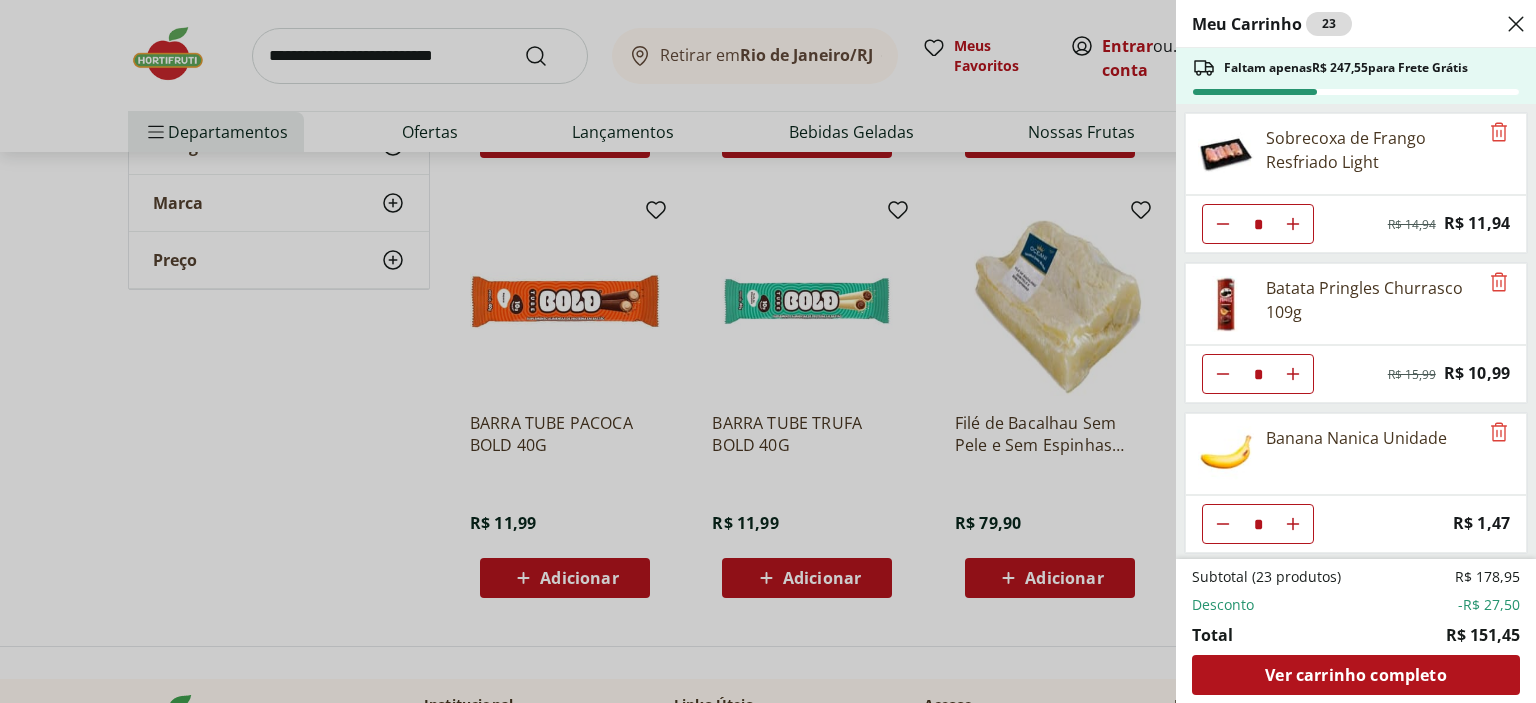 click on "Meu Carrinho 23 Faltam apenas  R$ 247,55  para Frete Grátis Sobrecoxa de Frango Resfriado Light * Original price: R$ 14,94 Price: R$ 11,94 Batata Pringles Churrasco 109g * Original price: R$ 15,99 Price: R$ 10,99 Banana Nanica Unidade * Price: R$ 1,47 Atemoia Unidade * Price: R$ 10,35 Berinjela Unidade * Price: R$ 1,95 Cenoura Unidade * Price: R$ 0,77 Chuchu Unidade * Price: R$ 1,09 Queijo Minas Padrão Natural Da Terra * Original price: R$ 44,95 Price: R$ 33,45 Queijo Mussarela Fatiado * Price: R$ 6,99 Peito de Peru sem Capa Fatiado Sadia * Price: R$ 7,99 Queijo Prato Unidade * Price: R$ 6,99 Subtotal (23 produtos) R$ 178,95 Desconto -R$ 27,50 Total R$ 151,45 Ver carrinho completo" at bounding box center [768, 351] 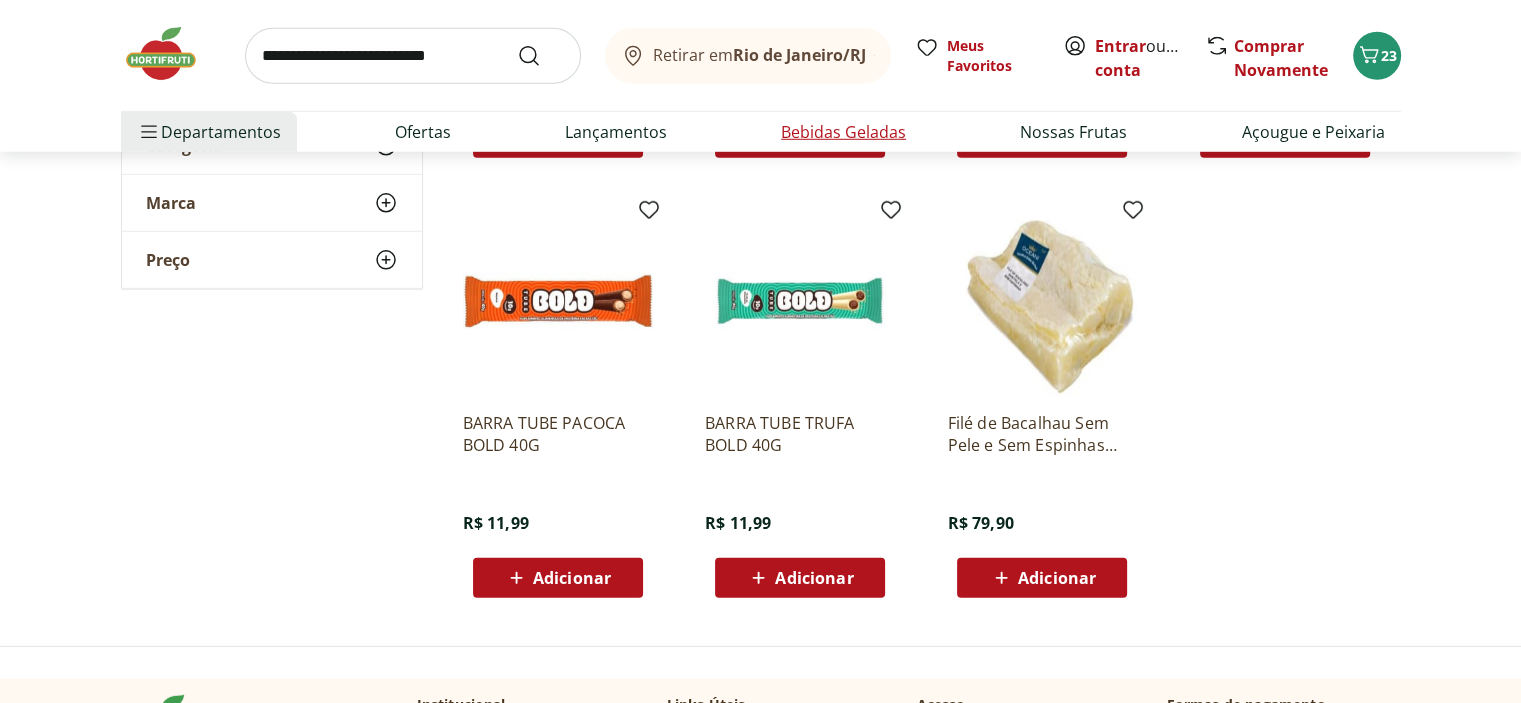 click on "Bebidas Geladas" at bounding box center (843, 132) 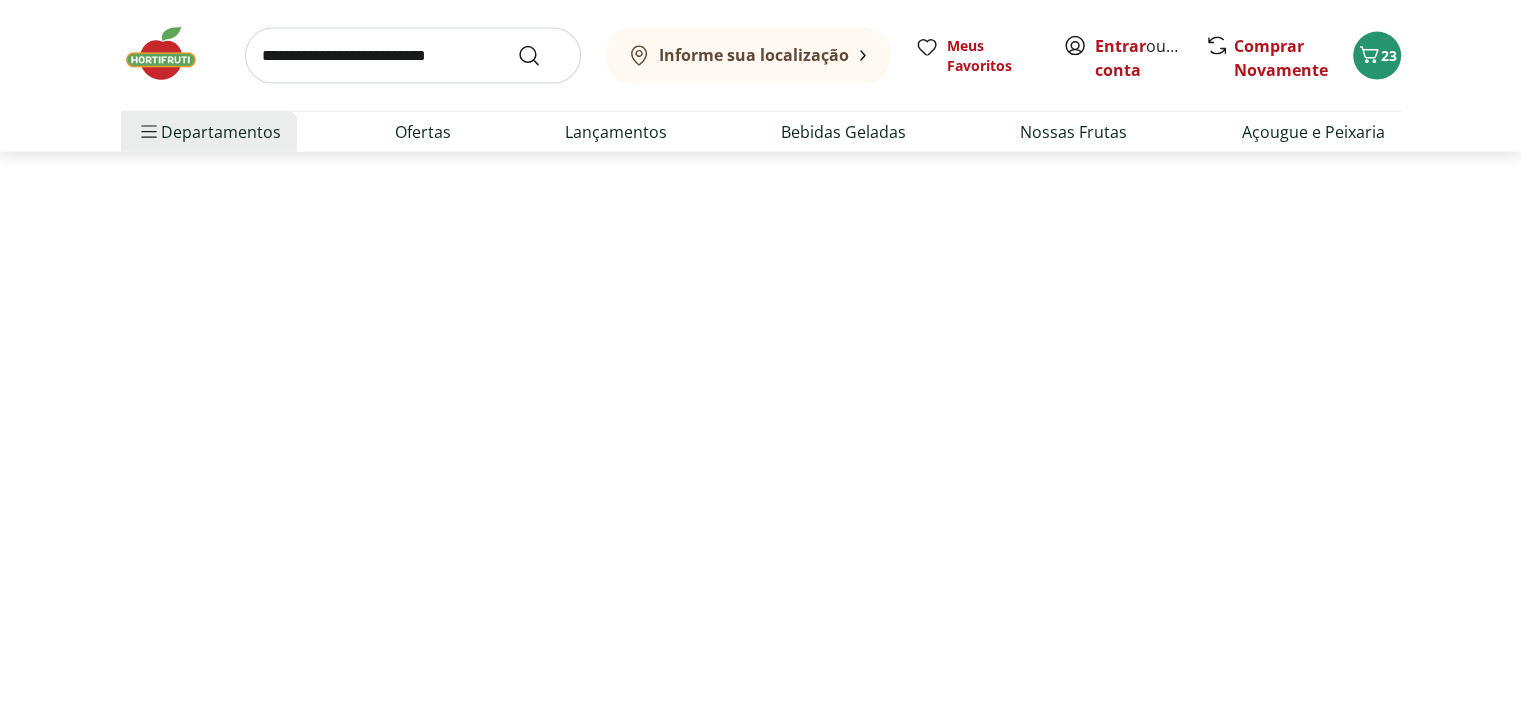 scroll, scrollTop: 0, scrollLeft: 0, axis: both 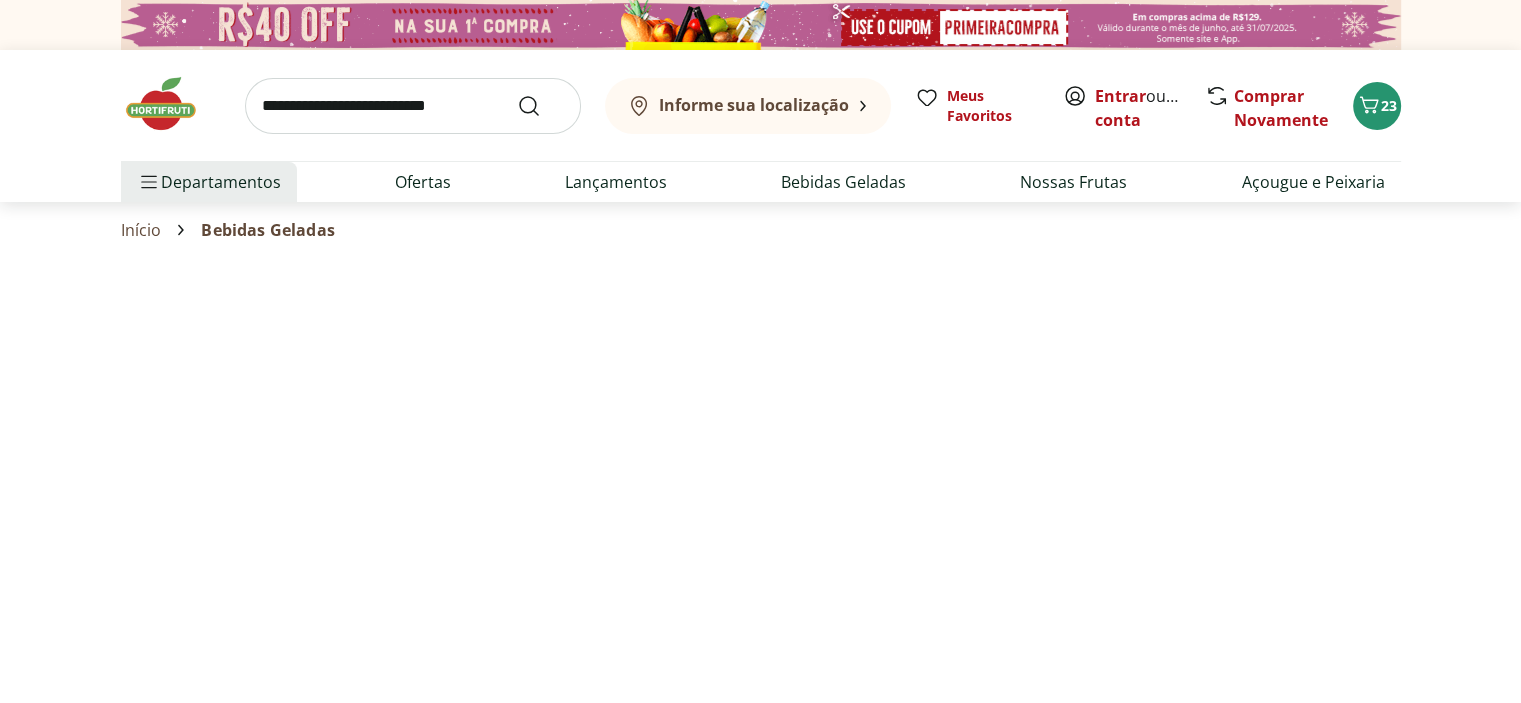select on "**********" 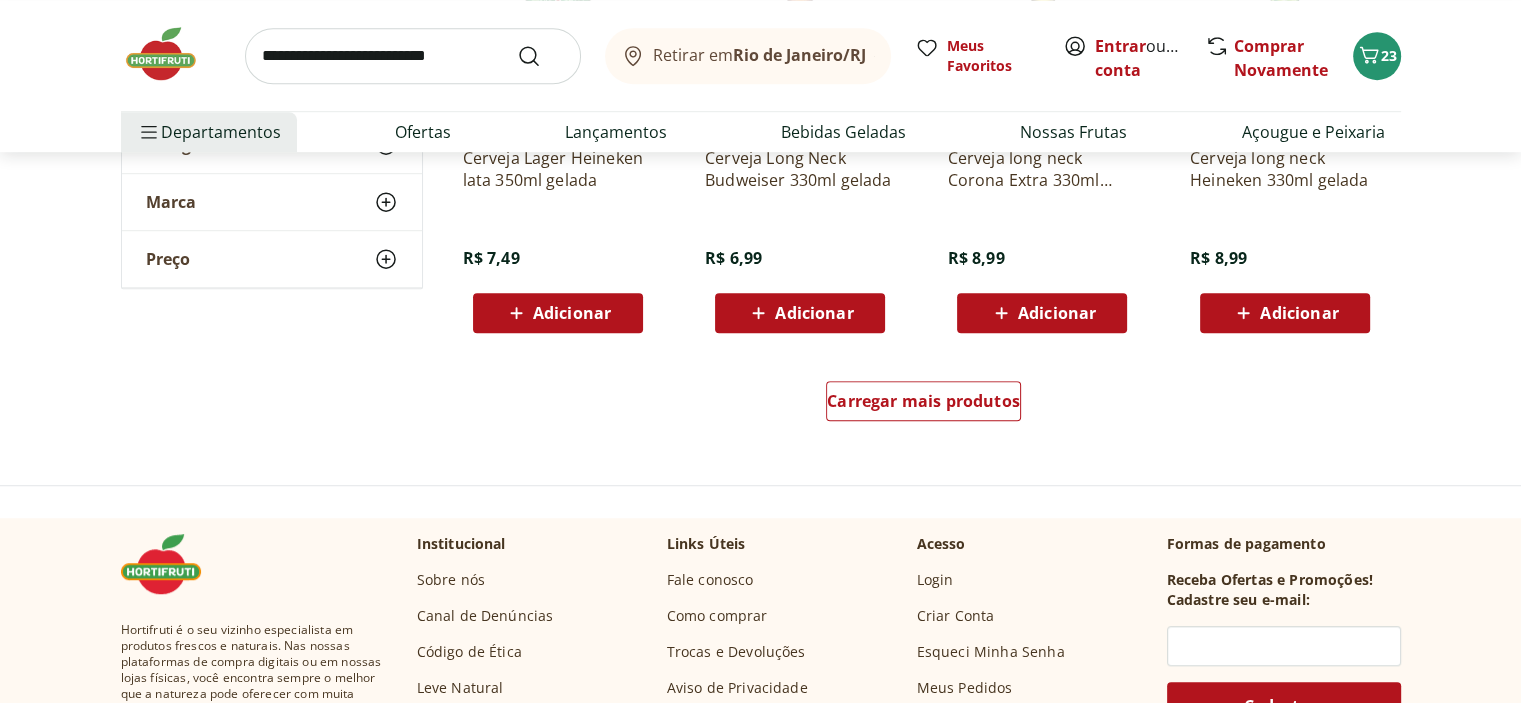 scroll, scrollTop: 1300, scrollLeft: 0, axis: vertical 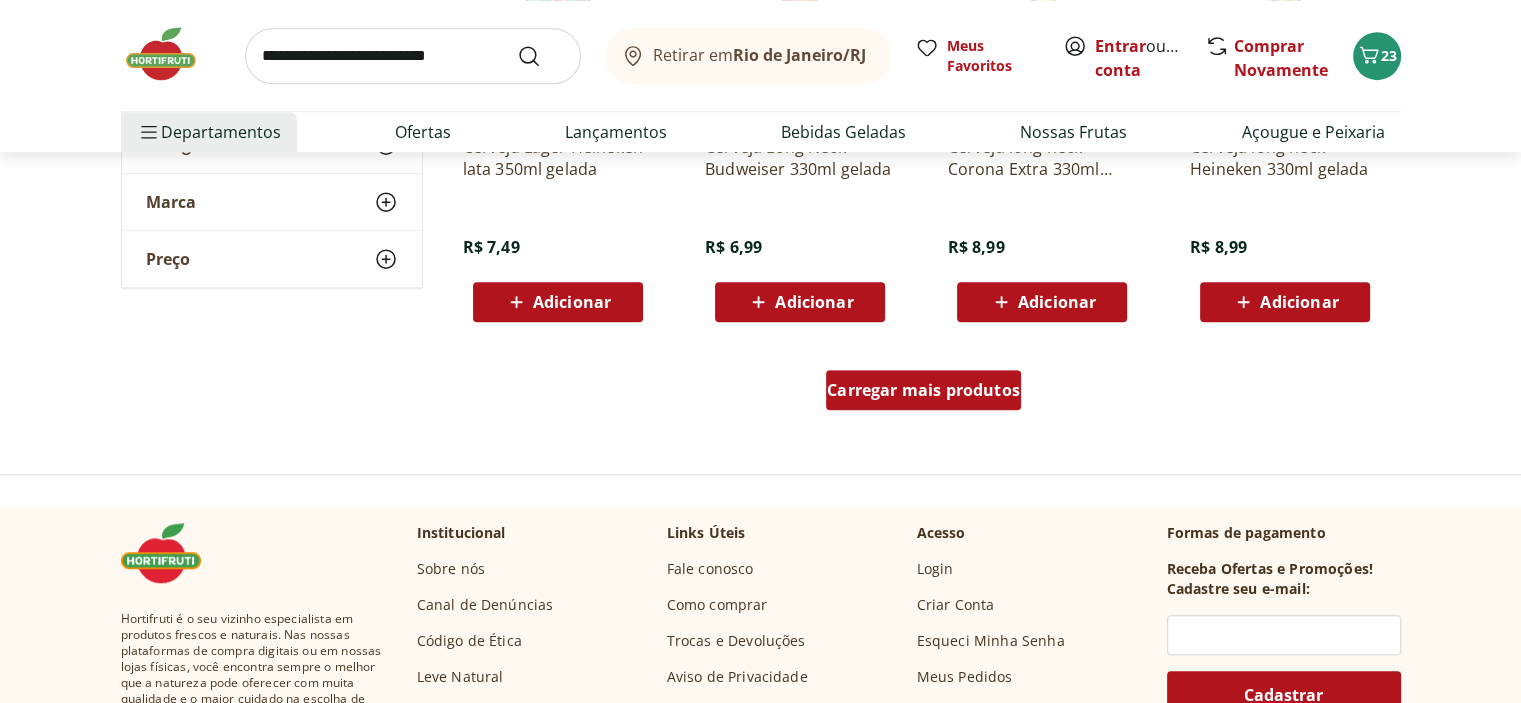 click on "Carregar mais produtos" at bounding box center (923, 390) 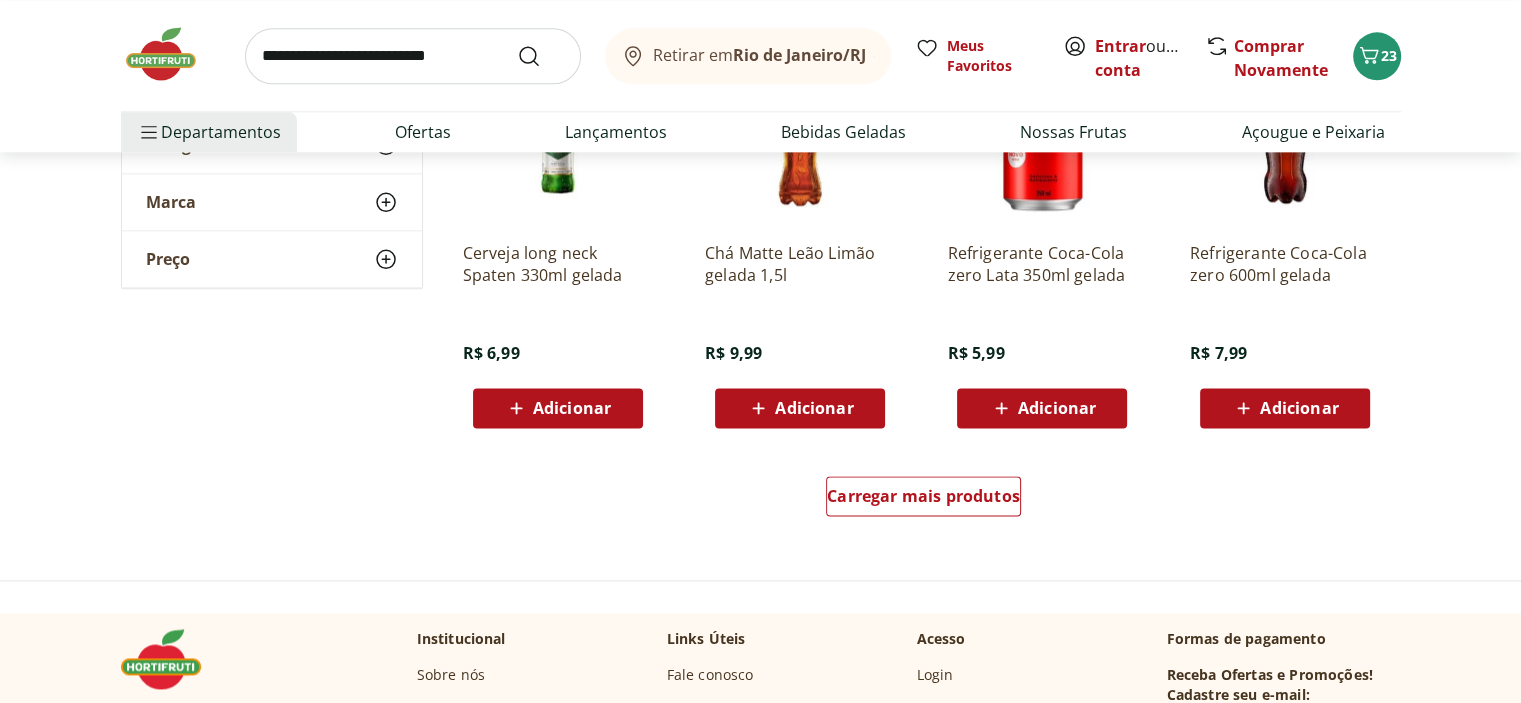 scroll, scrollTop: 2600, scrollLeft: 0, axis: vertical 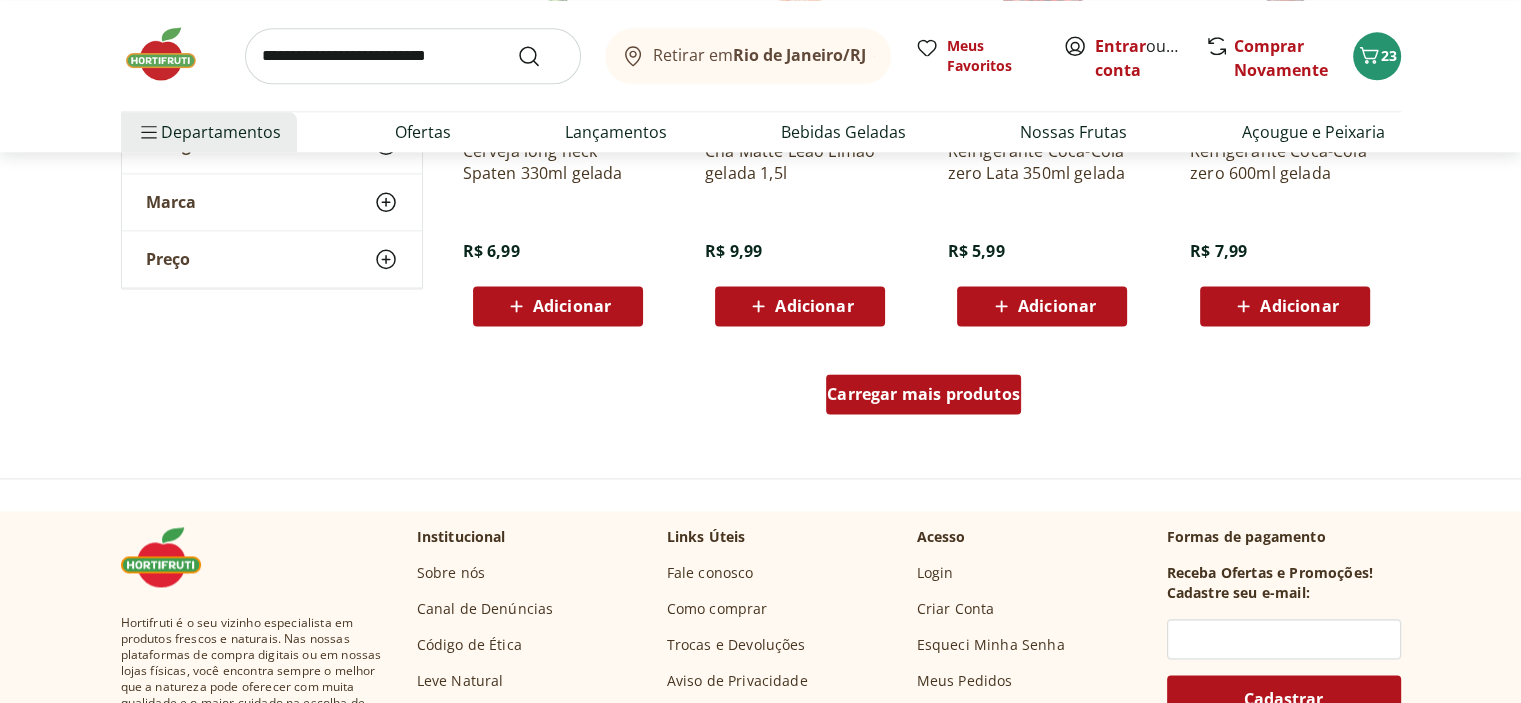 click on "Carregar mais produtos" at bounding box center (923, 394) 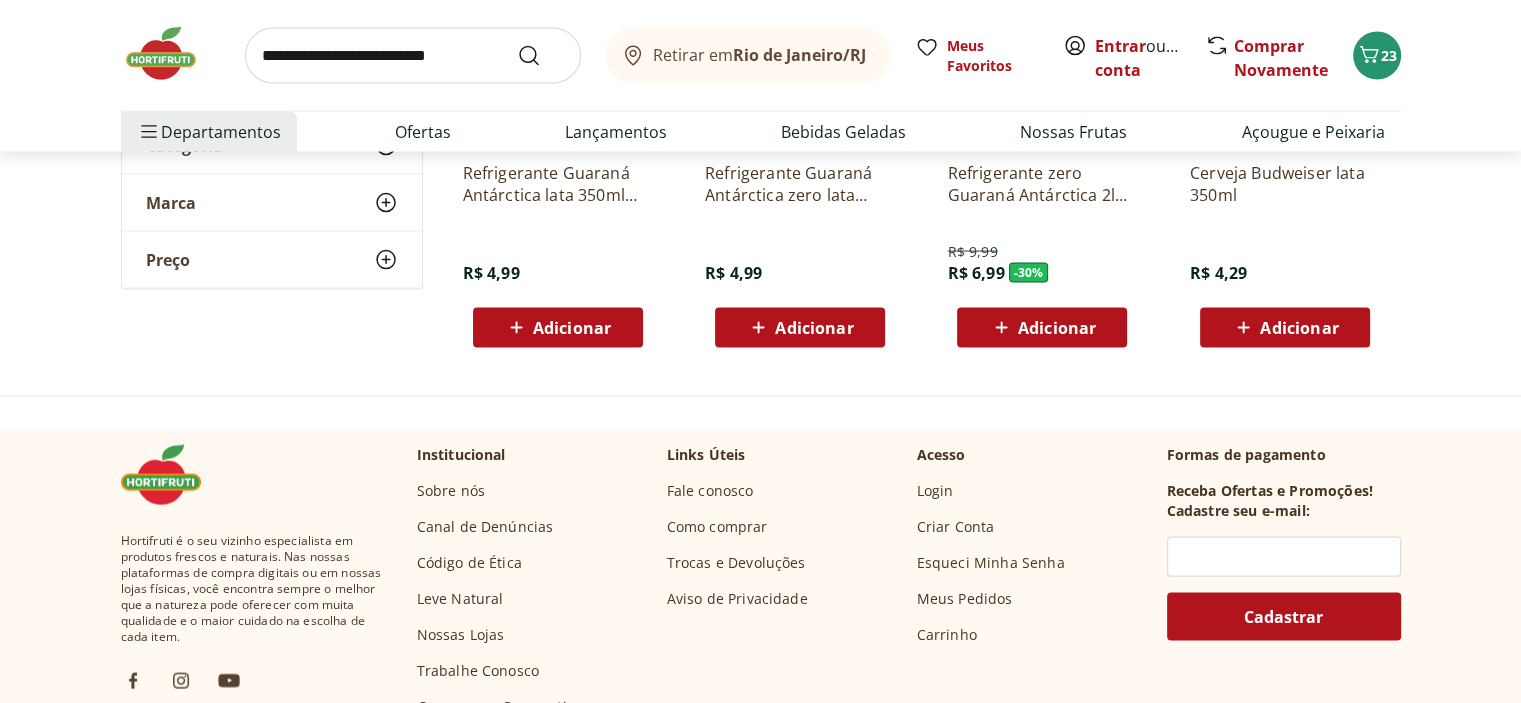 scroll, scrollTop: 3900, scrollLeft: 0, axis: vertical 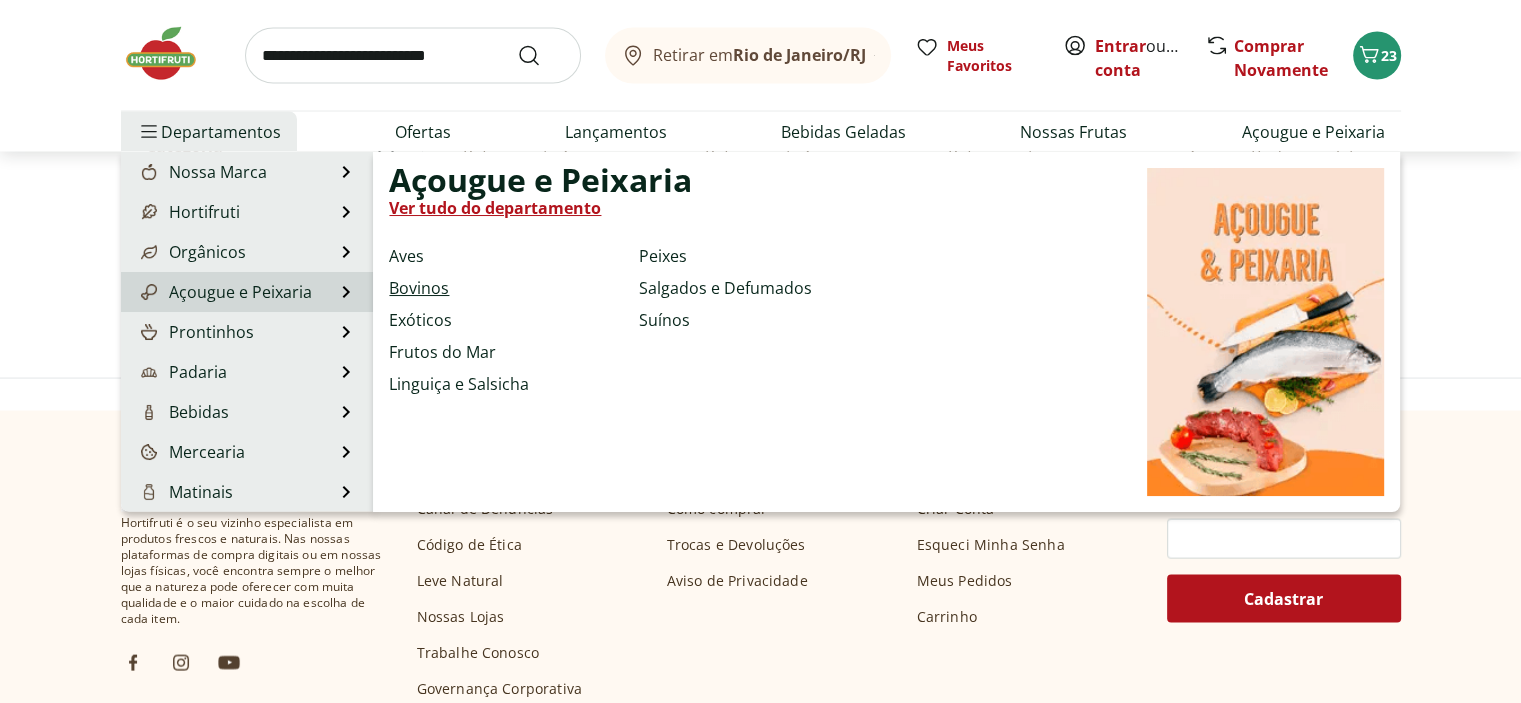 click on "Bovinos" at bounding box center (419, 288) 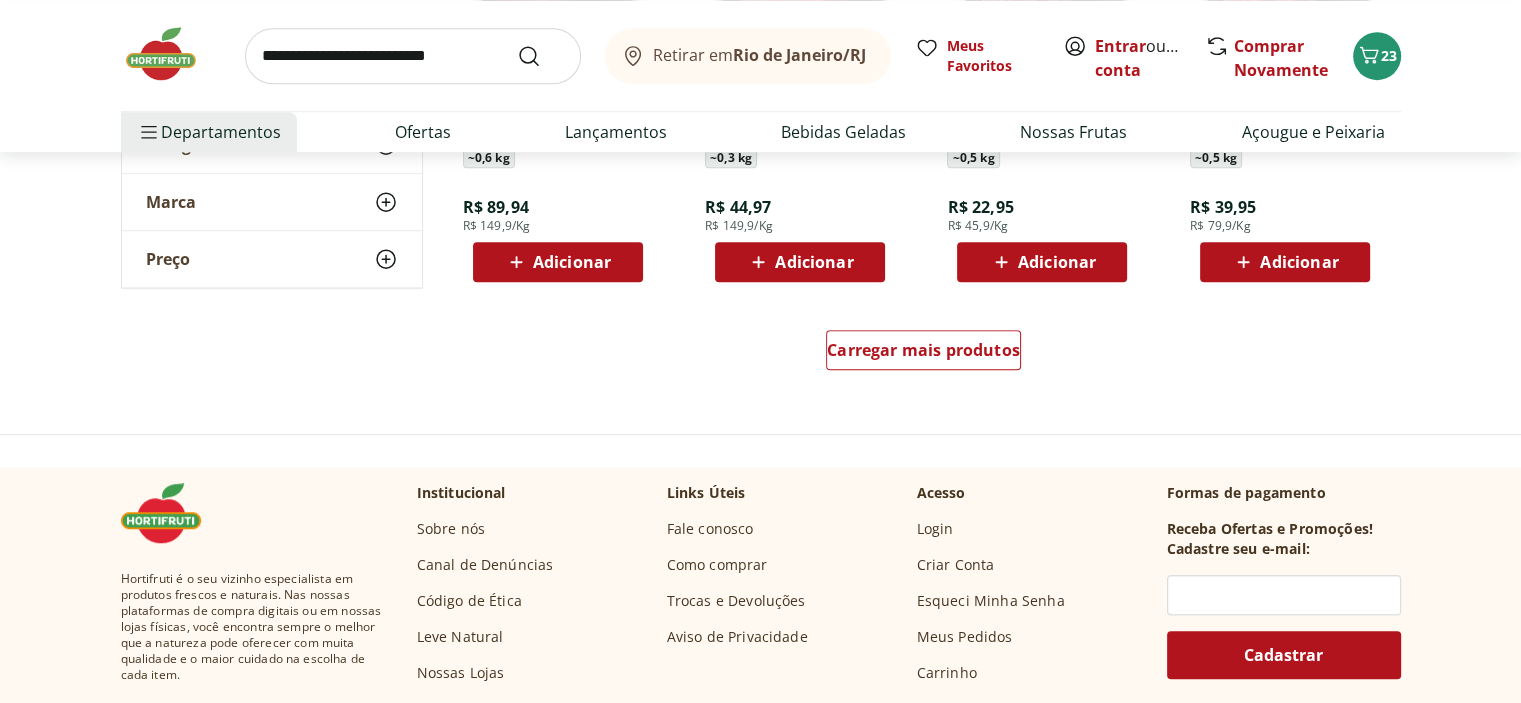 scroll, scrollTop: 1400, scrollLeft: 0, axis: vertical 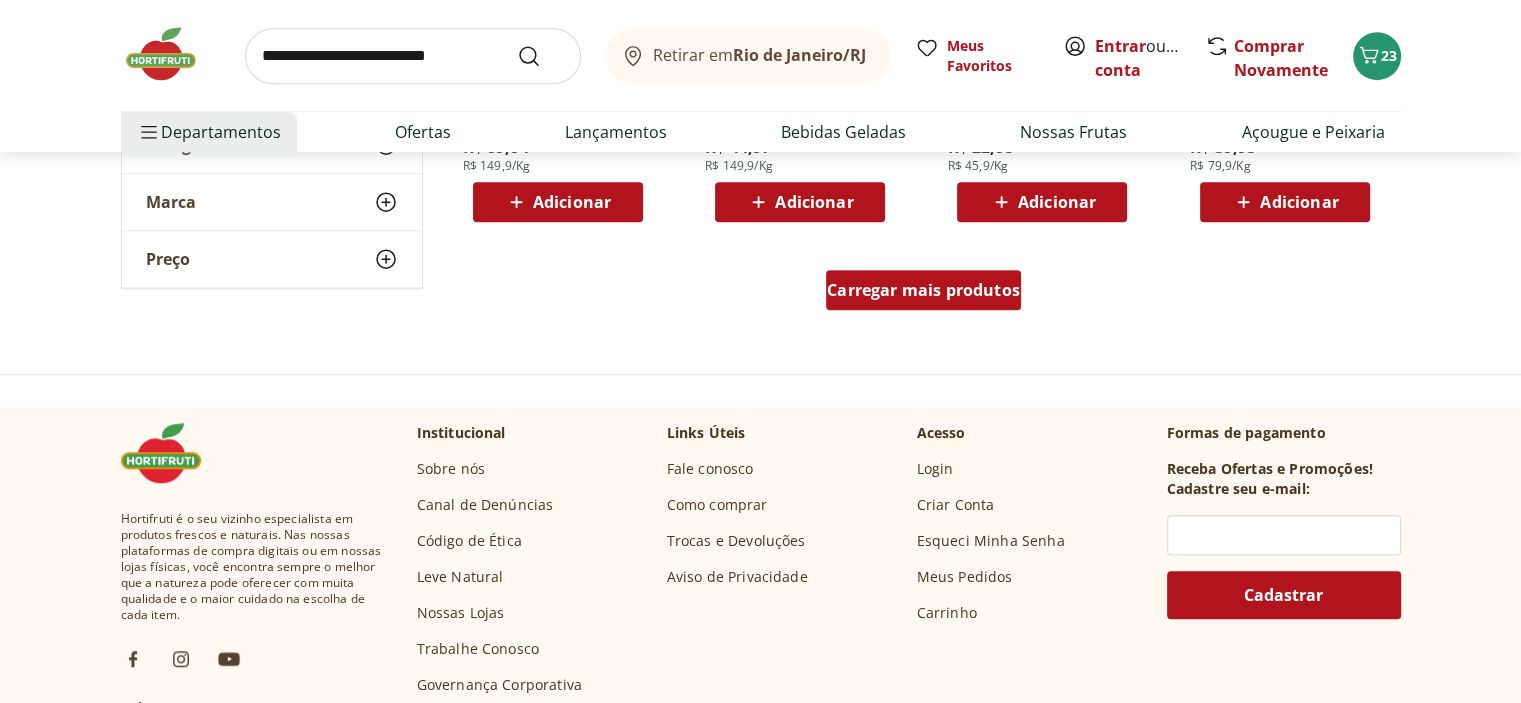 click on "Carregar mais produtos" at bounding box center [923, 290] 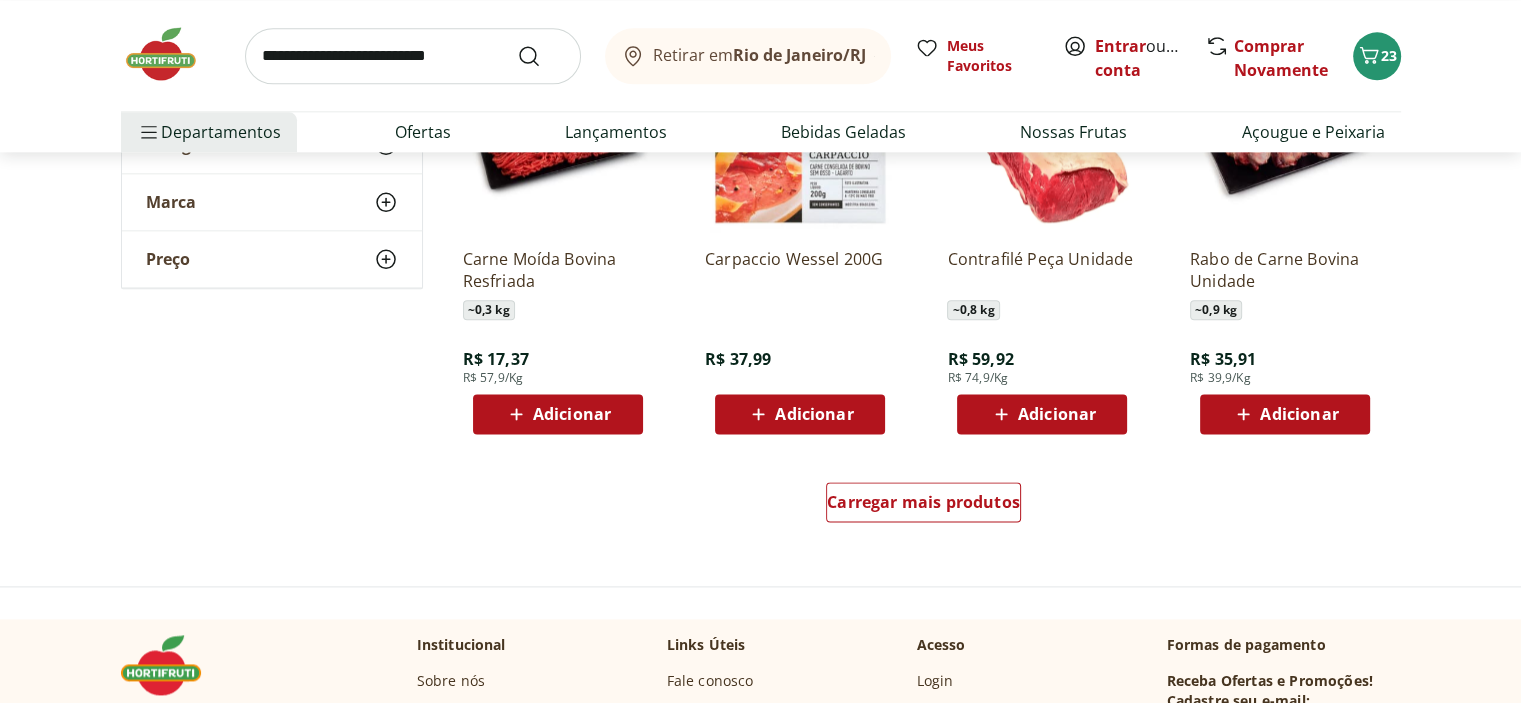 scroll, scrollTop: 2600, scrollLeft: 0, axis: vertical 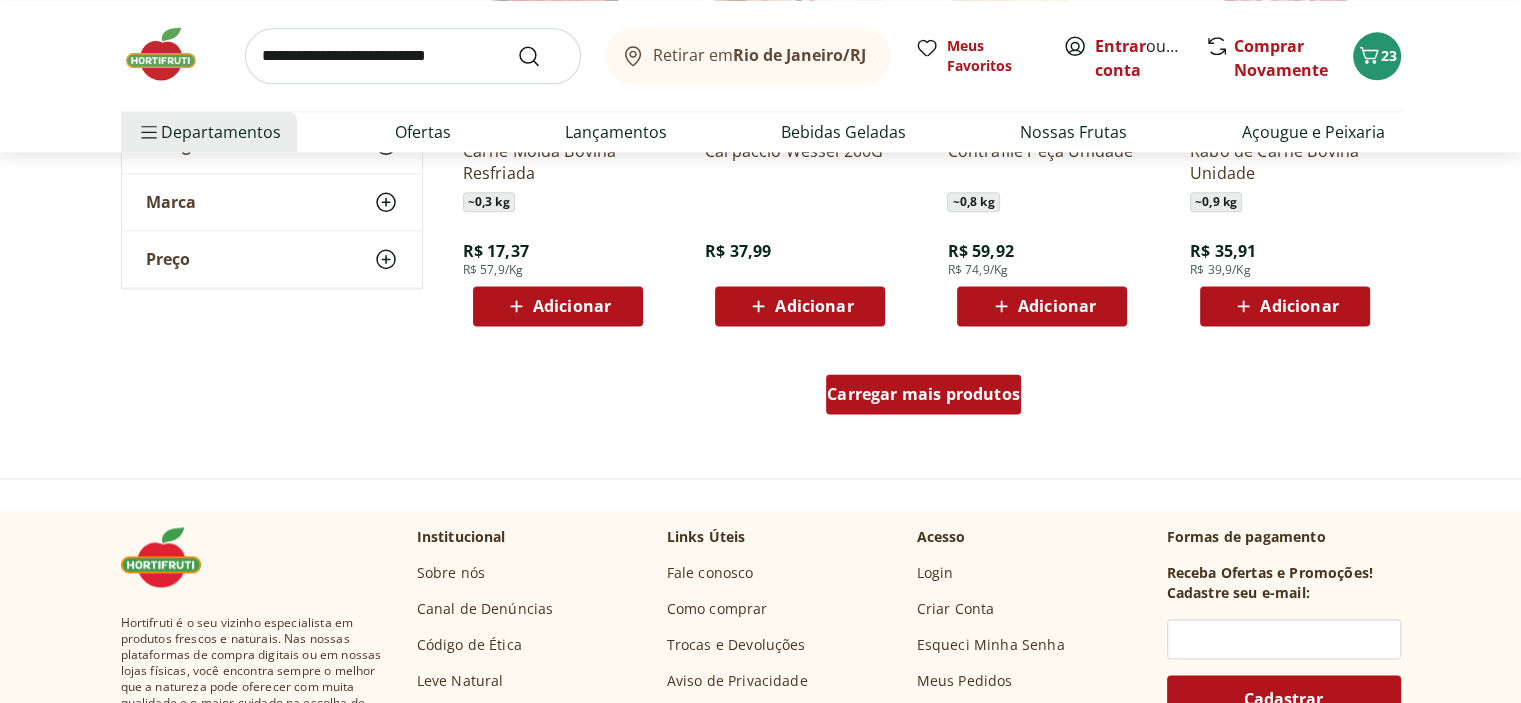 click on "Carregar mais produtos" at bounding box center (923, 394) 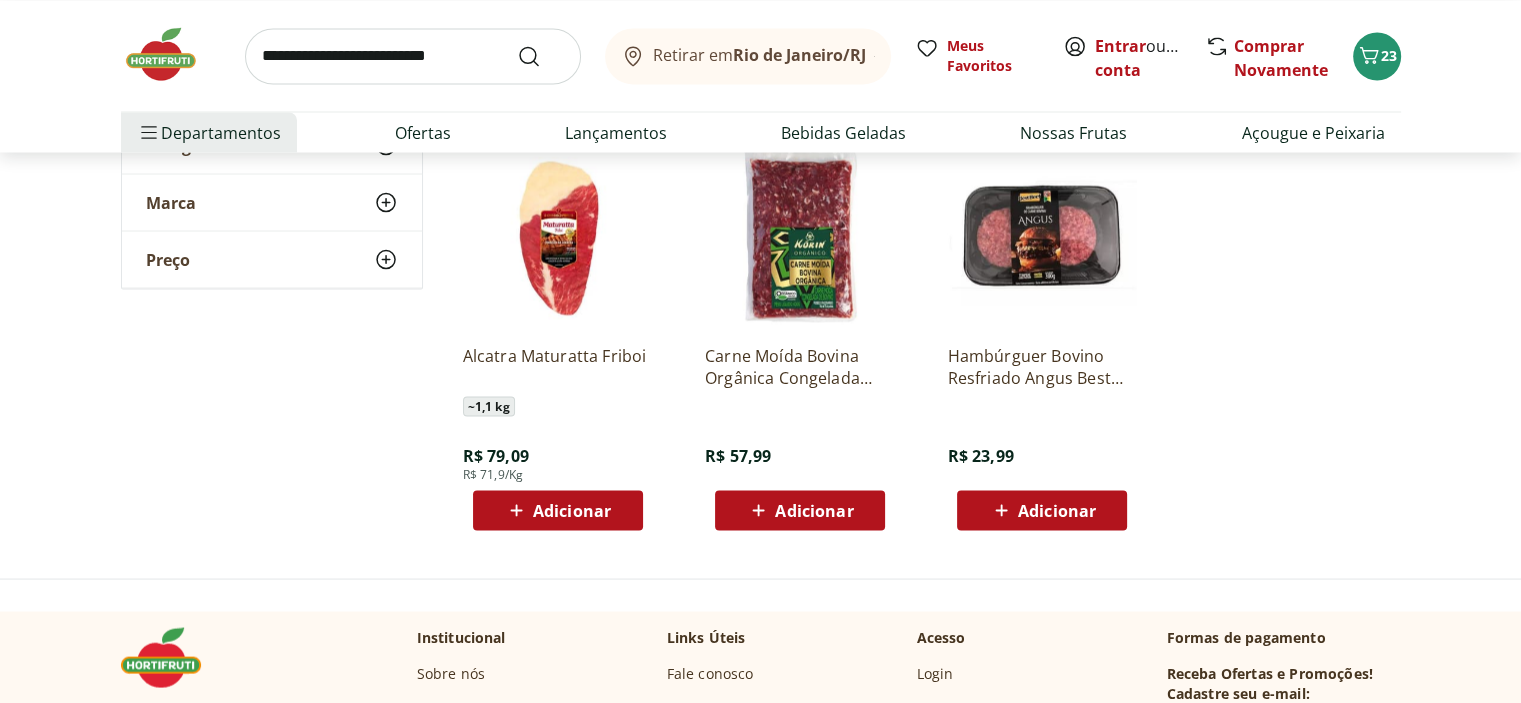 scroll, scrollTop: 3800, scrollLeft: 0, axis: vertical 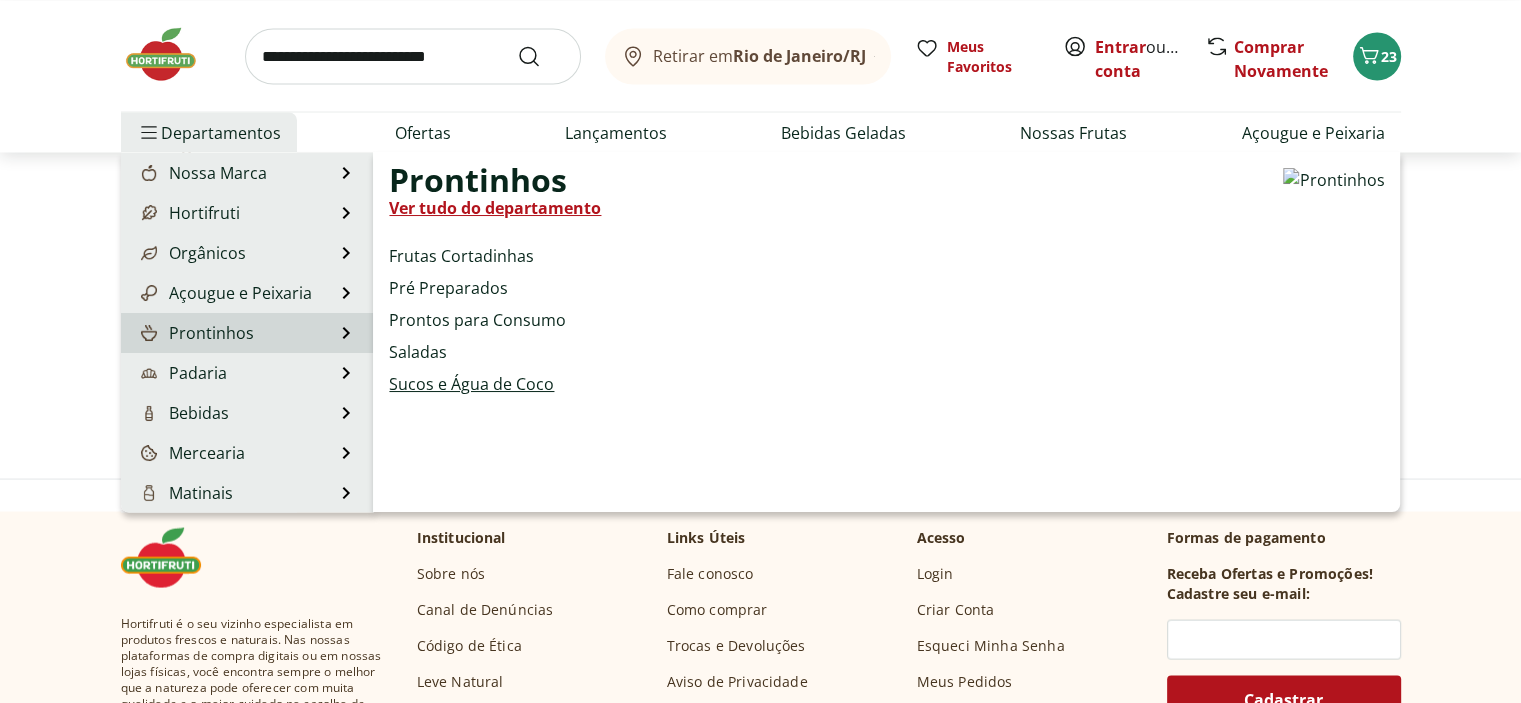 click on "Sucos e Água de Coco" at bounding box center [471, 384] 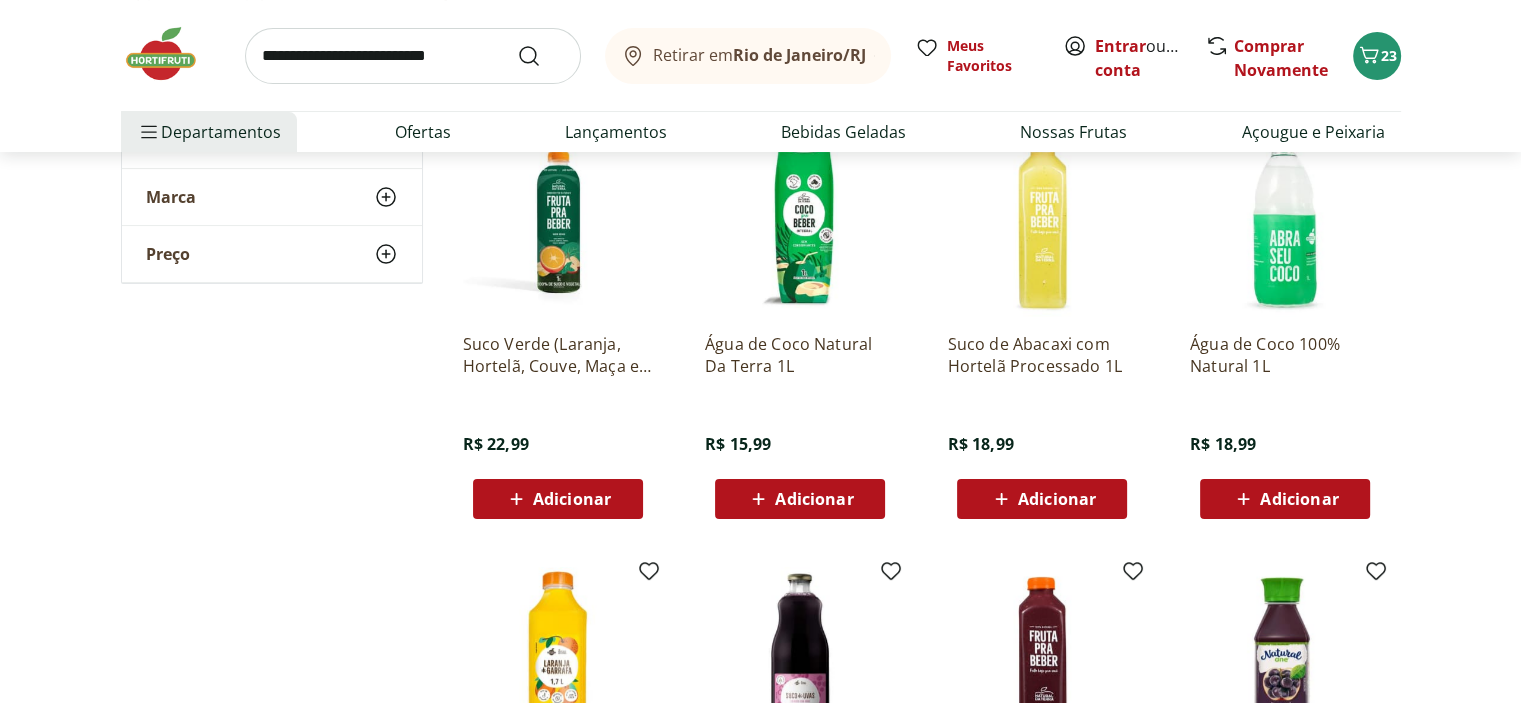 scroll, scrollTop: 300, scrollLeft: 0, axis: vertical 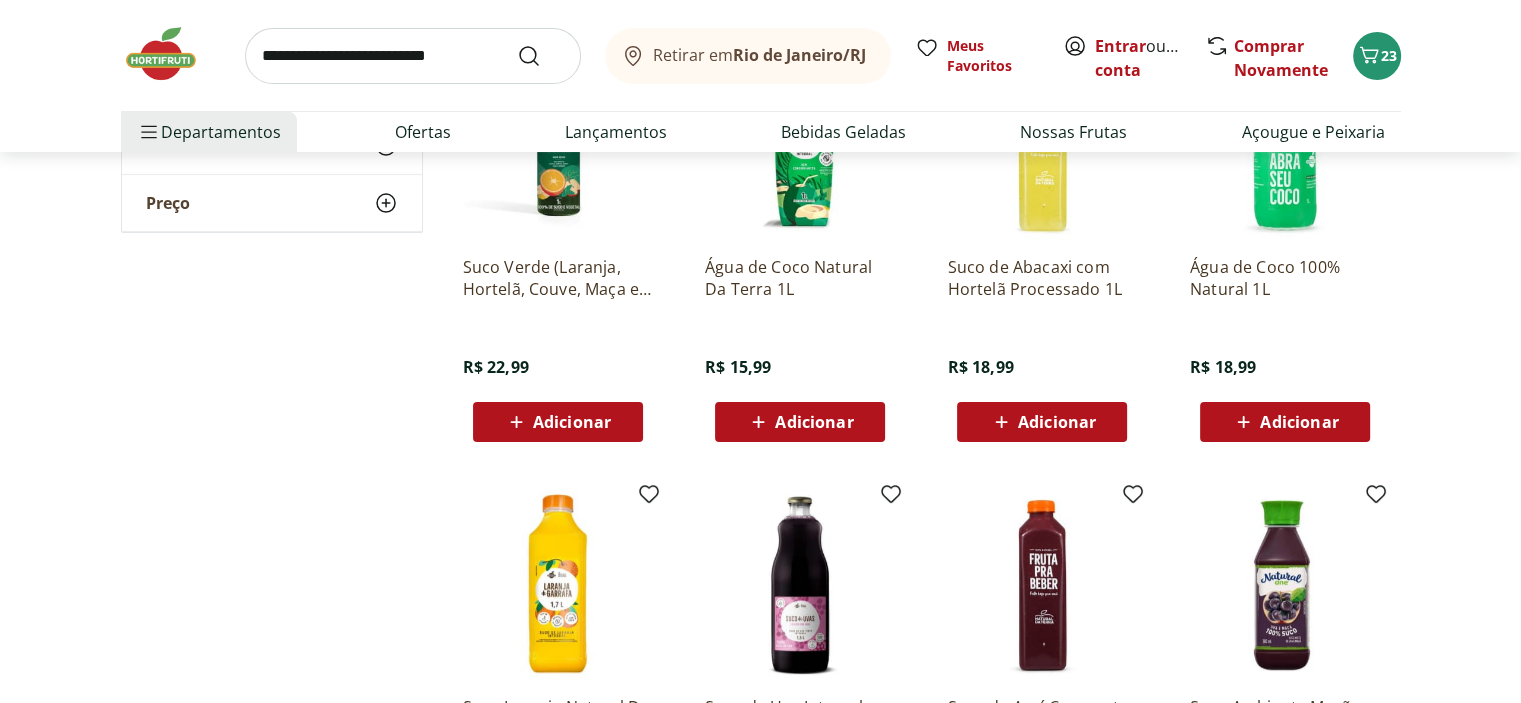 click on "Adicionar" at bounding box center (1057, 422) 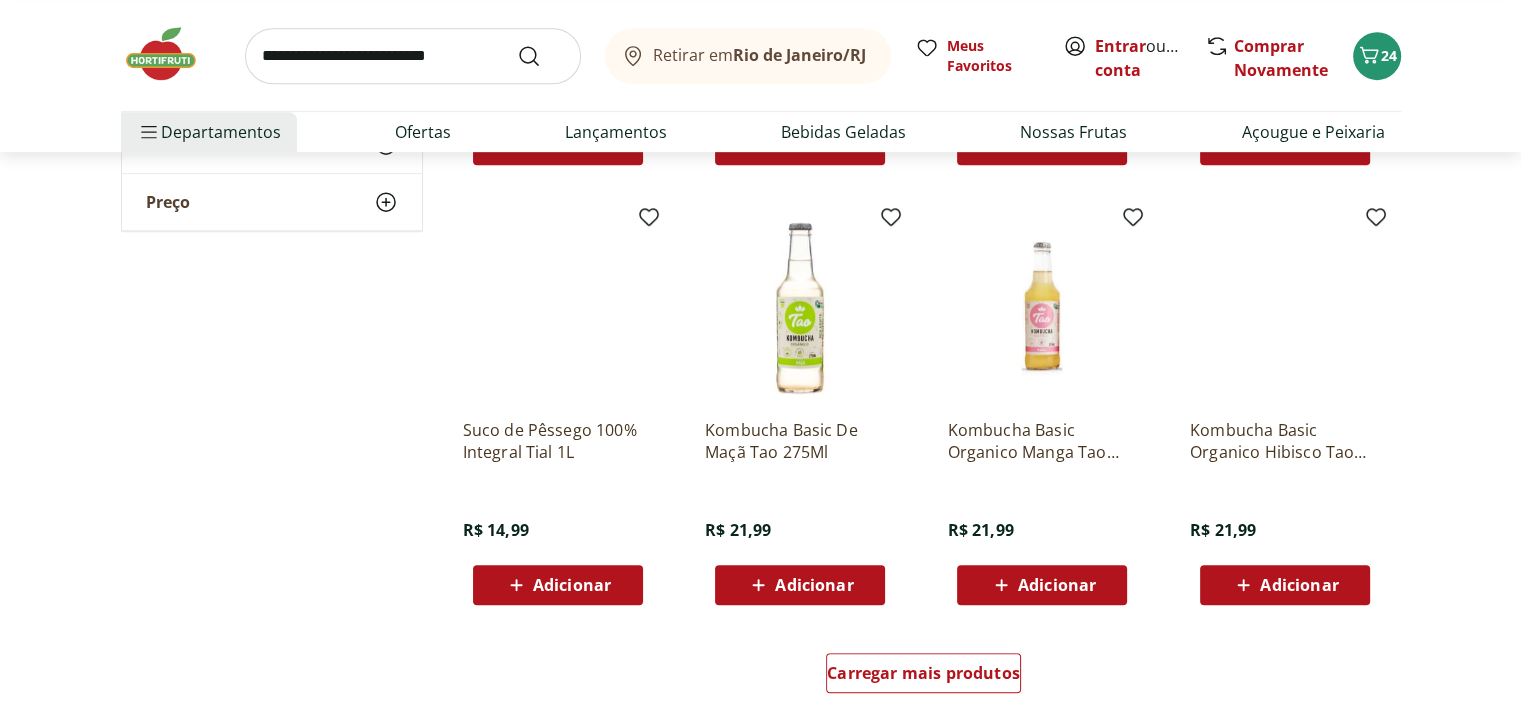 scroll, scrollTop: 1100, scrollLeft: 0, axis: vertical 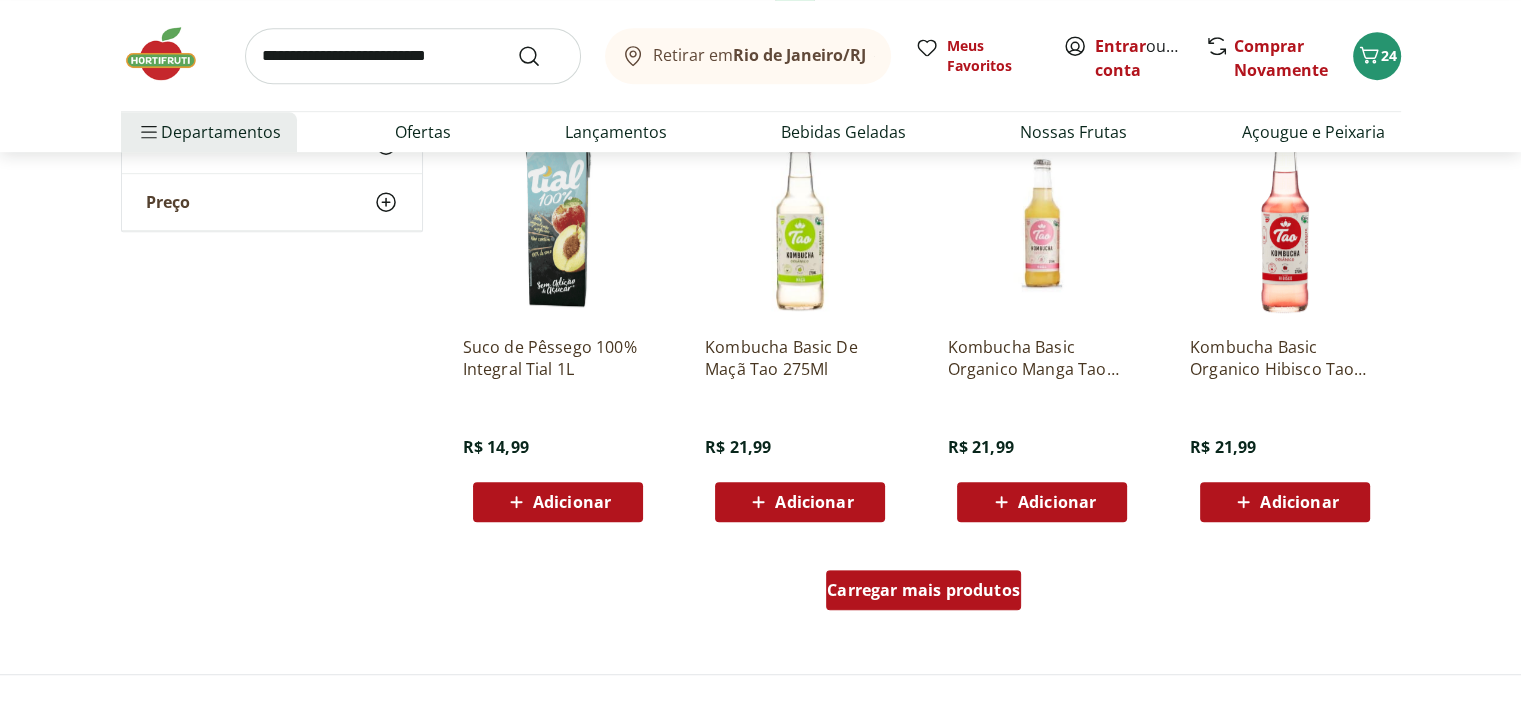 click on "Carregar mais produtos" at bounding box center [923, 590] 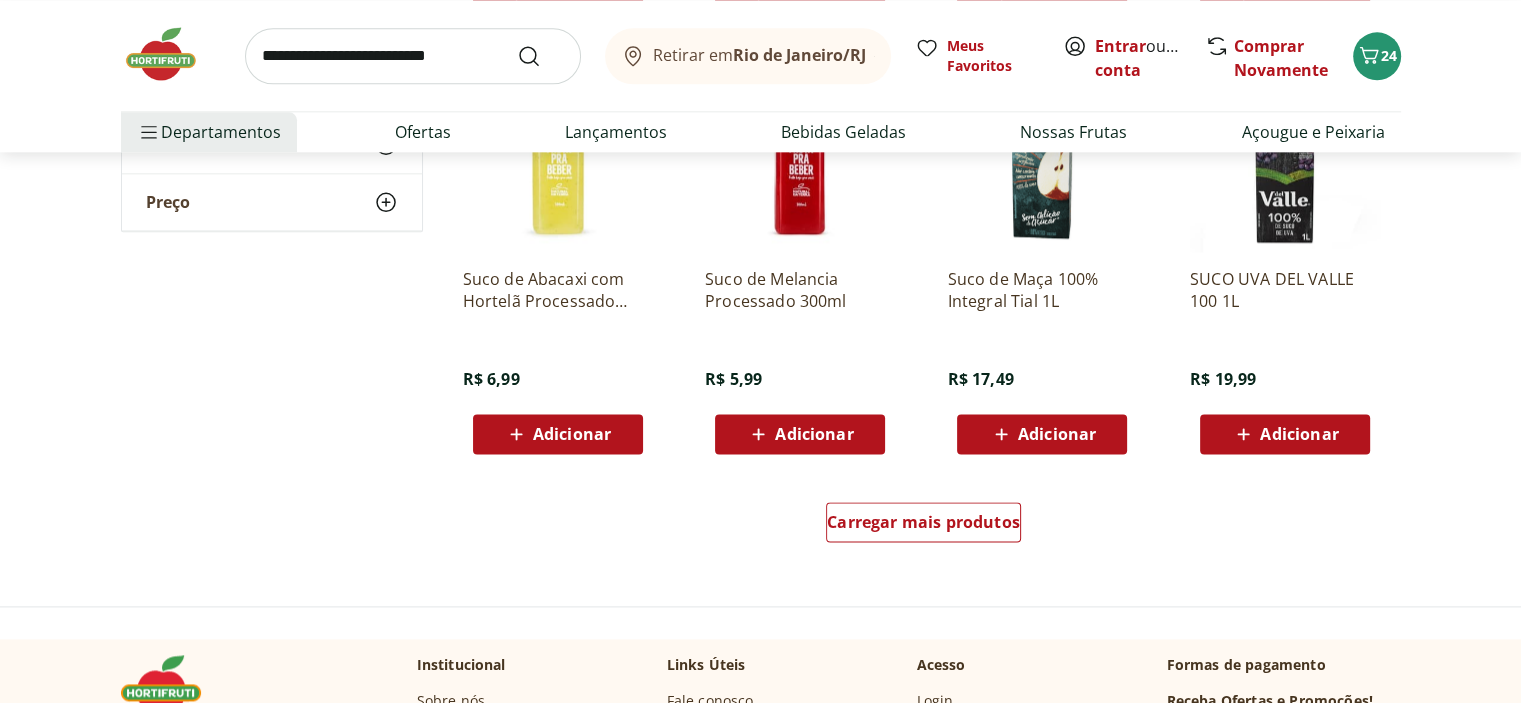 scroll, scrollTop: 2500, scrollLeft: 0, axis: vertical 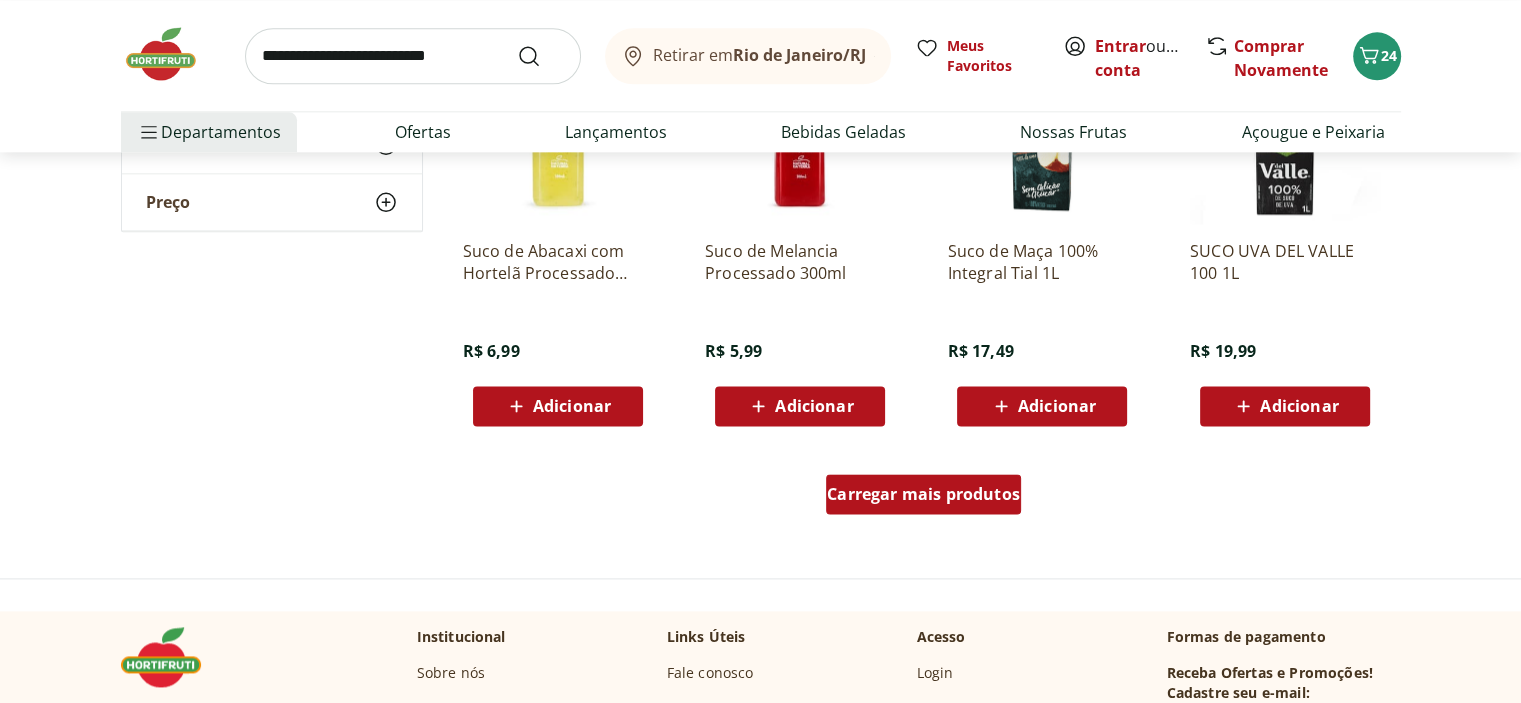 click on "Carregar mais produtos" at bounding box center [923, 494] 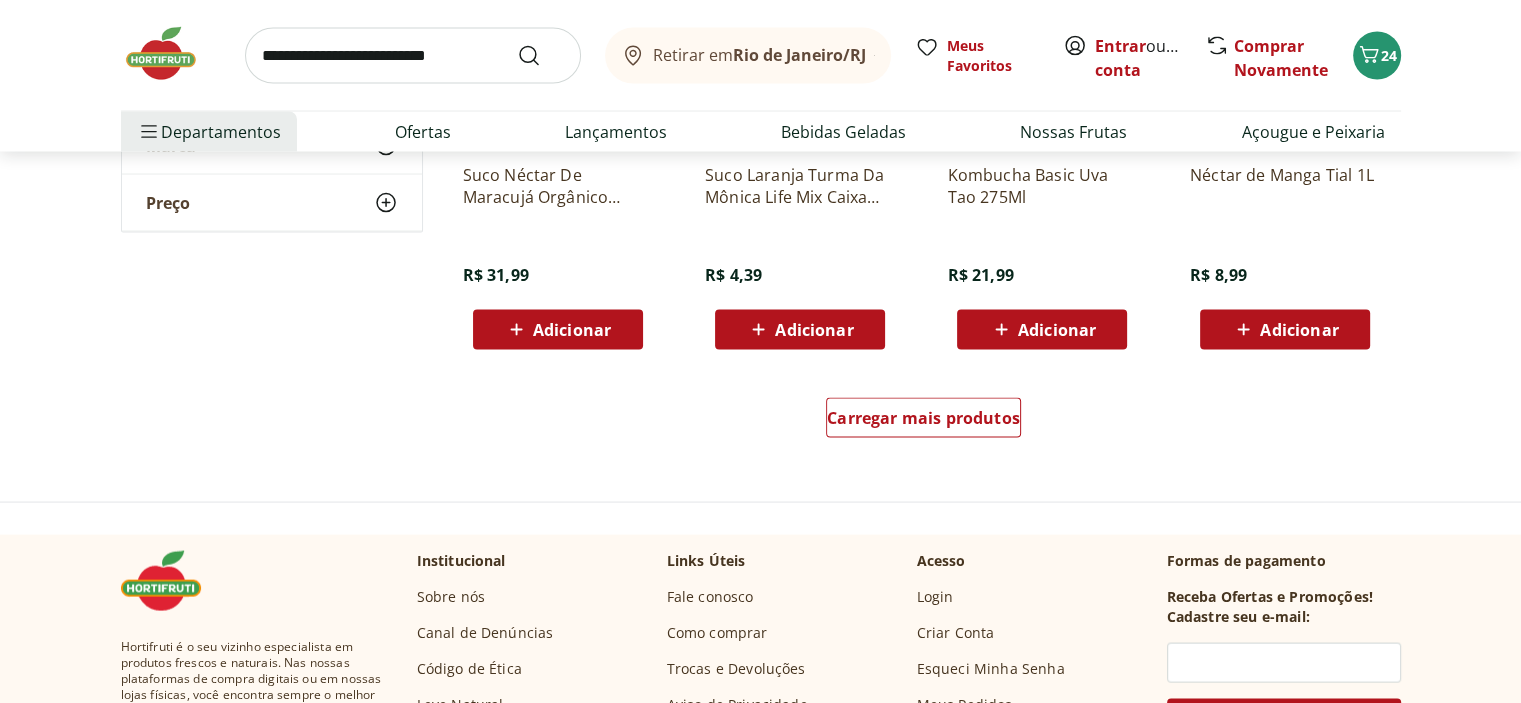 scroll, scrollTop: 3900, scrollLeft: 0, axis: vertical 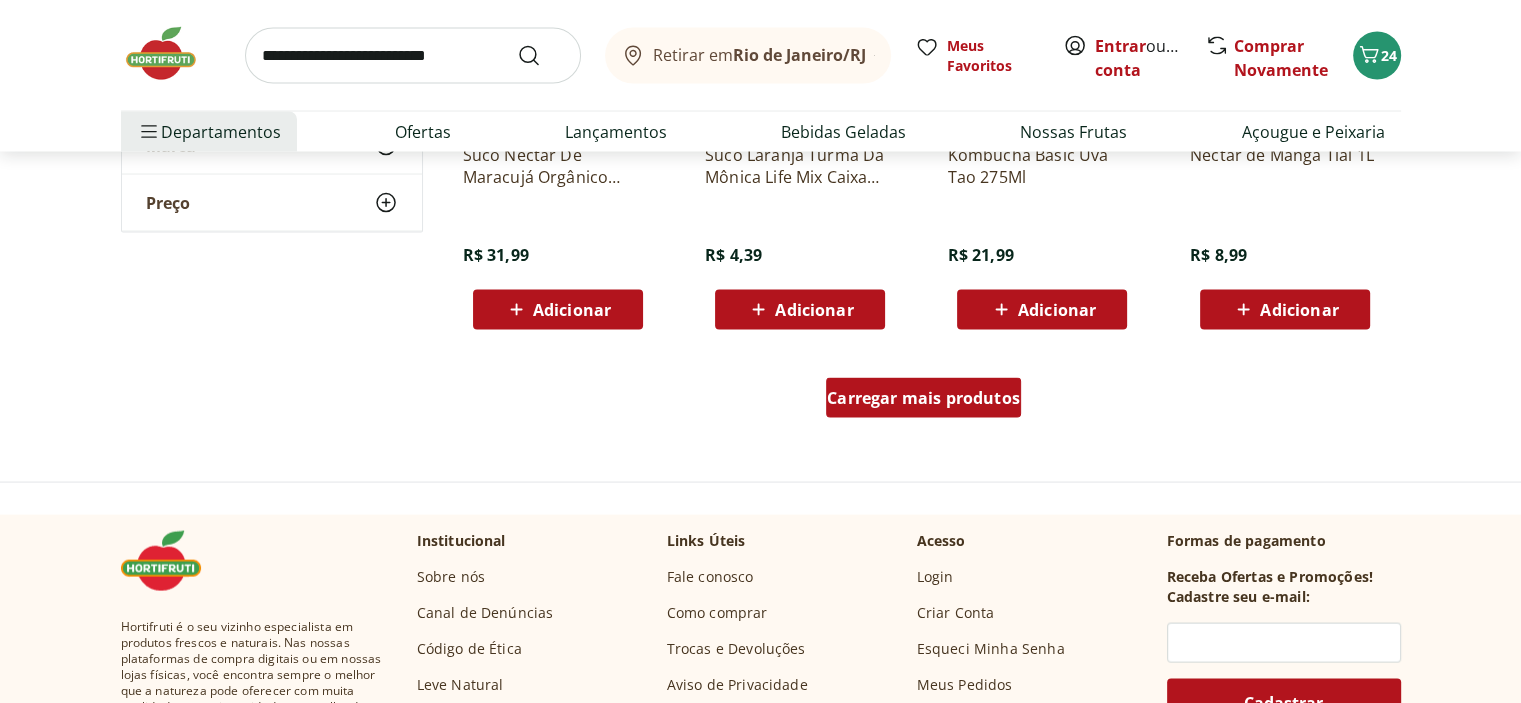 click on "Carregar mais produtos" at bounding box center [923, 398] 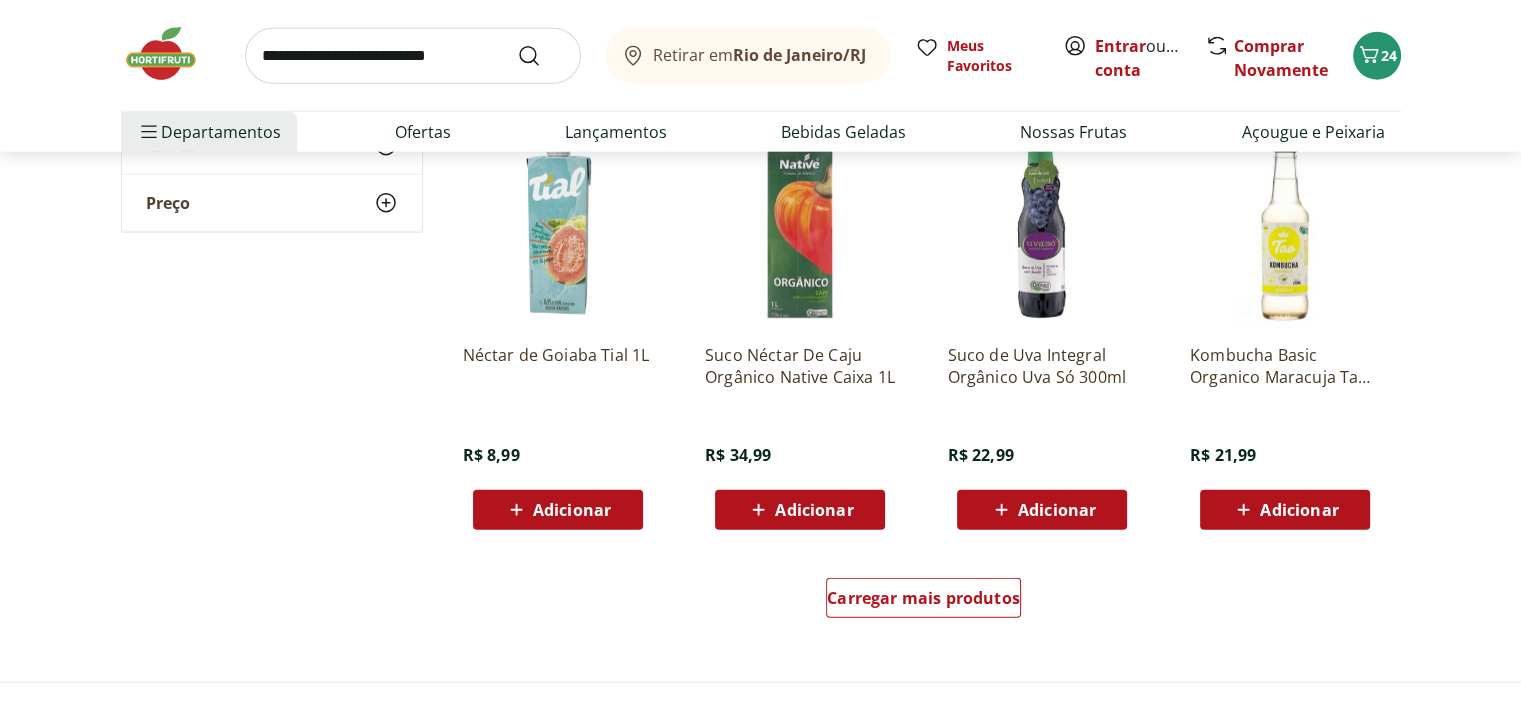 scroll, scrollTop: 5100, scrollLeft: 0, axis: vertical 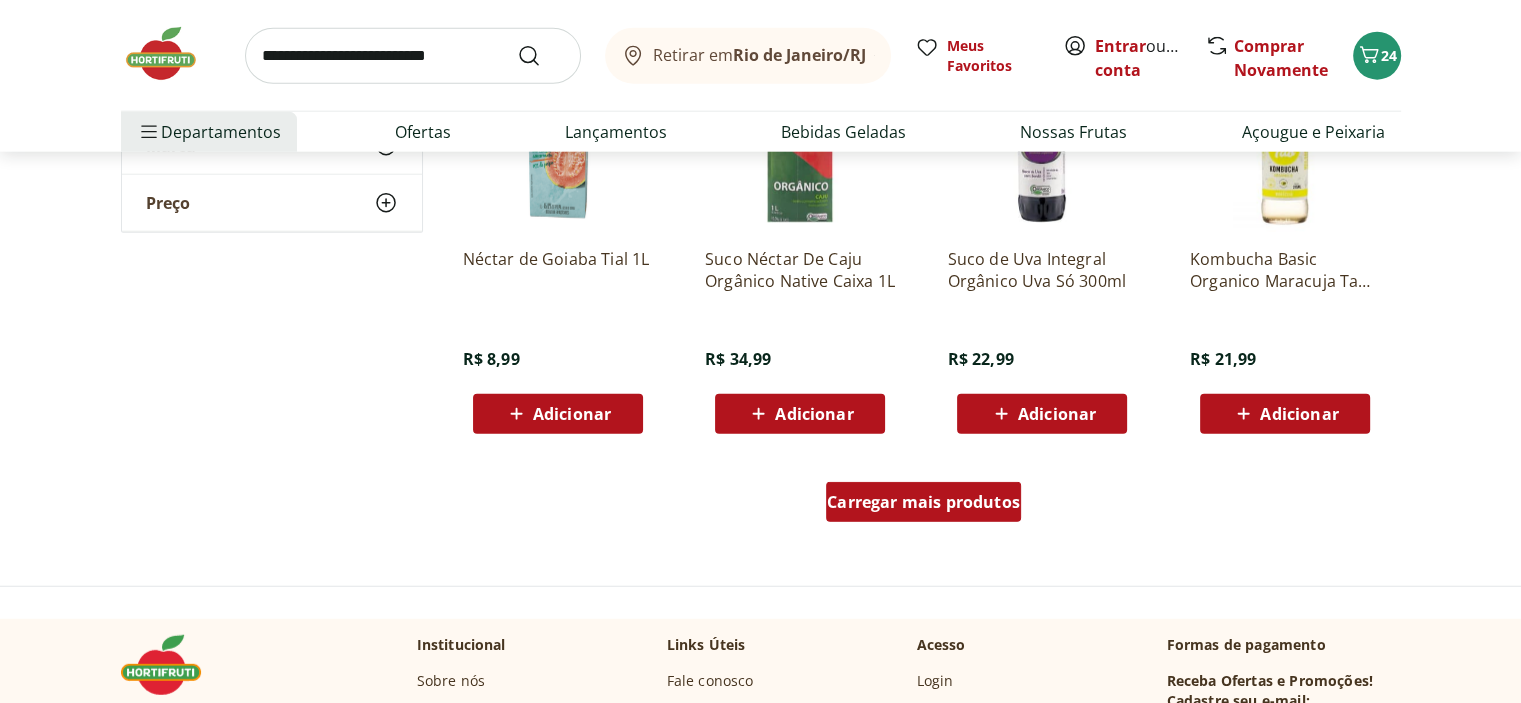 click on "Carregar mais produtos" at bounding box center [923, 502] 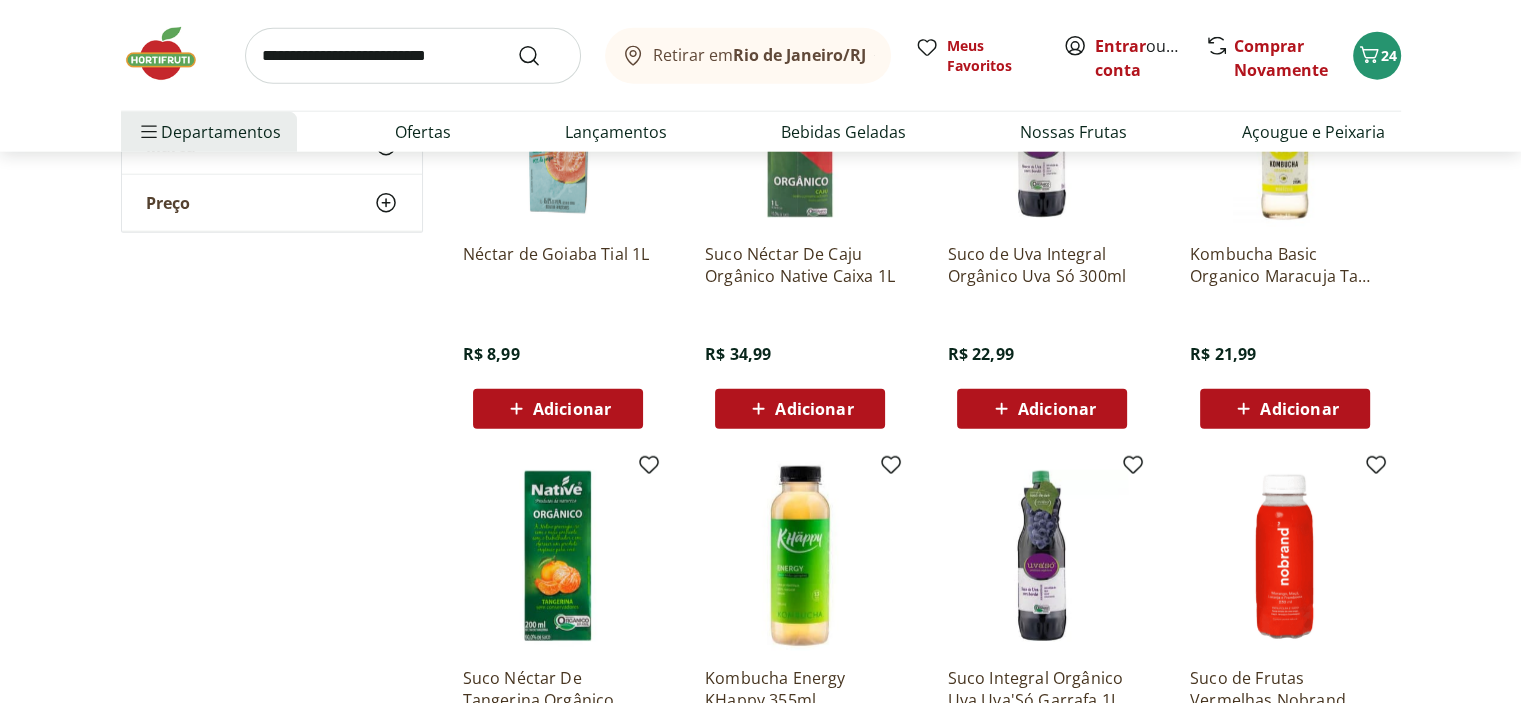 scroll, scrollTop: 4800, scrollLeft: 0, axis: vertical 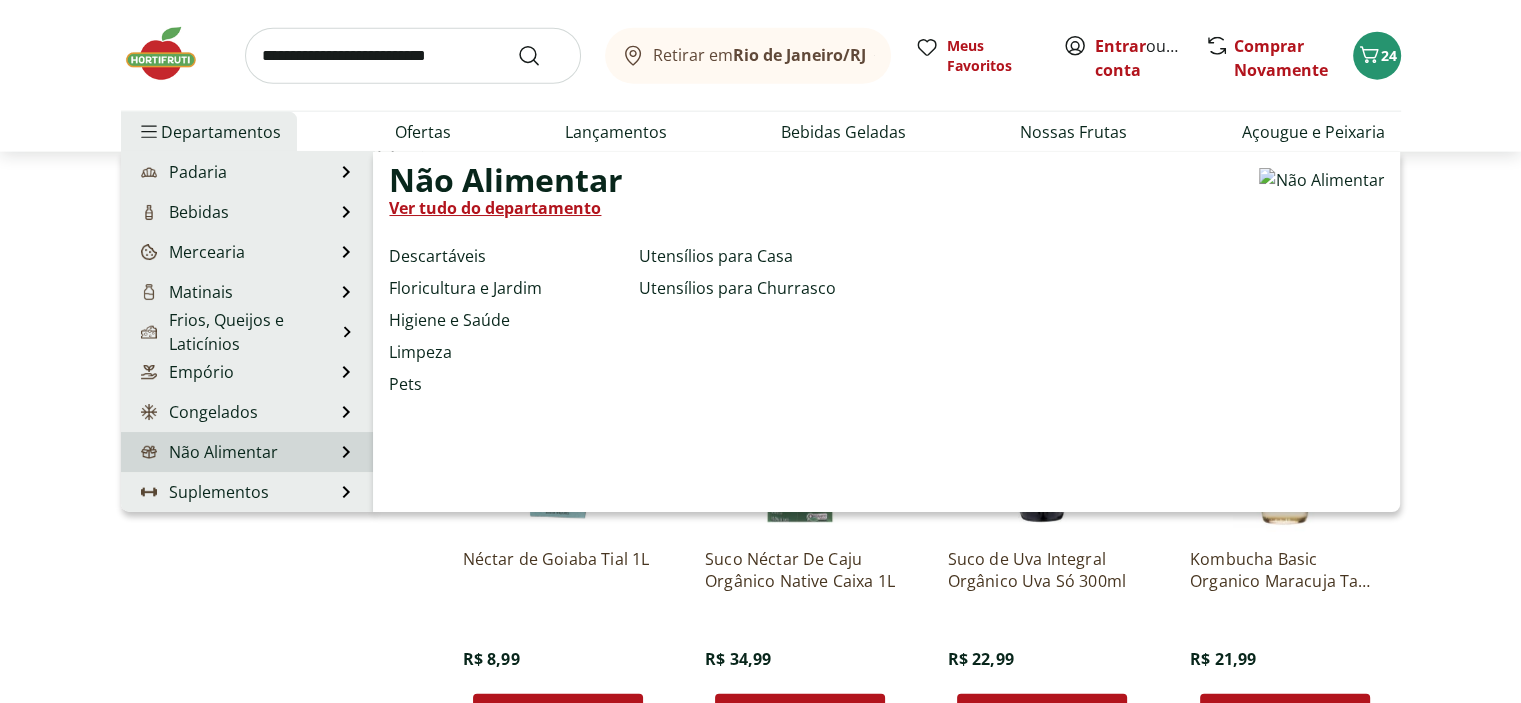 click on "Não Alimentar Não Alimentar Ver tudo do departamento Descartáveis Floricultura e Jardim Higiene e Saúde Limpeza Pets Utensílios para Casa Utensílios para Churrasco" at bounding box center [247, 452] 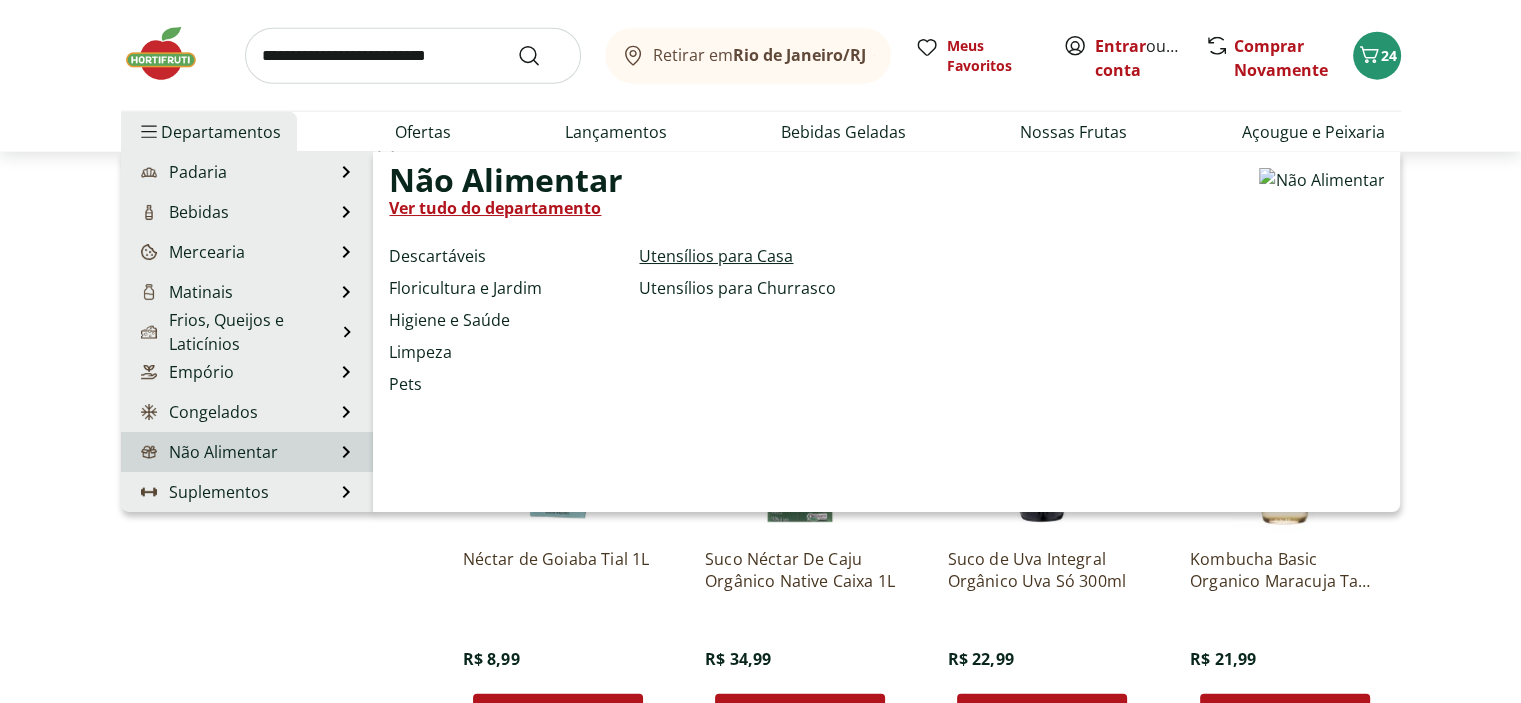 click on "Utensílios para Casa" at bounding box center [716, 256] 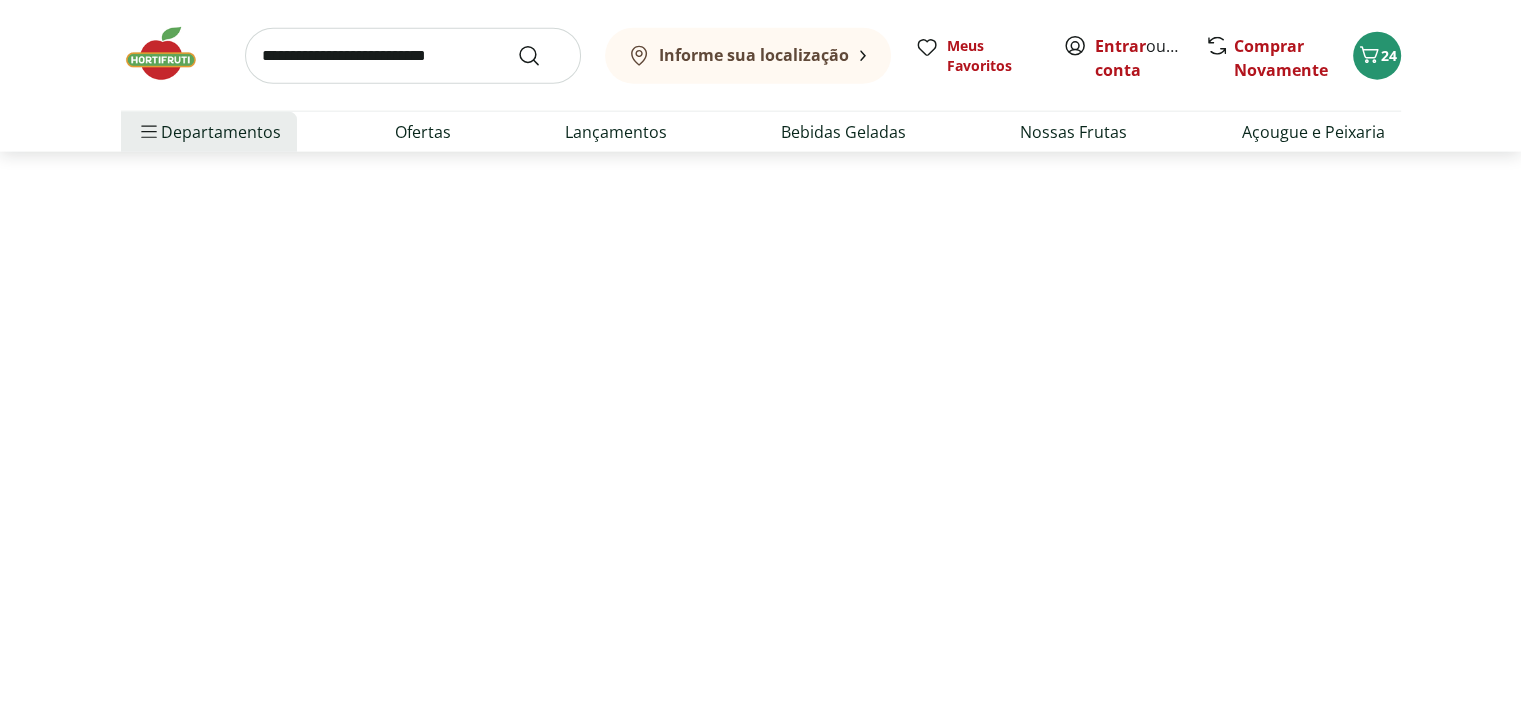 scroll, scrollTop: 0, scrollLeft: 0, axis: both 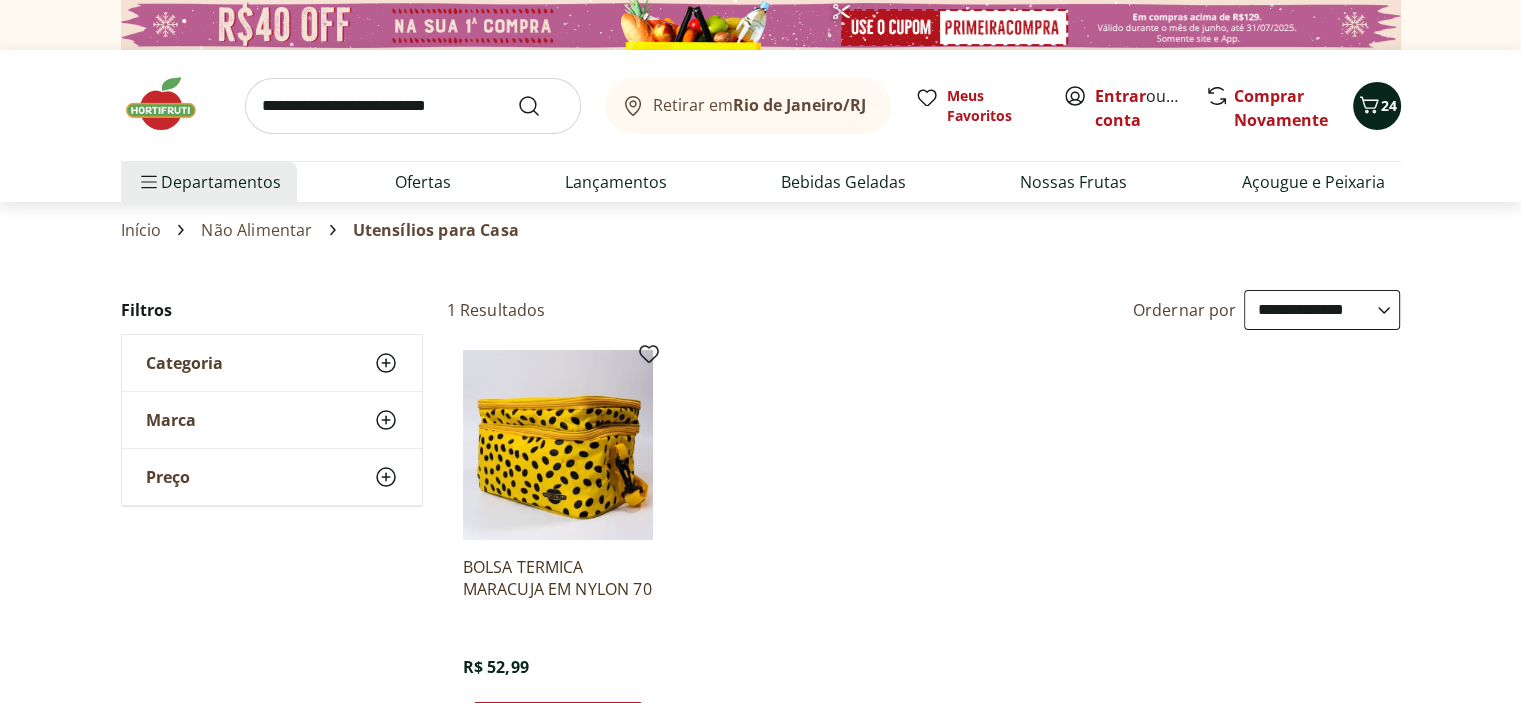 click on "24" at bounding box center (1389, 105) 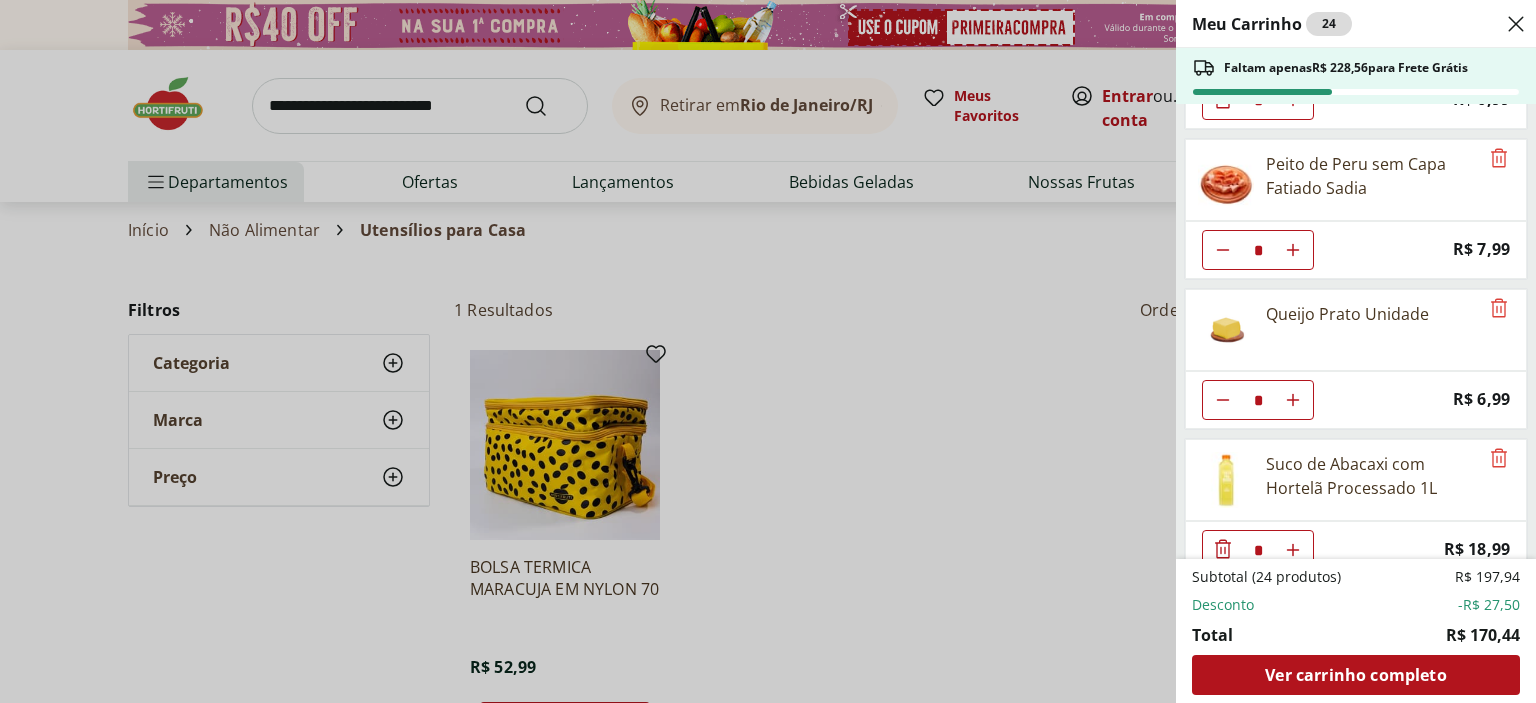 scroll, scrollTop: 1338, scrollLeft: 0, axis: vertical 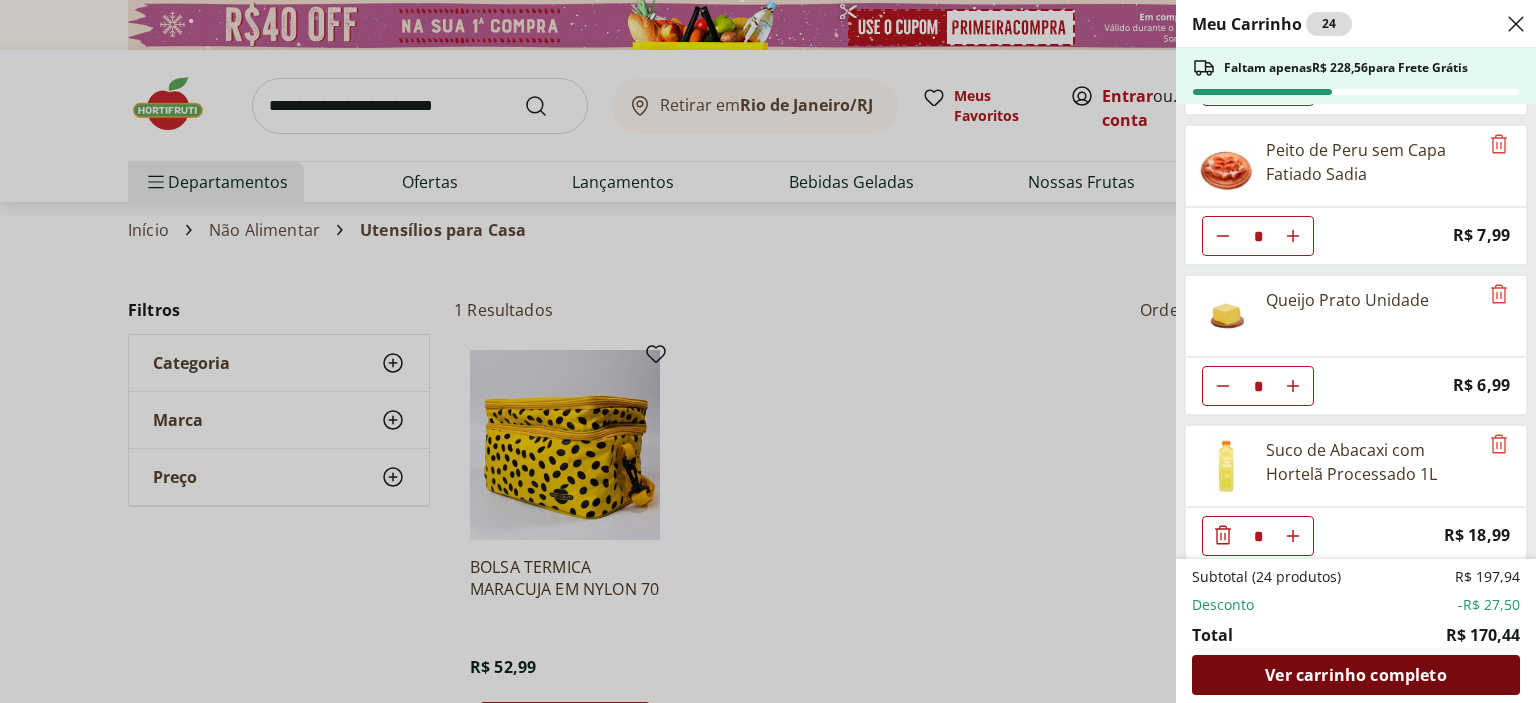 click on "Ver carrinho completo" at bounding box center (1355, 675) 